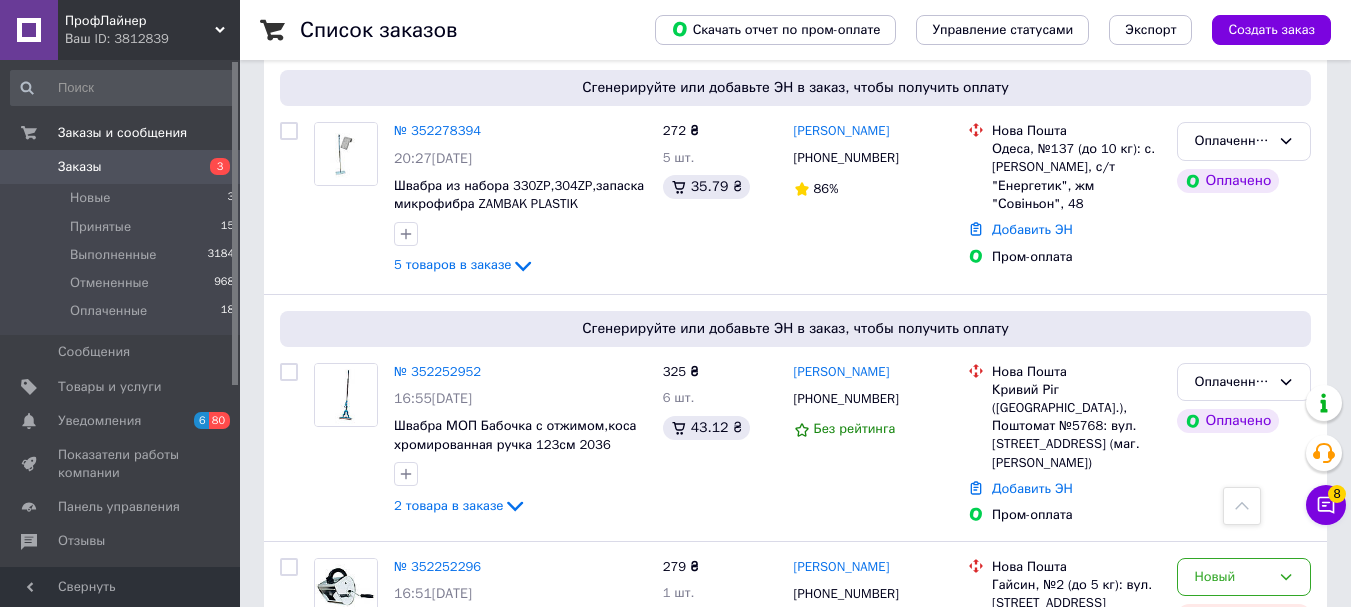 scroll, scrollTop: 2800, scrollLeft: 0, axis: vertical 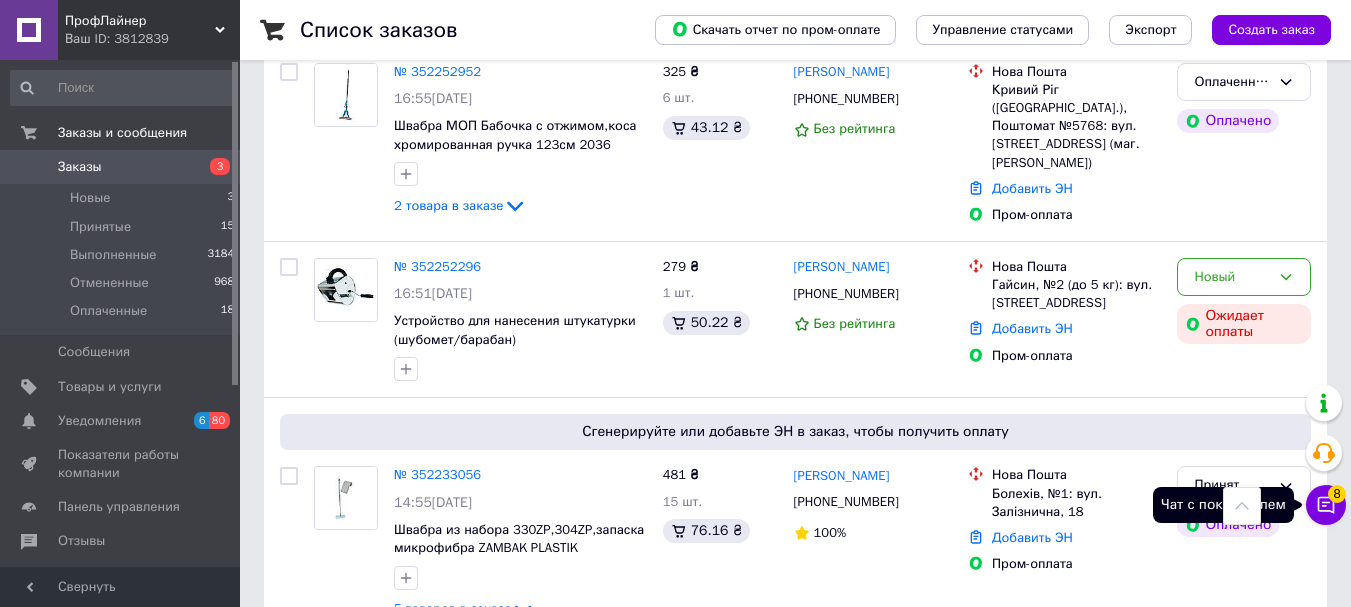 click on "8" at bounding box center [1337, 494] 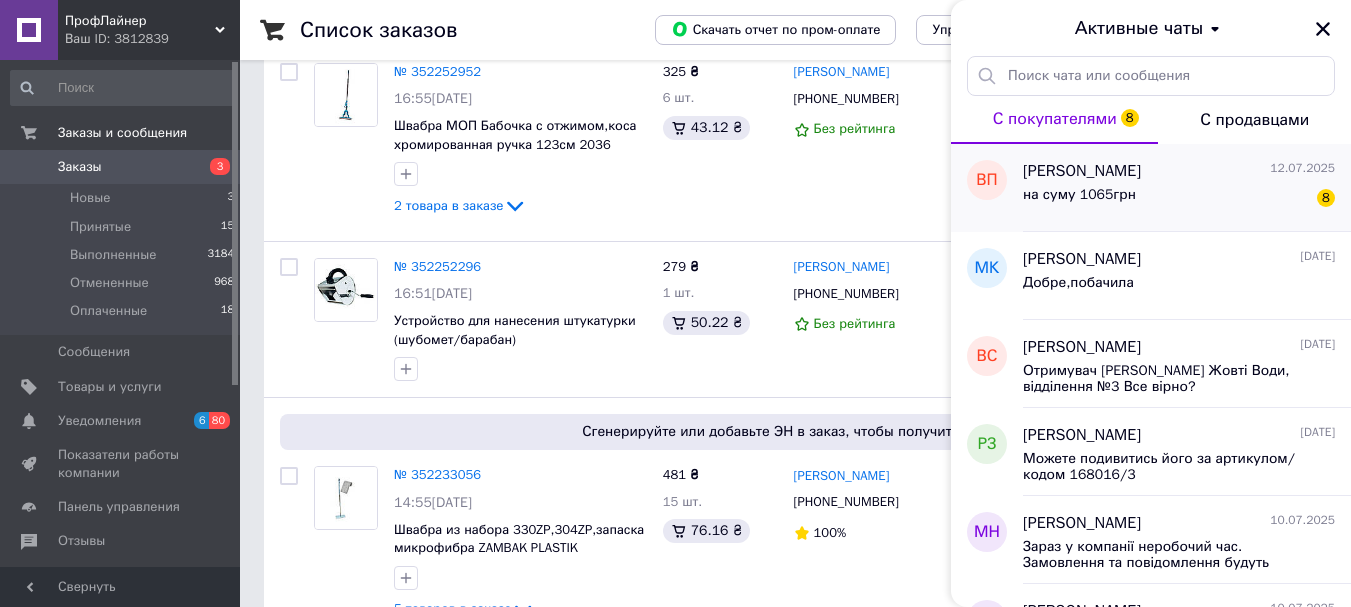 click on "на суму 1065грн 8" at bounding box center [1179, 199] 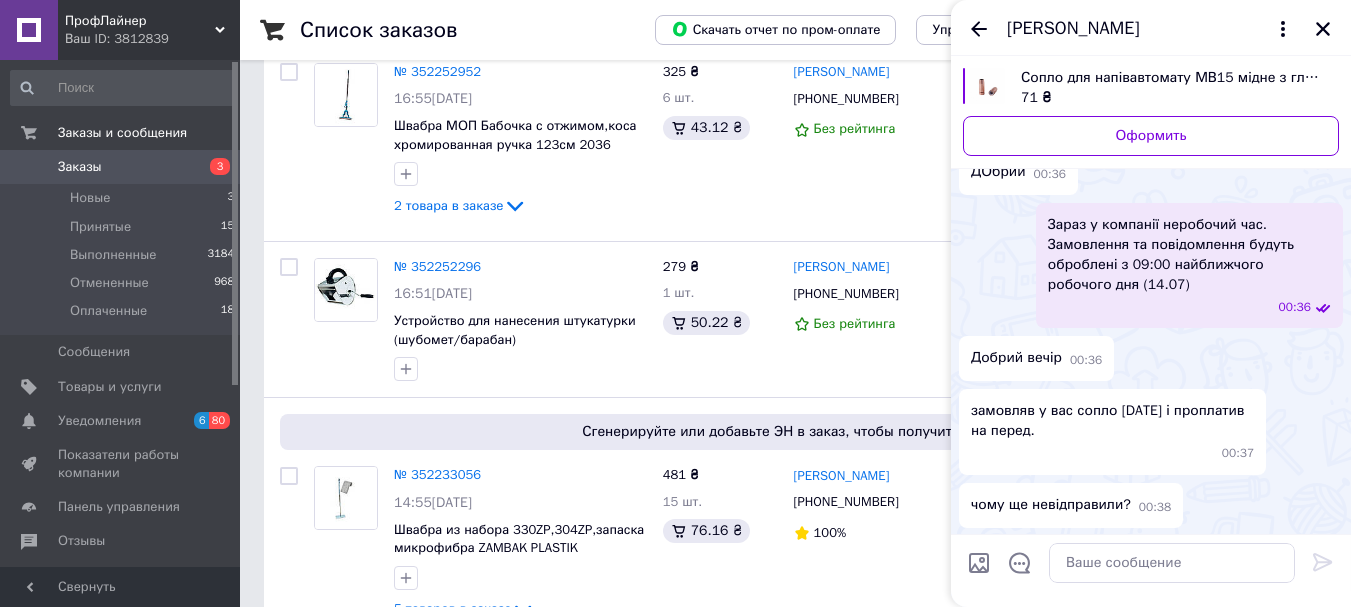 scroll, scrollTop: 296, scrollLeft: 0, axis: vertical 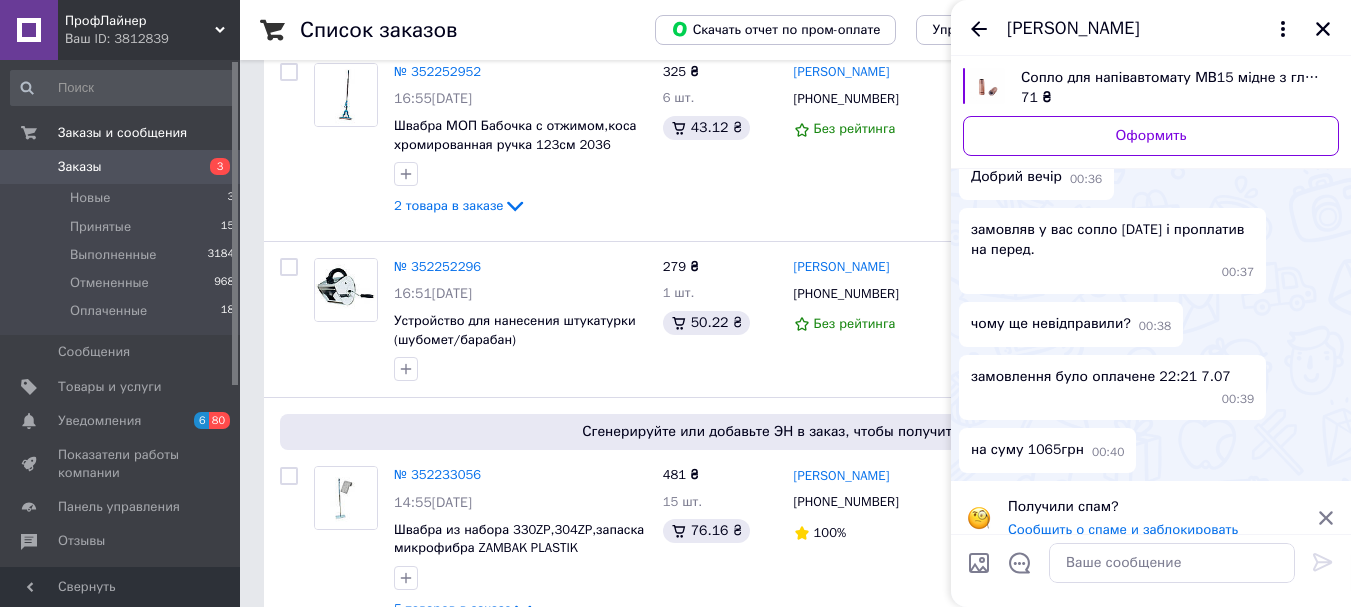 click 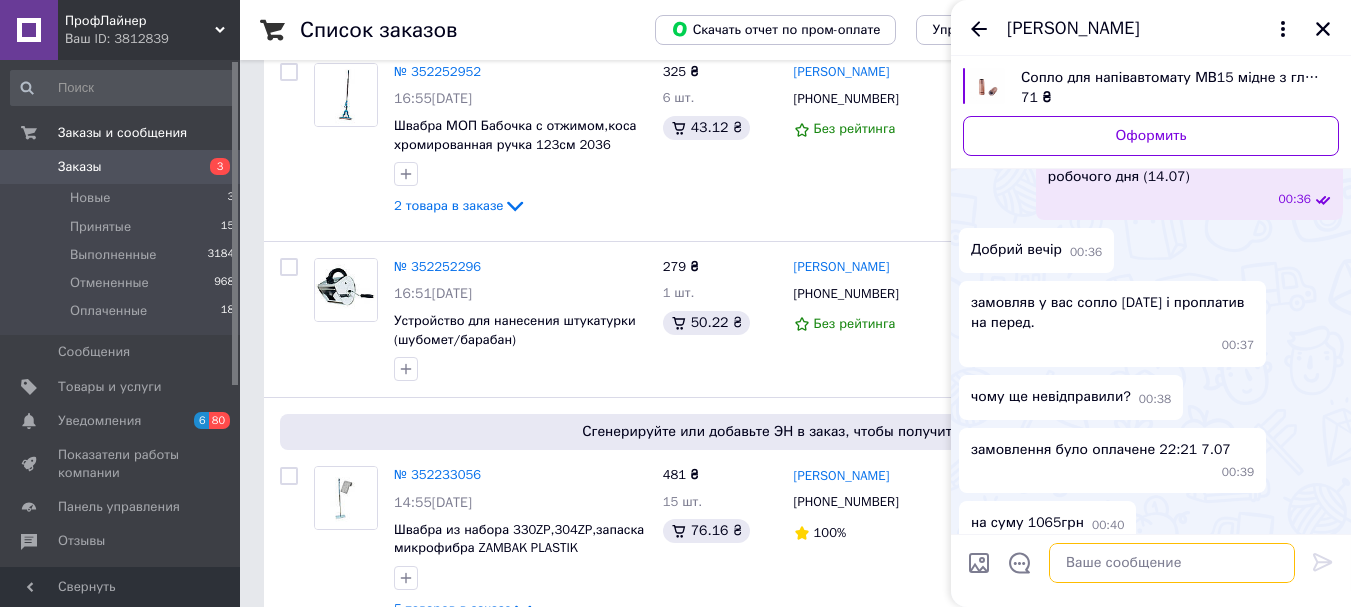 click at bounding box center (1172, 563) 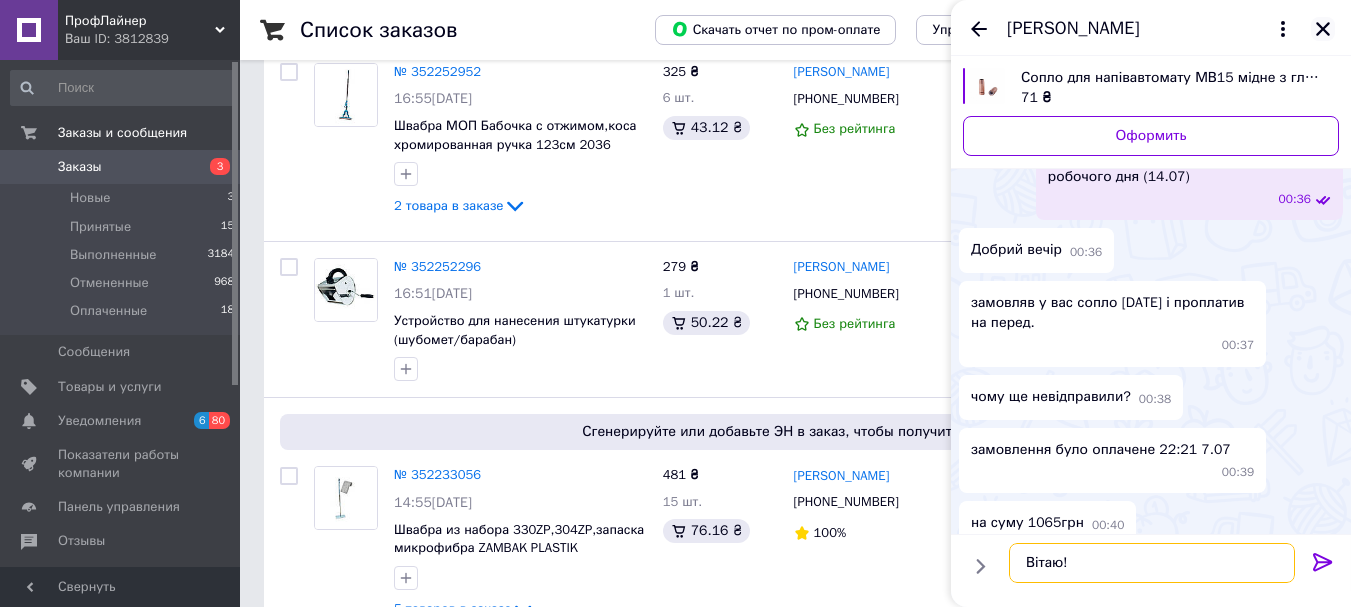 type on "Вітаю!" 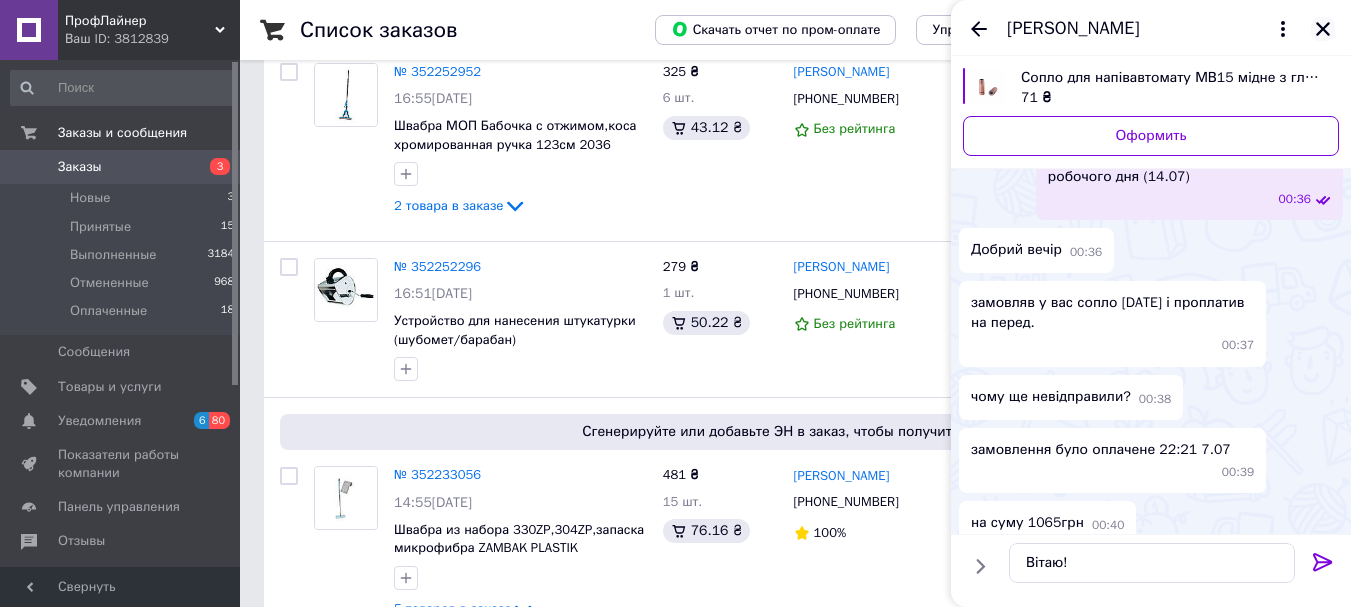 click 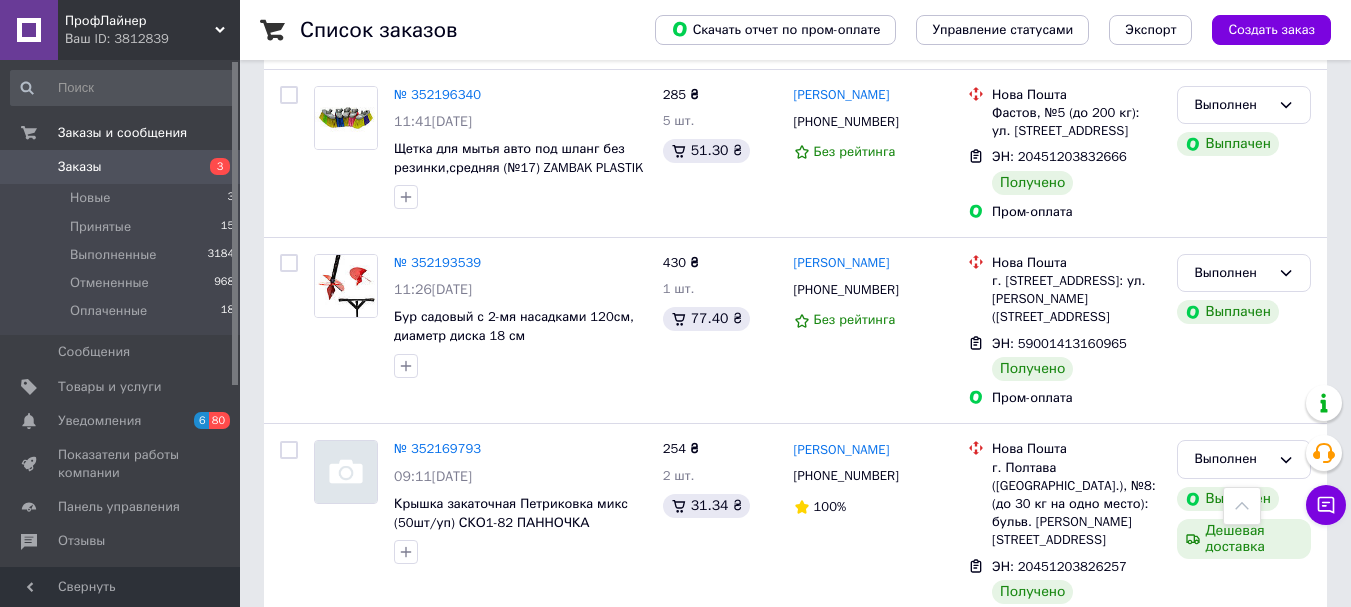 scroll, scrollTop: 3822, scrollLeft: 0, axis: vertical 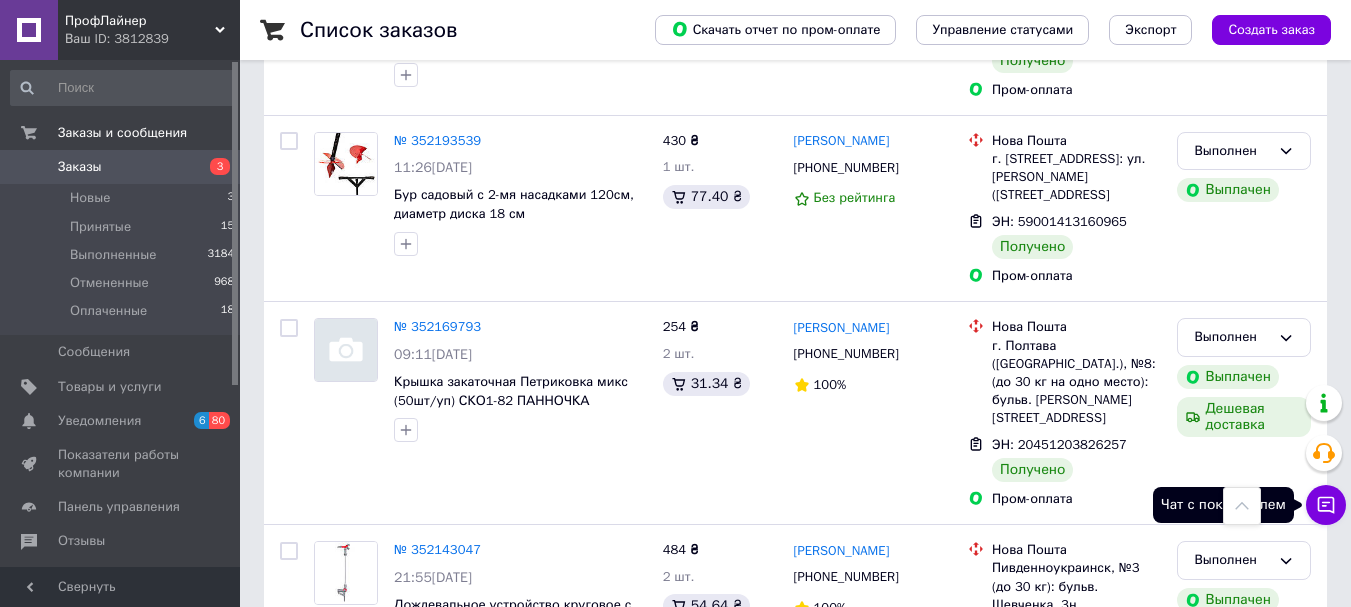 click 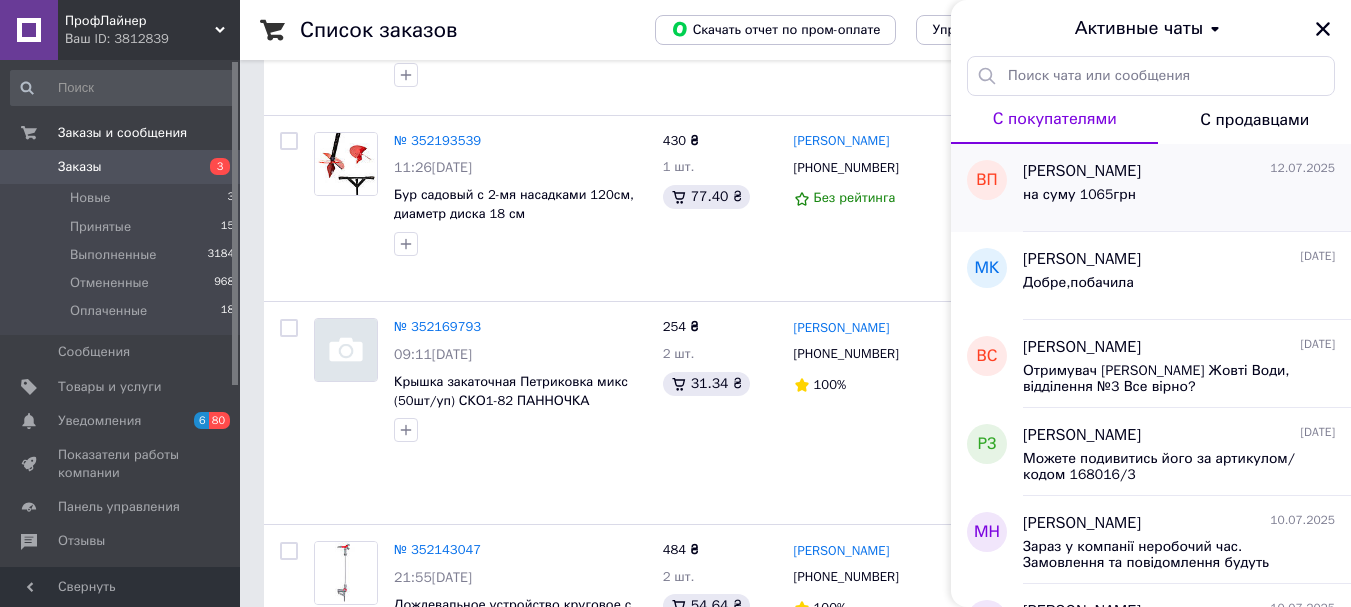 click on "на суму 1065грн" at bounding box center (1079, 195) 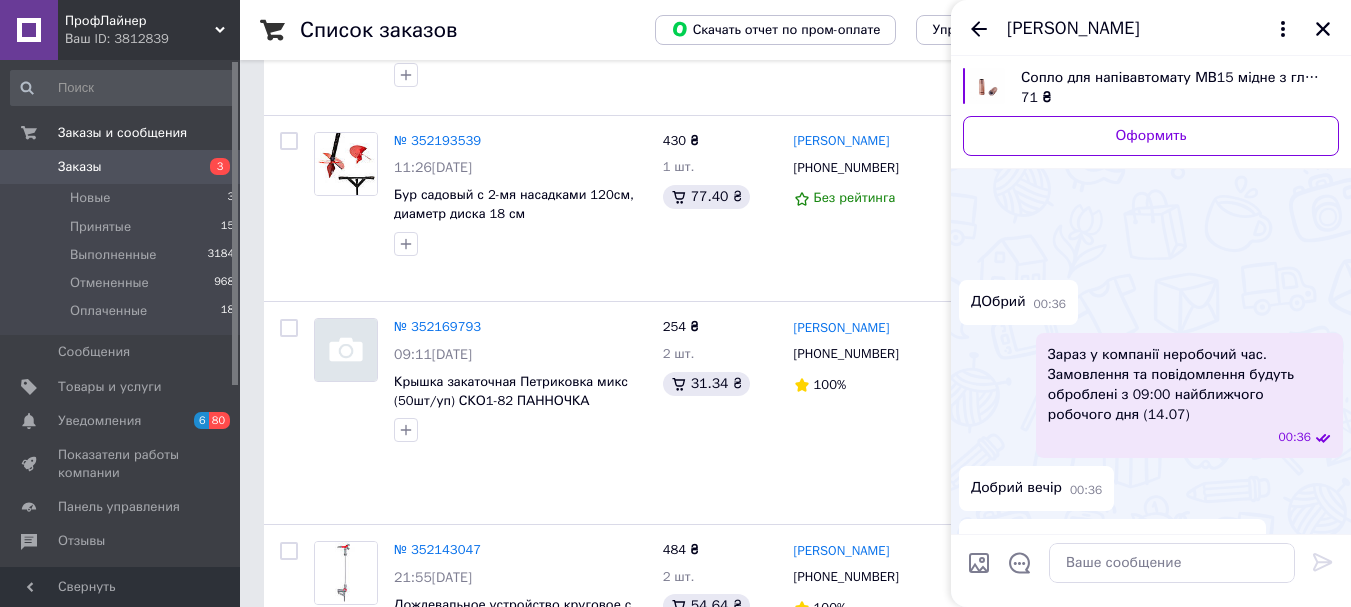 scroll, scrollTop: 238, scrollLeft: 0, axis: vertical 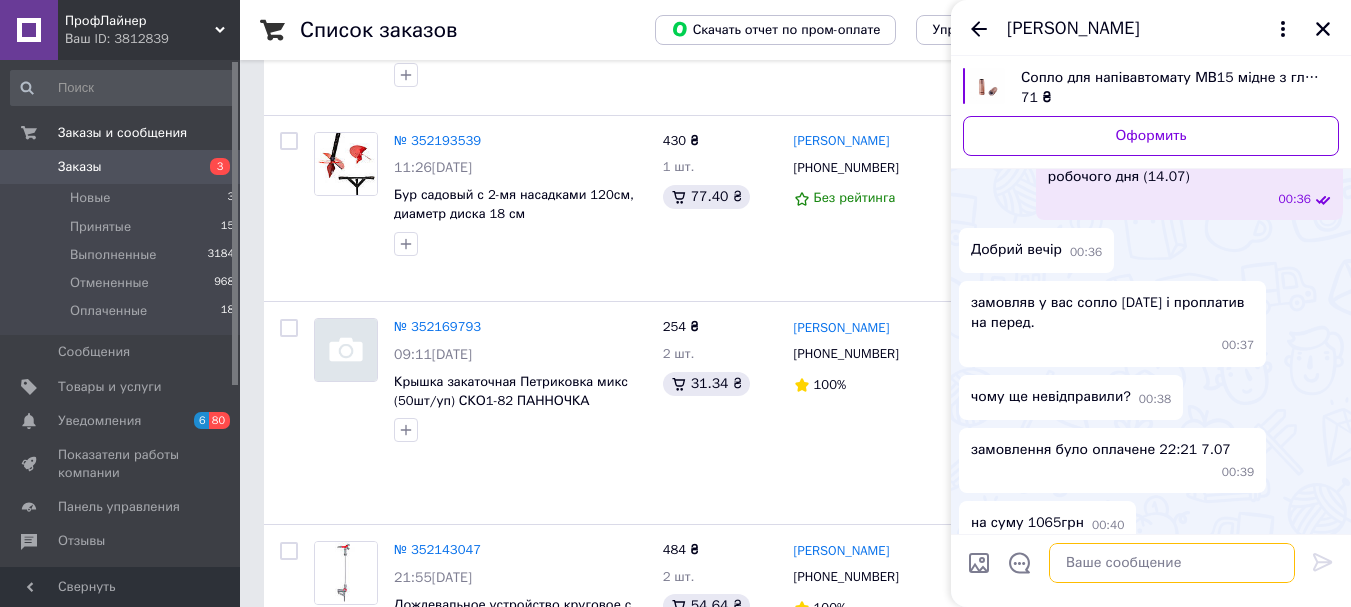click at bounding box center (1172, 563) 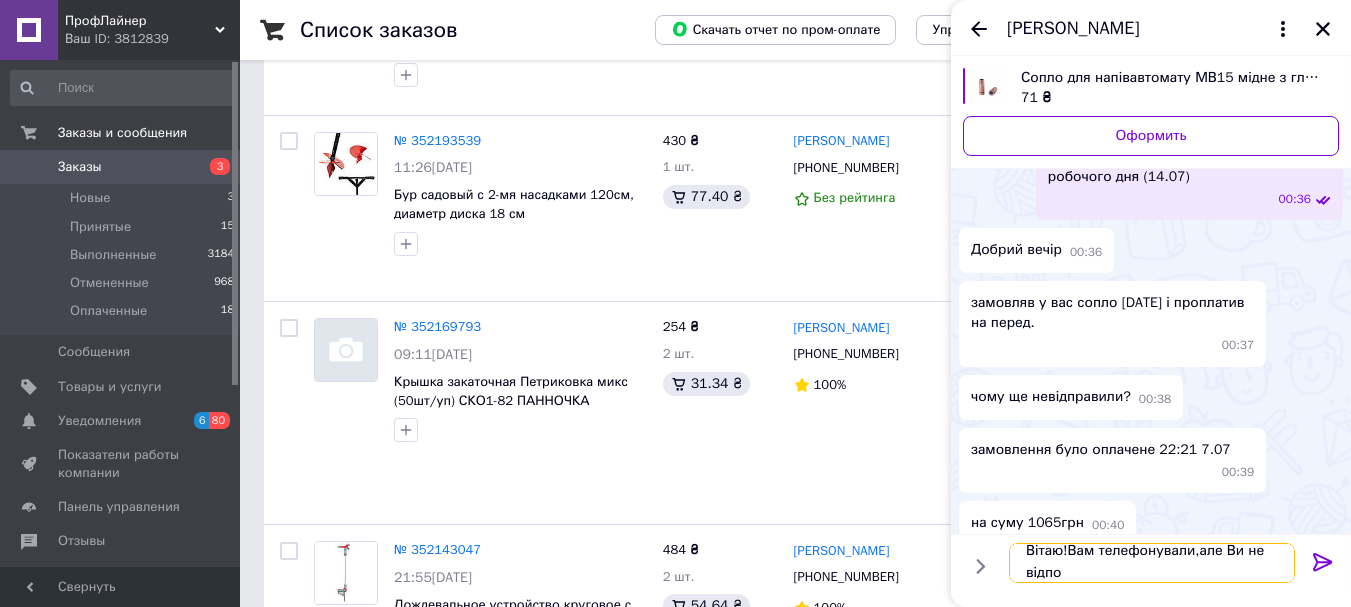scroll, scrollTop: 2, scrollLeft: 0, axis: vertical 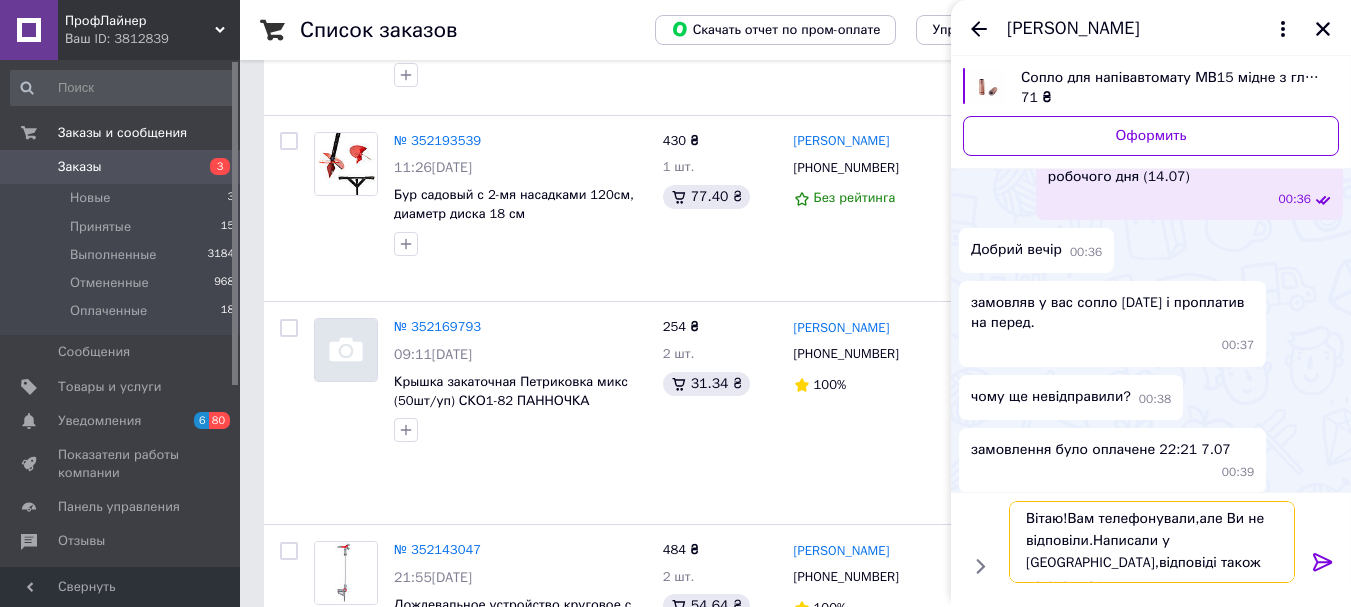 type on "Вітаю!Вам телефонували,але Ви не відповіли.Написали у [GEOGRAPHIC_DATA],відповіді також не отримали" 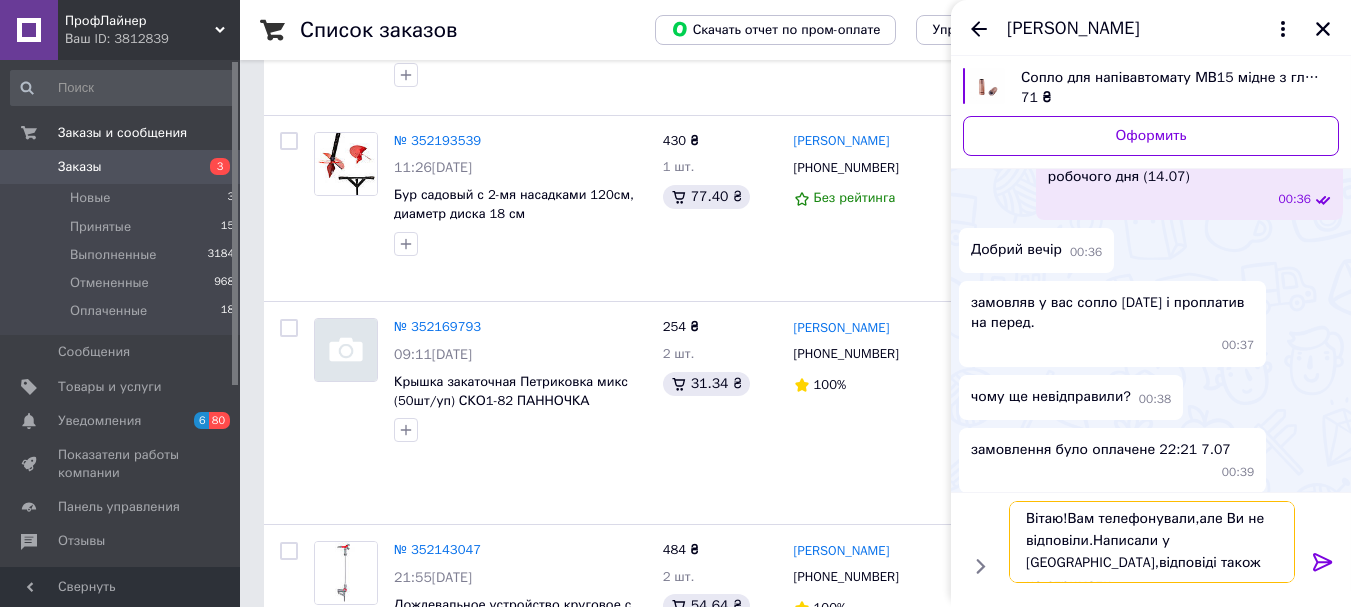 paste 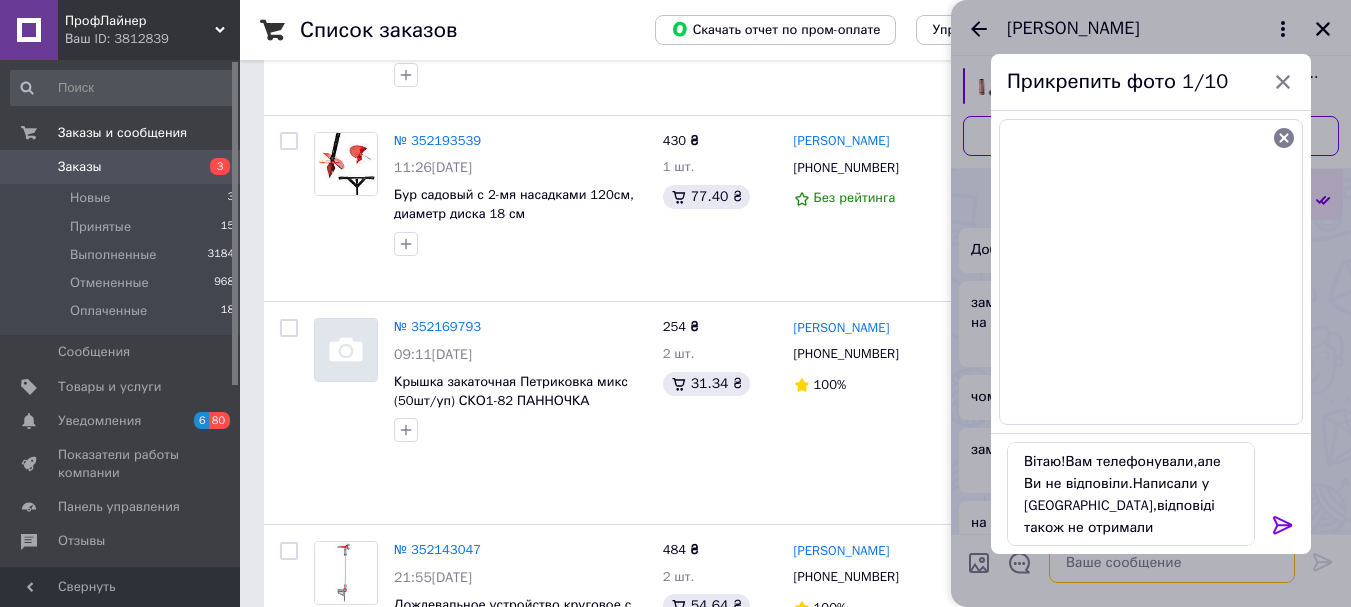 scroll, scrollTop: 0, scrollLeft: 0, axis: both 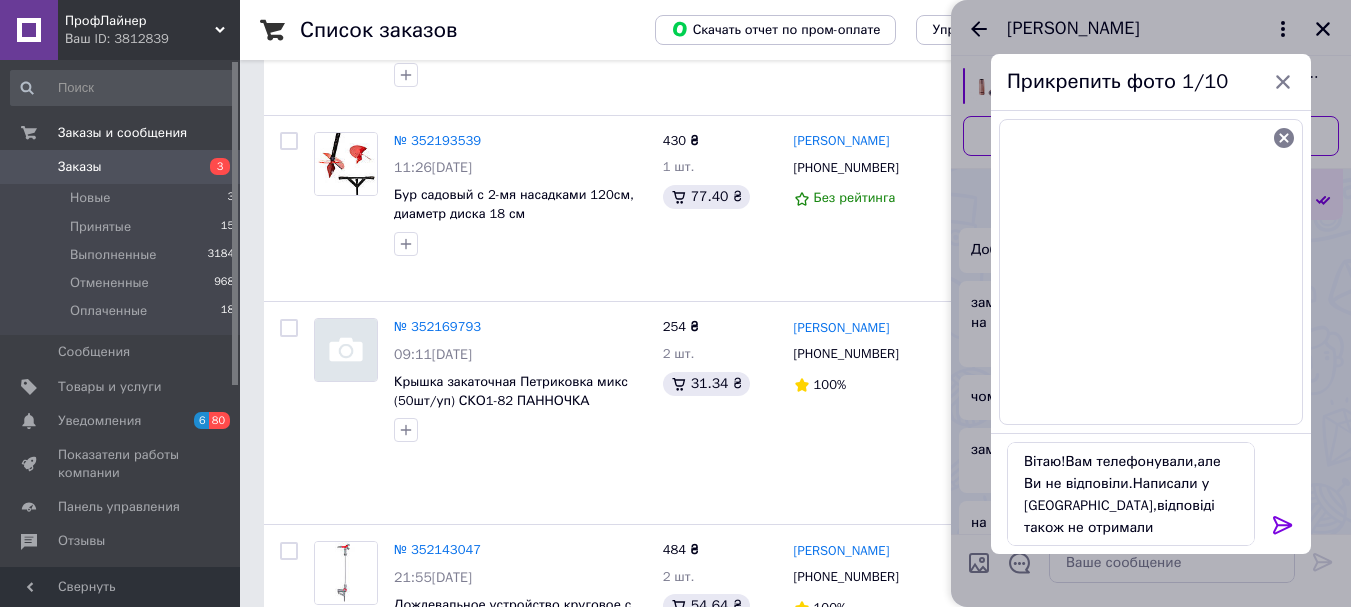 click 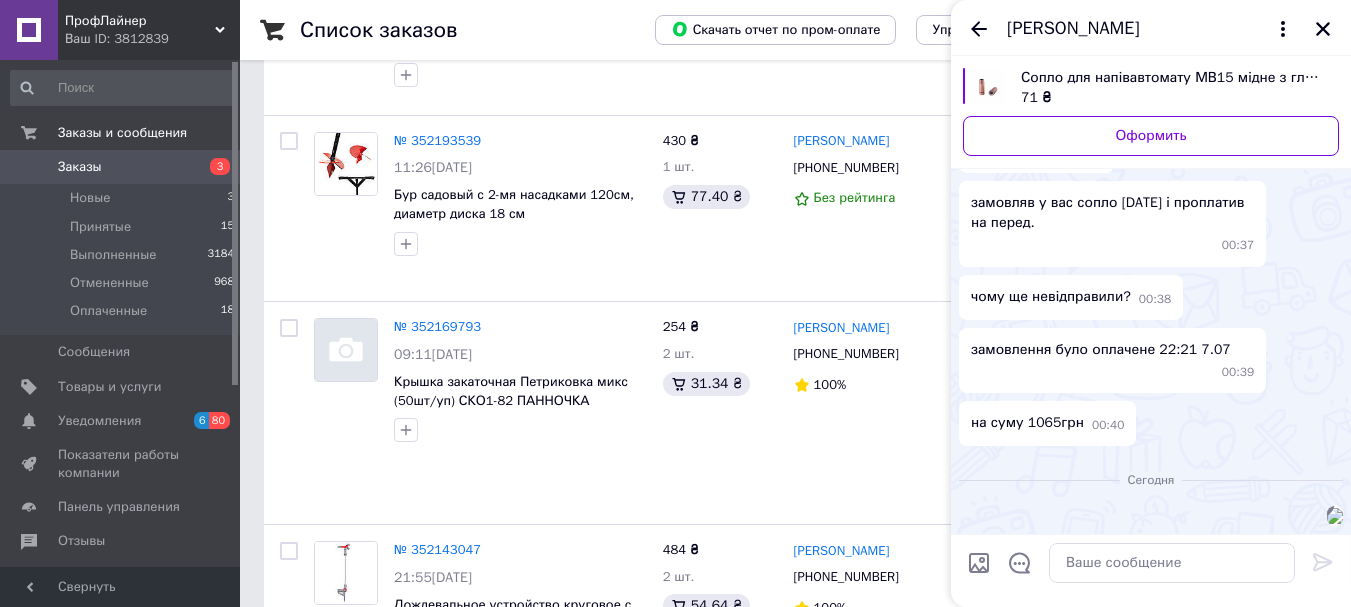 scroll, scrollTop: 533, scrollLeft: 0, axis: vertical 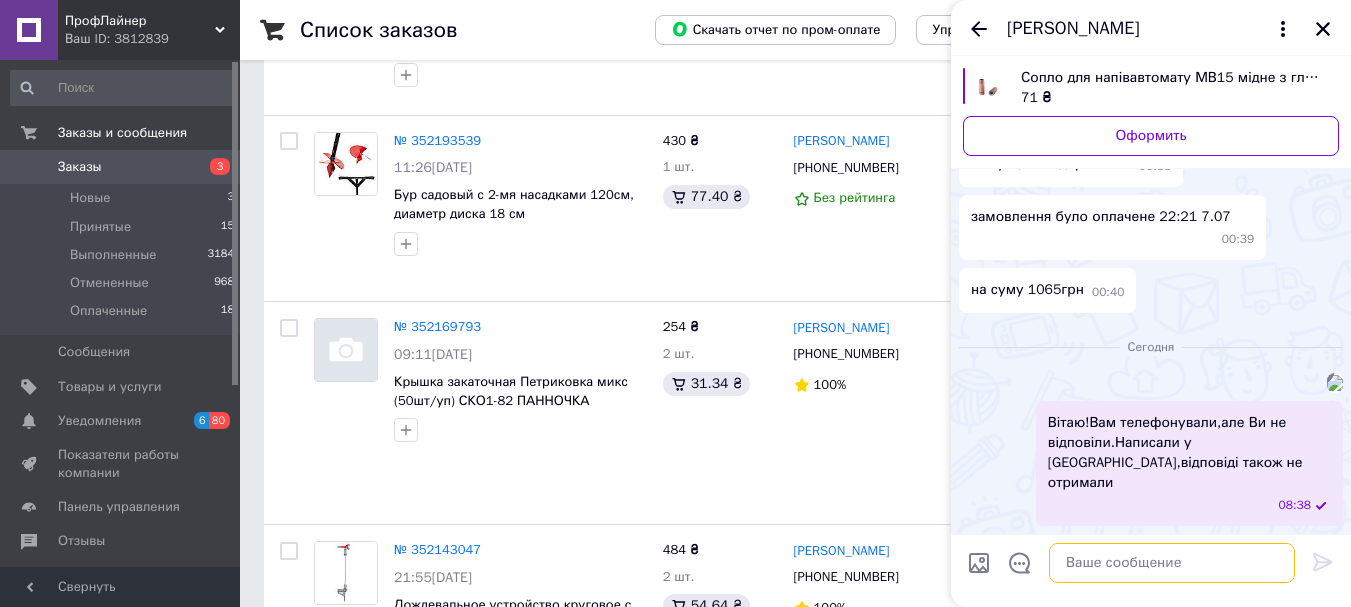 click at bounding box center (1172, 563) 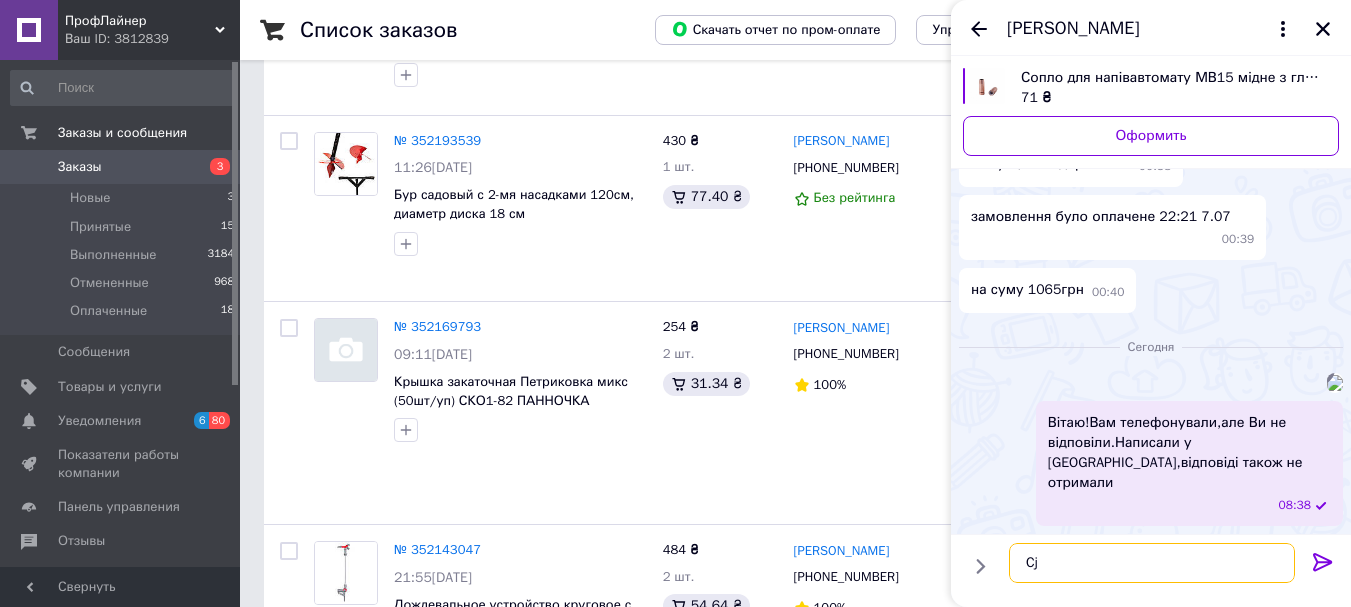type on "C" 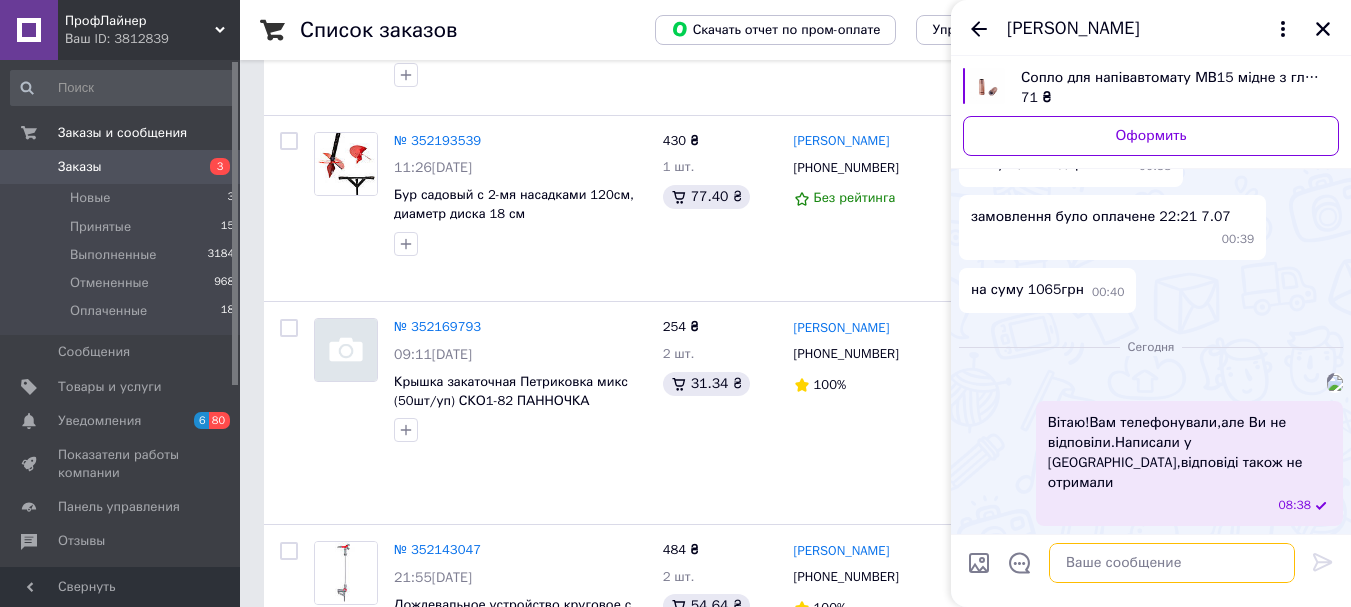 click at bounding box center [1172, 563] 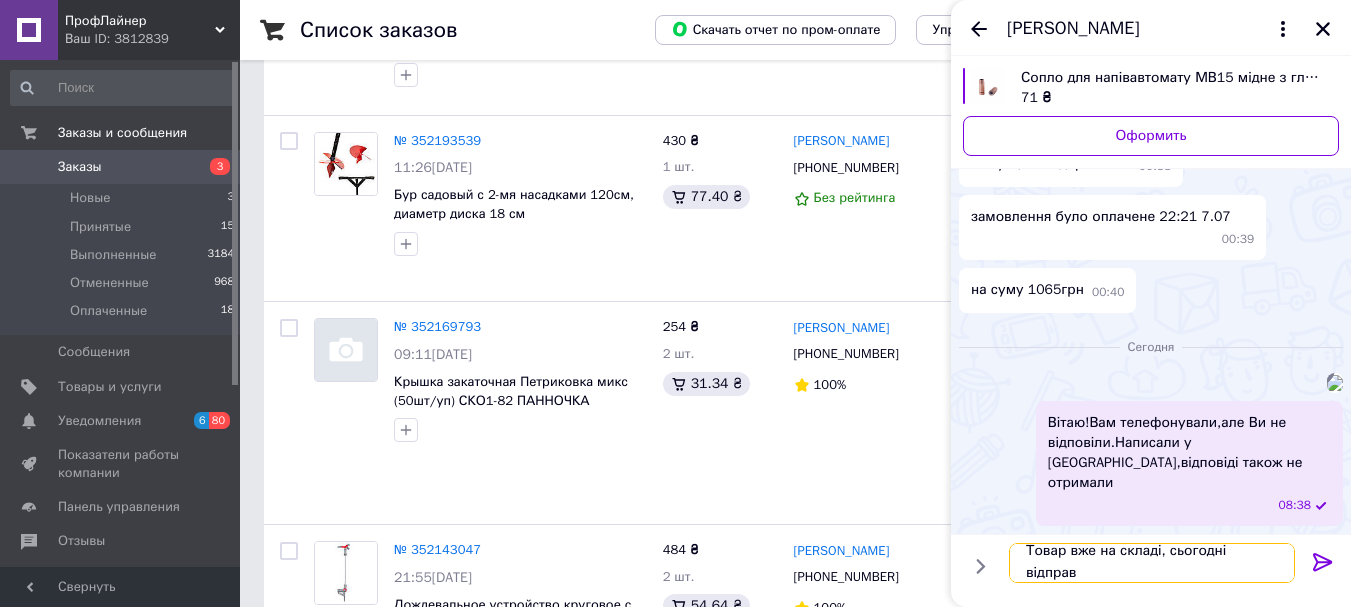 scroll, scrollTop: 0, scrollLeft: 0, axis: both 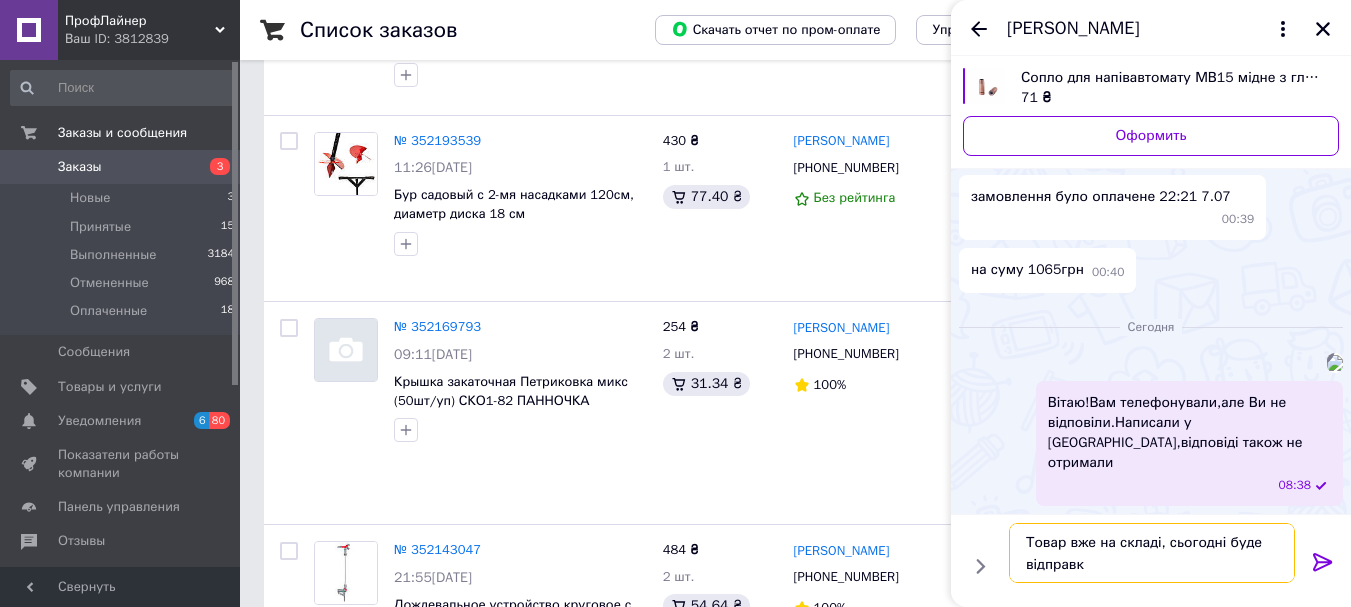 type on "Товар вже на складі, сьогодні буде відправка" 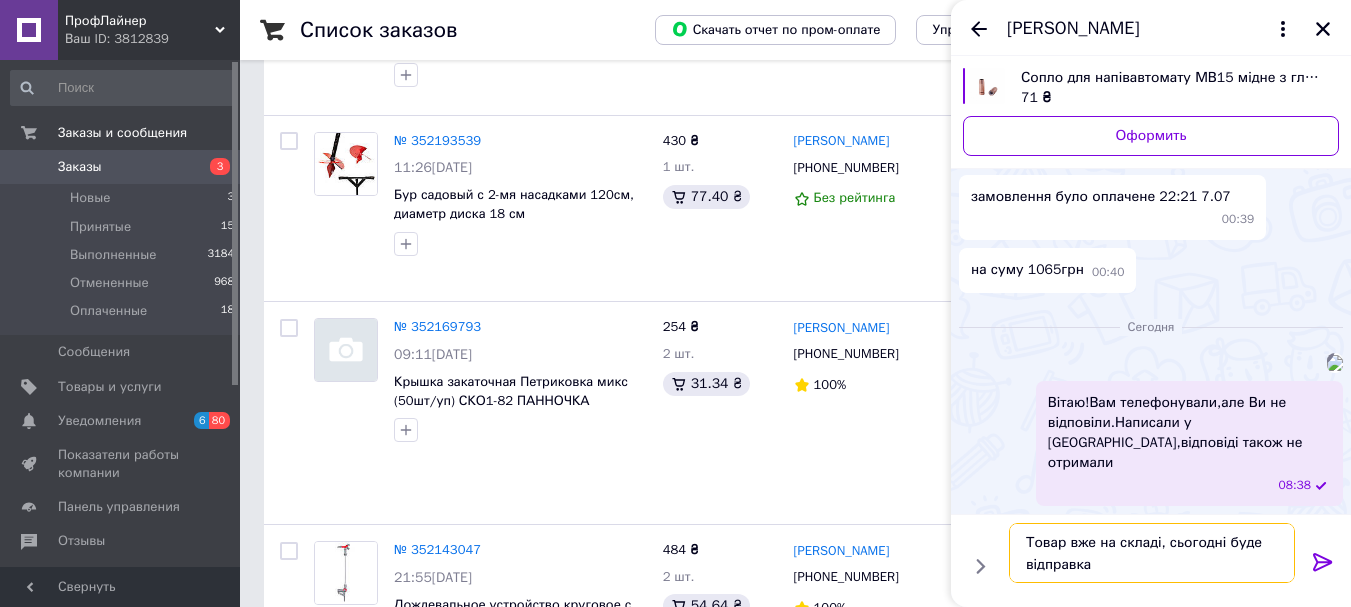 type 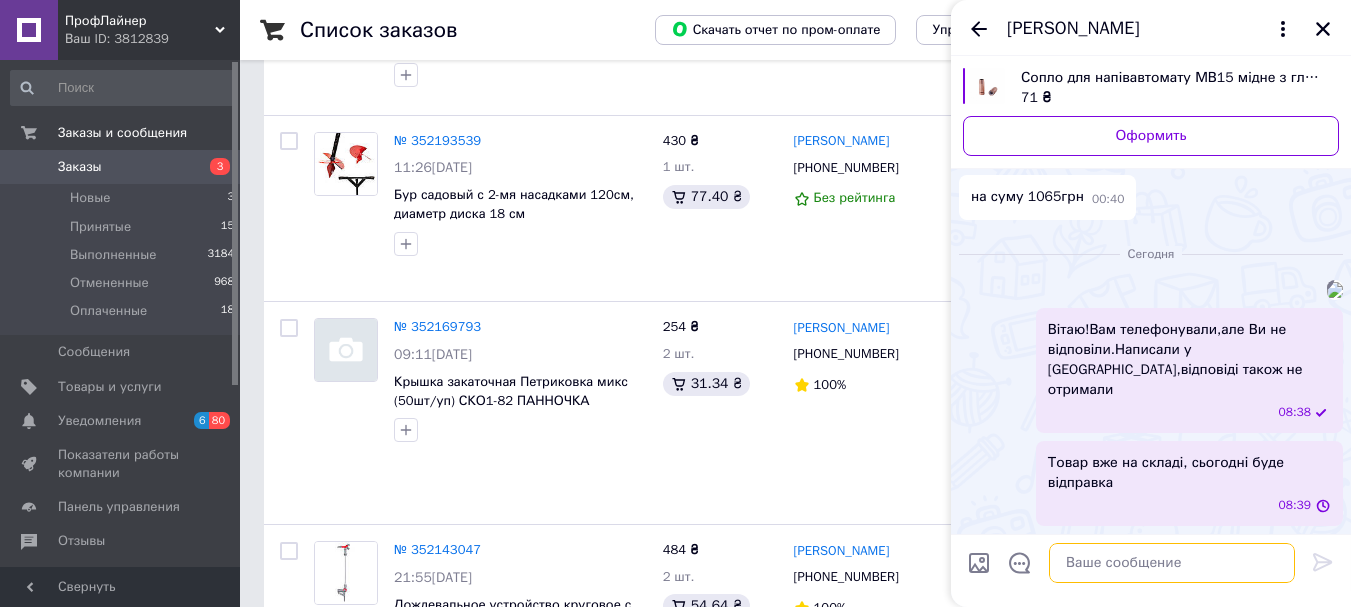 scroll, scrollTop: 626, scrollLeft: 0, axis: vertical 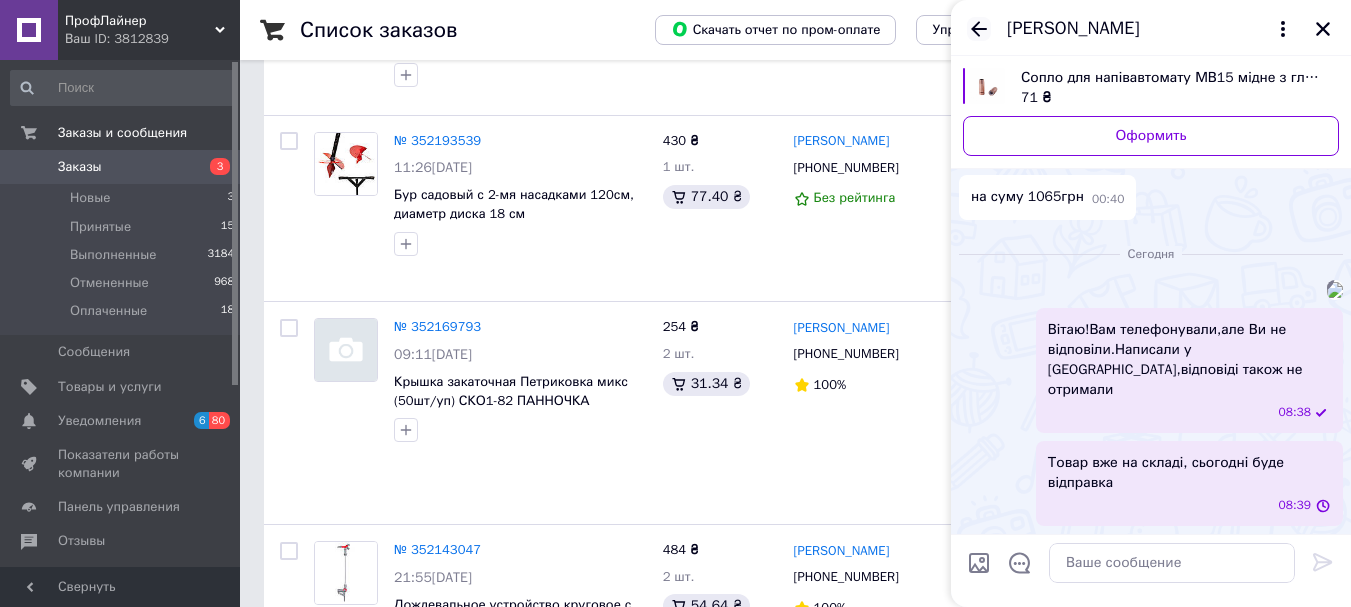 click 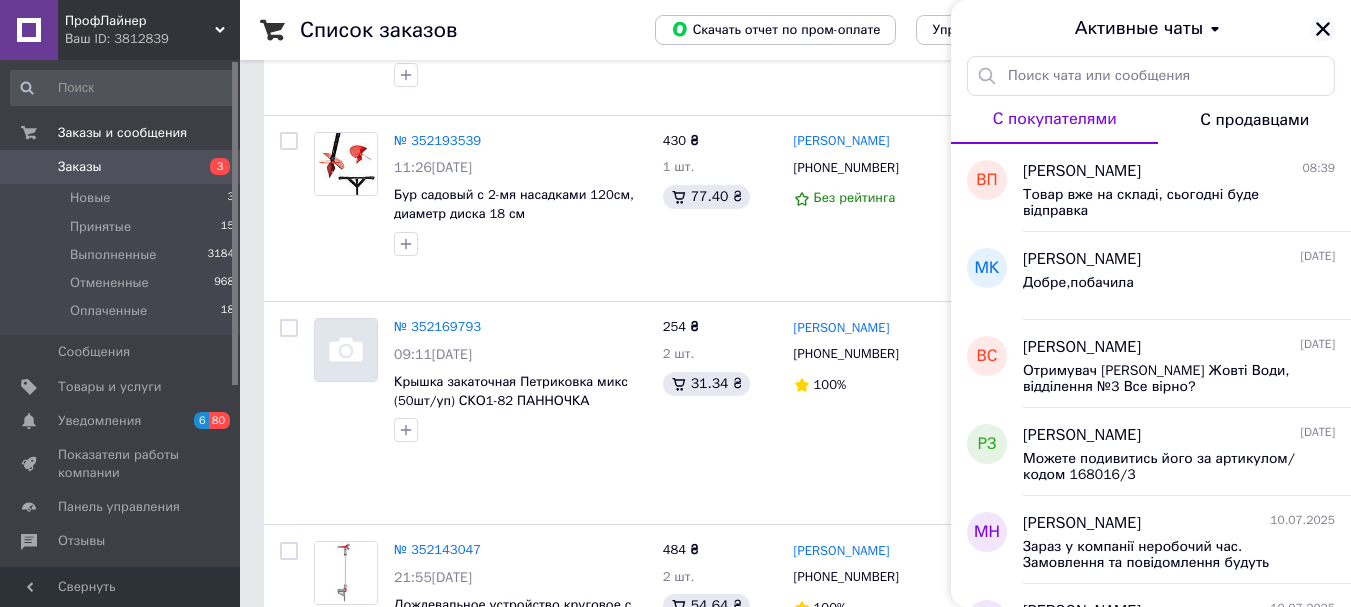 click 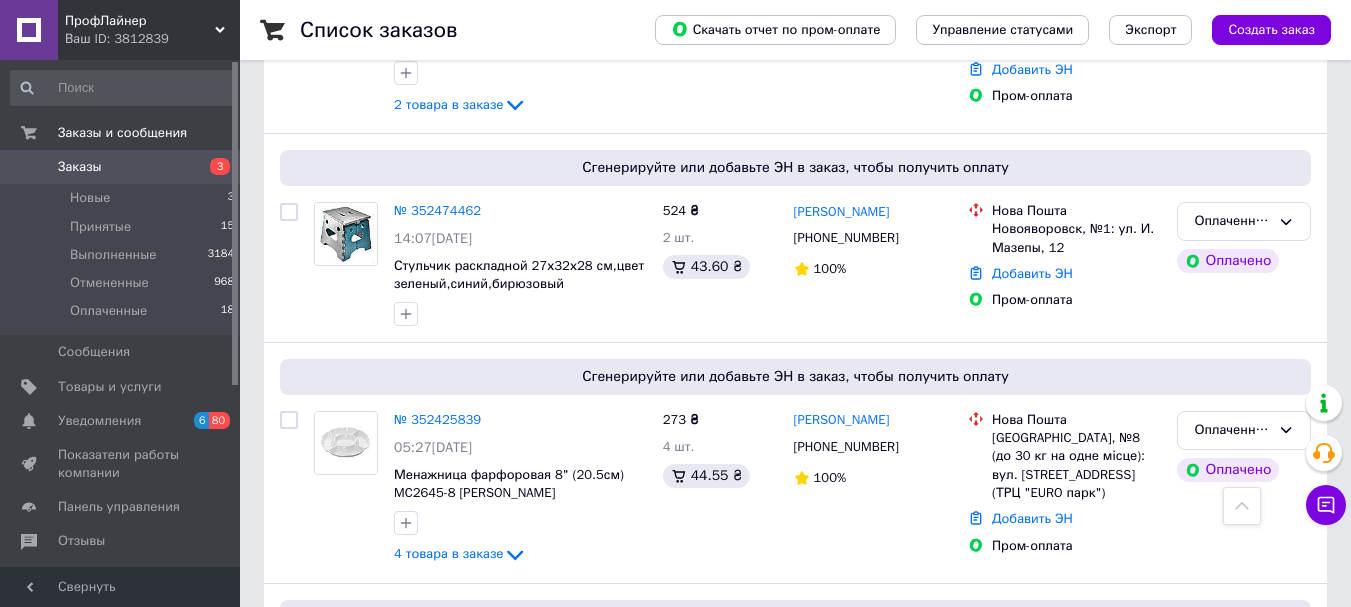 scroll, scrollTop: 0, scrollLeft: 0, axis: both 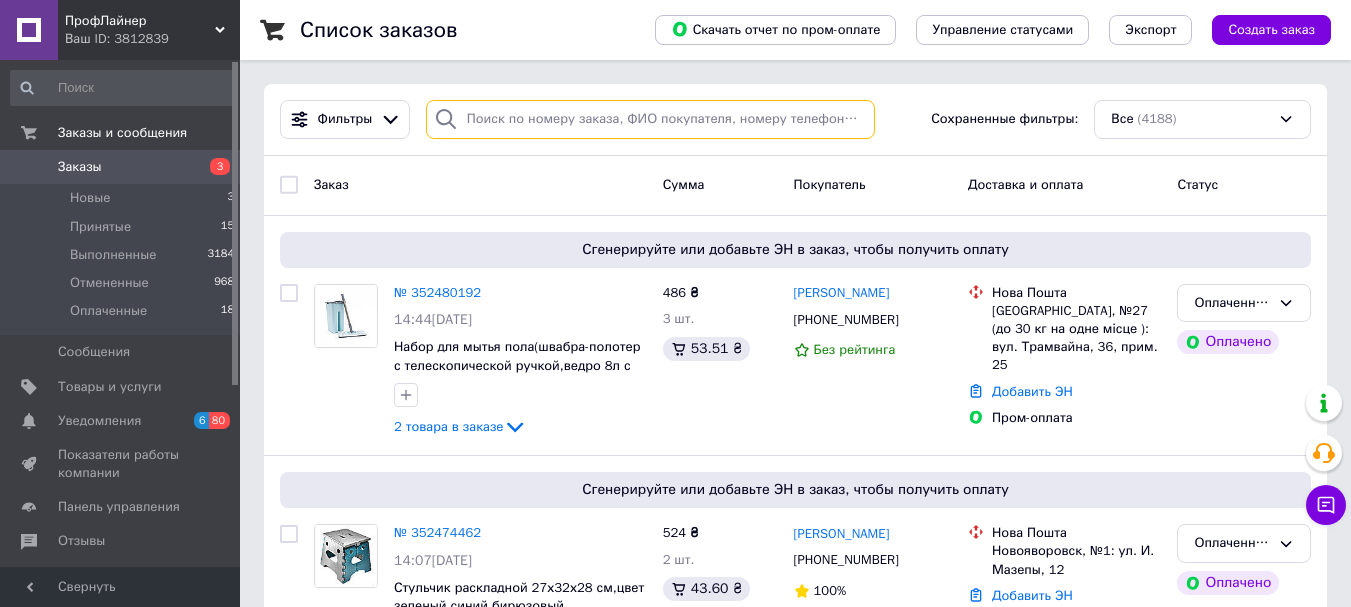 click at bounding box center (650, 119) 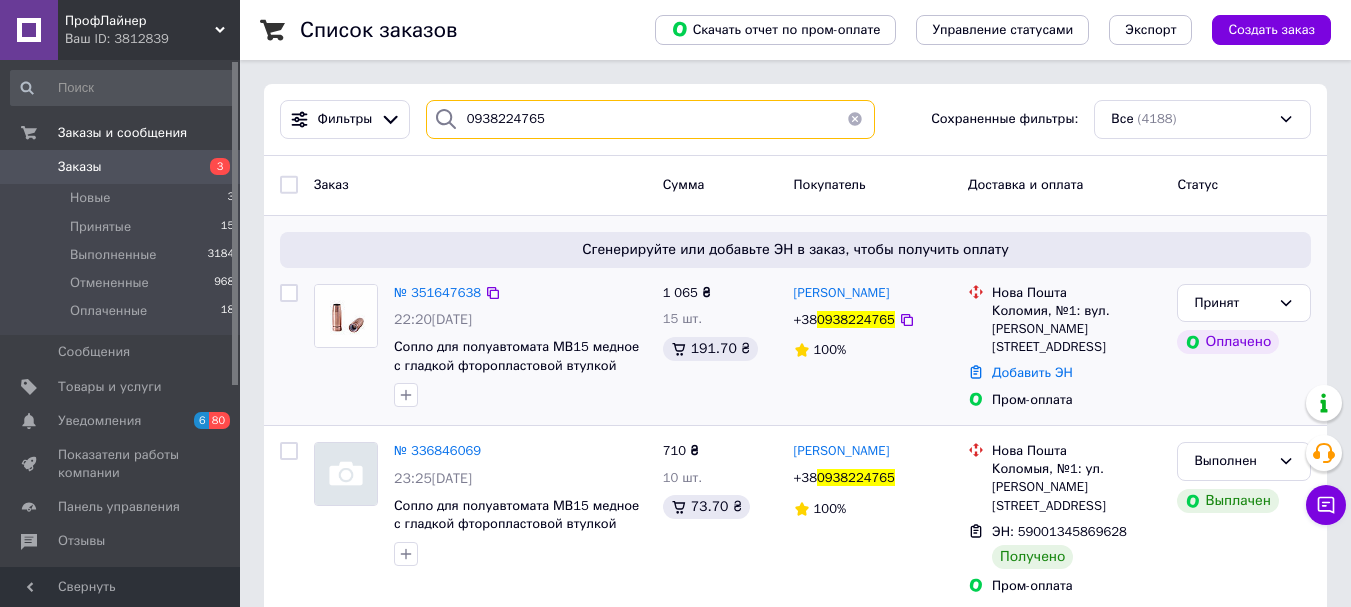 type on "0938224765" 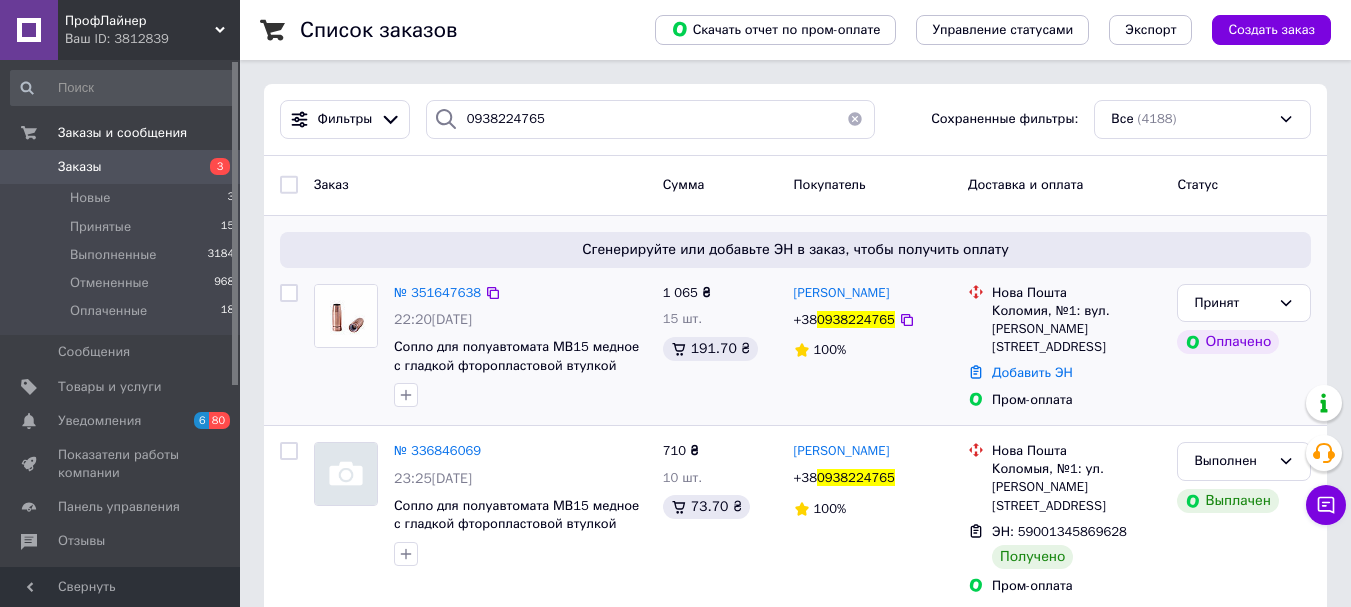 click at bounding box center (289, 293) 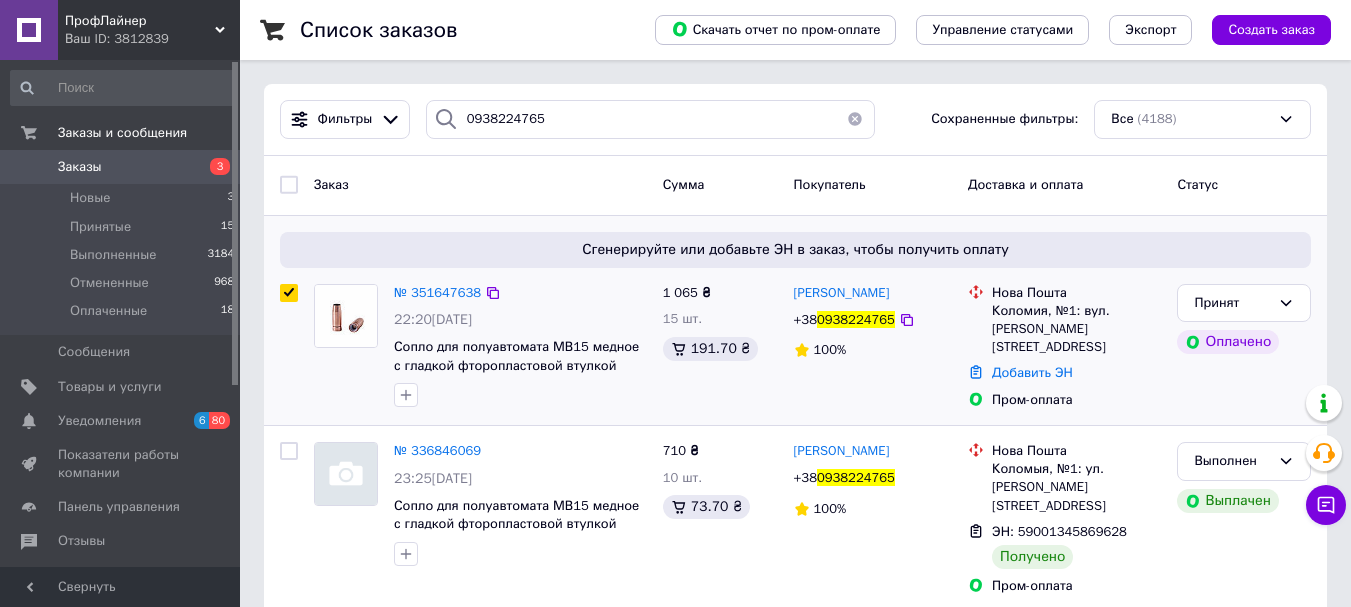 checkbox on "true" 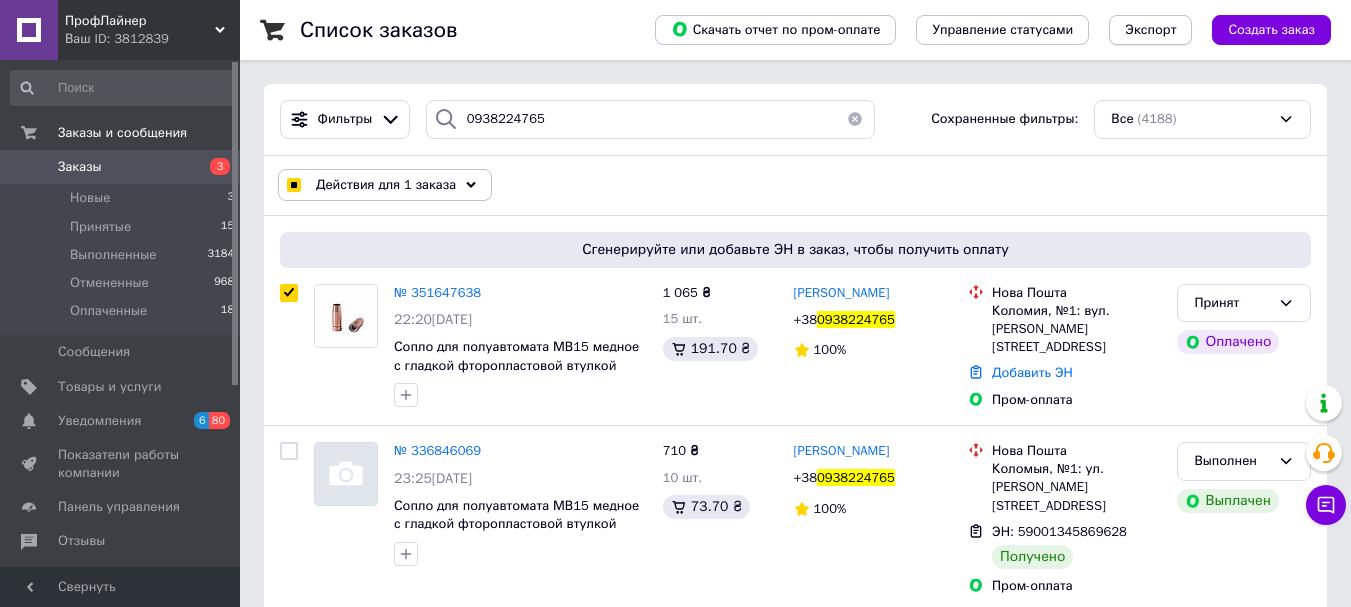 click on "Экспорт" at bounding box center (1150, 30) 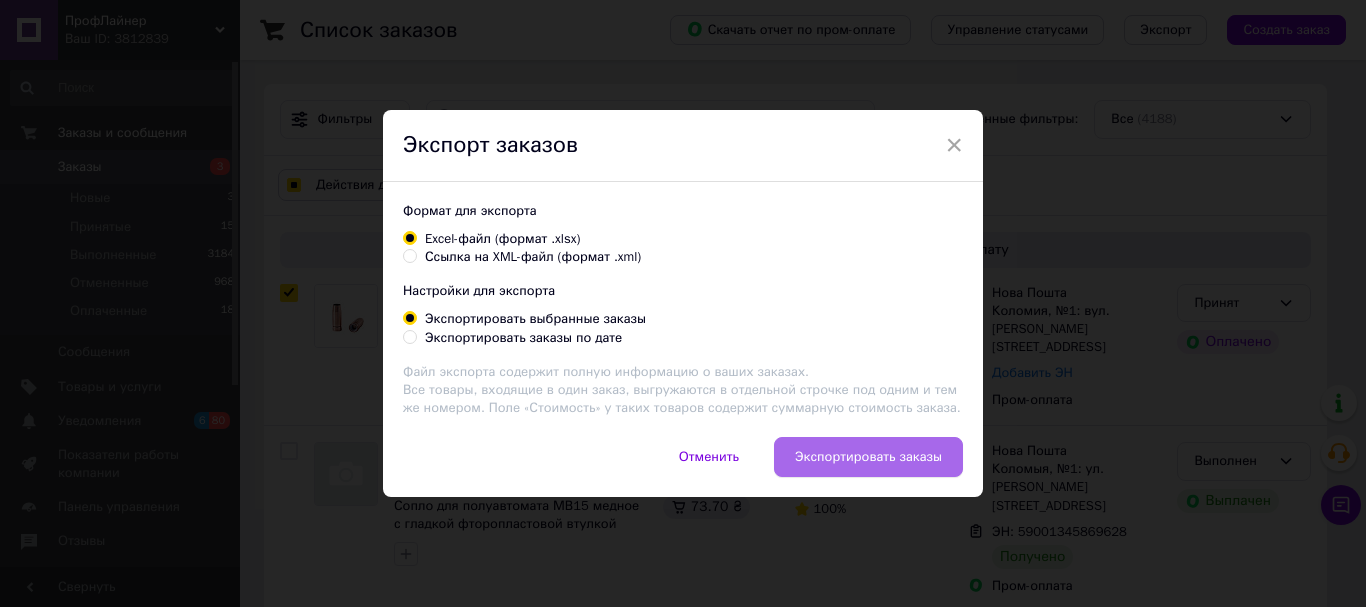click on "Экспортировать заказы" at bounding box center [868, 457] 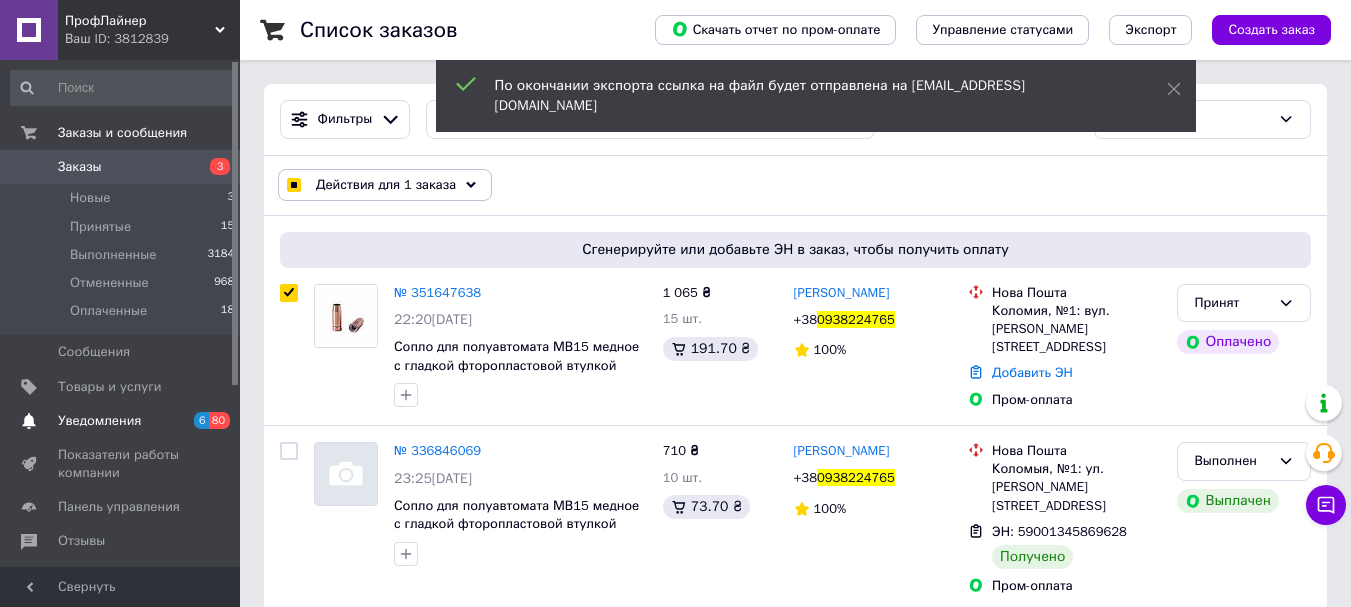 click on "Уведомления" at bounding box center [99, 421] 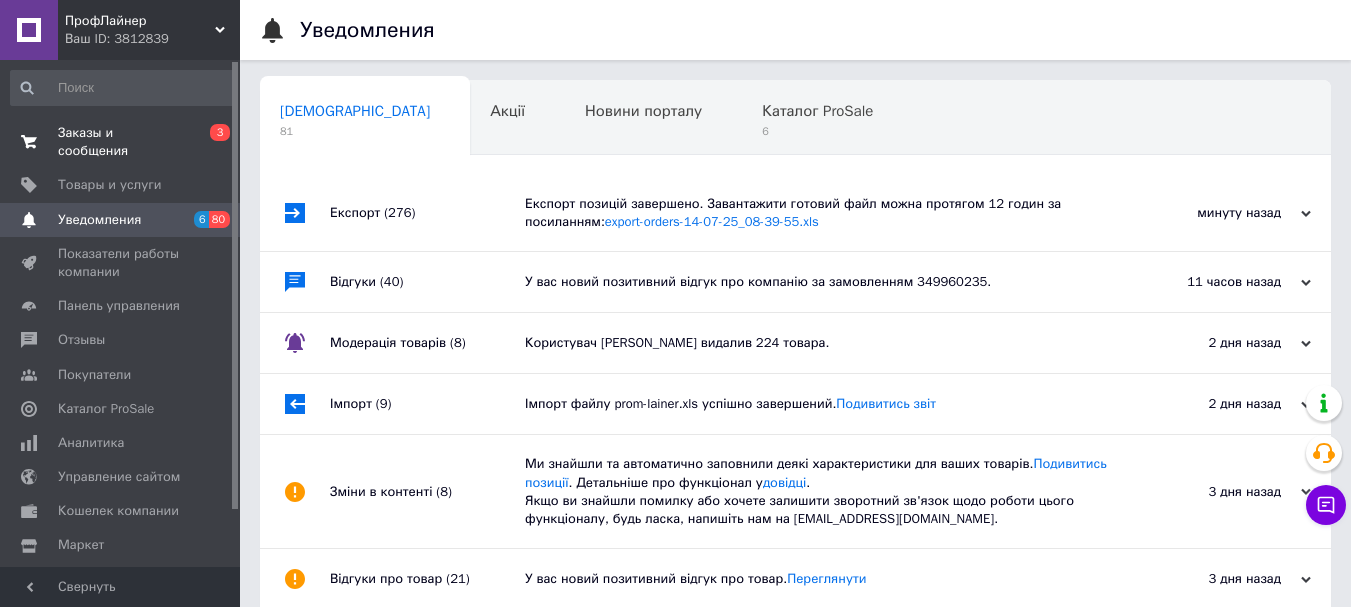 click on "Заказы и сообщения" at bounding box center (121, 142) 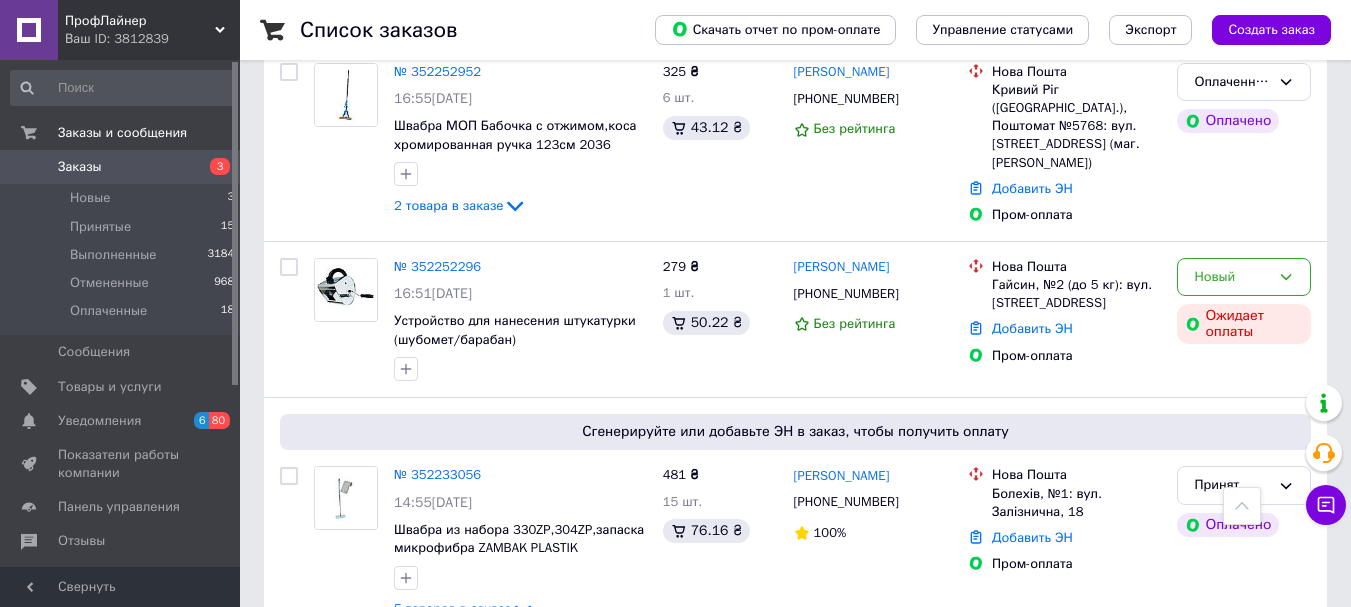 scroll, scrollTop: 2700, scrollLeft: 0, axis: vertical 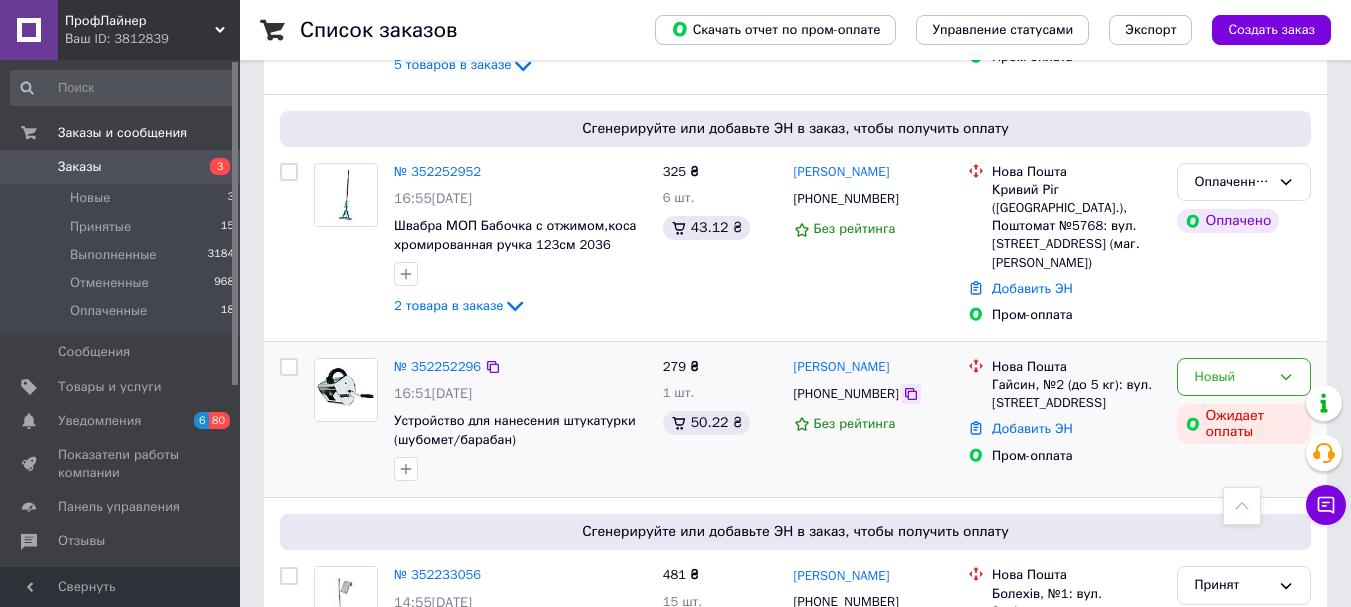 click 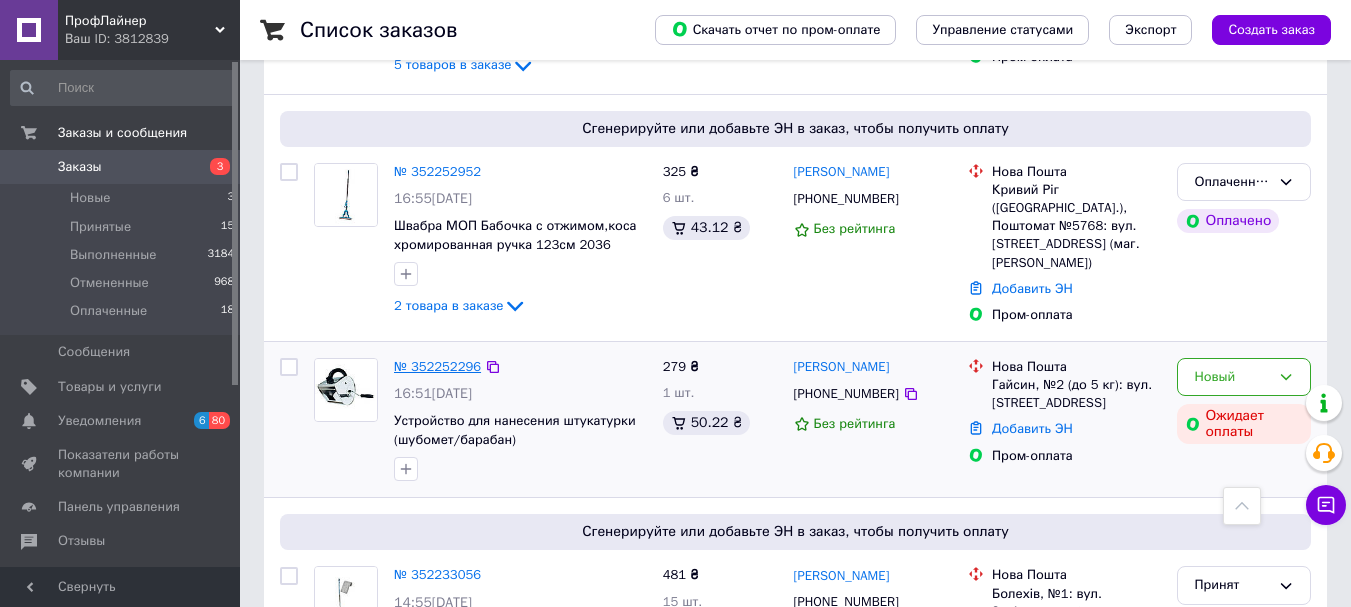 click on "№ 352252296" at bounding box center [437, 366] 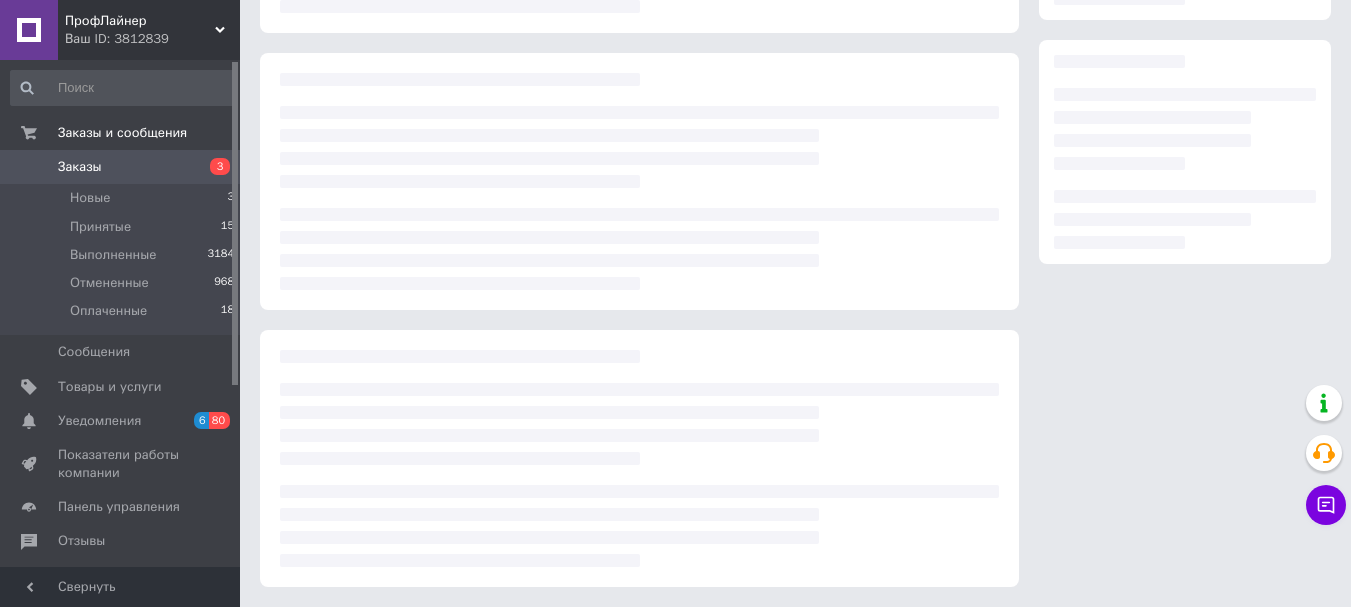 scroll, scrollTop: 0, scrollLeft: 0, axis: both 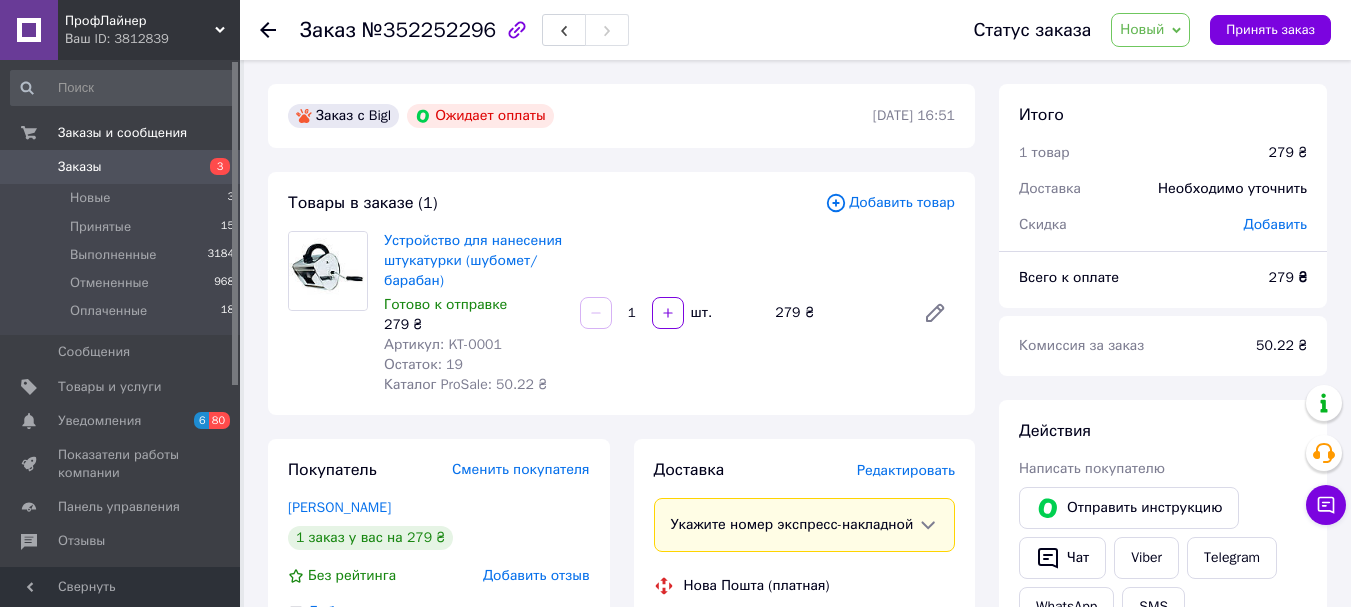 click on "Заказ №352252296 Статус заказа Новый Принят Выполнен Отменен Оплаченный Принять заказ" at bounding box center [795, 30] 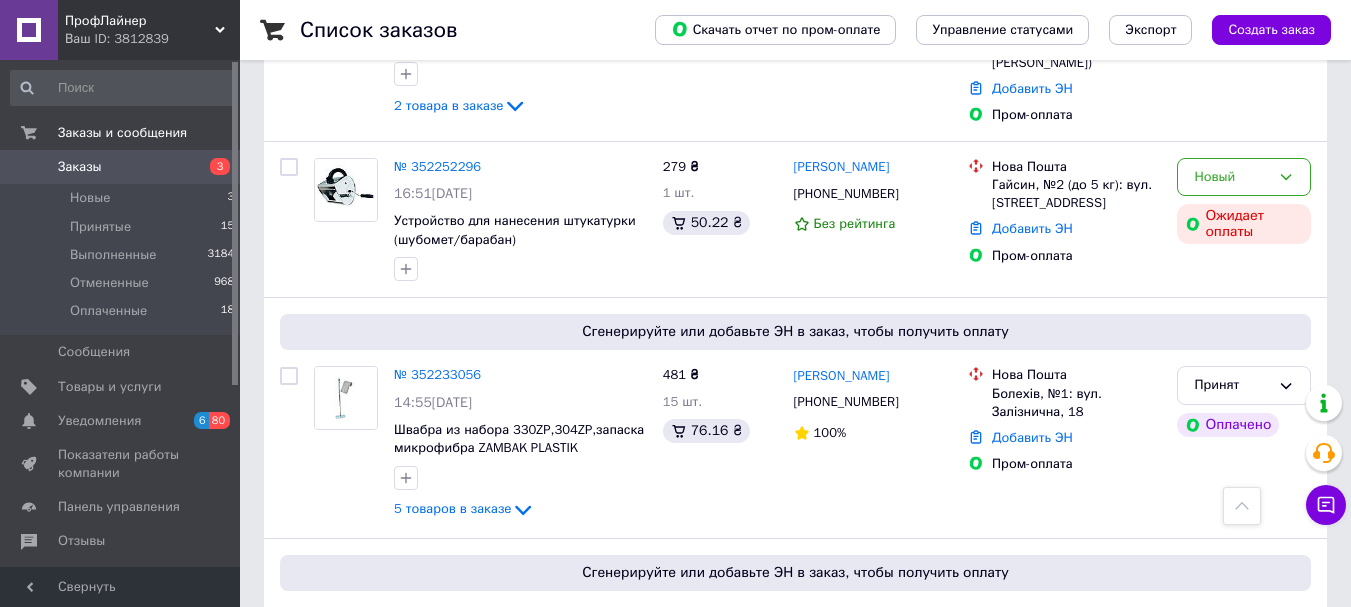 scroll, scrollTop: 2700, scrollLeft: 0, axis: vertical 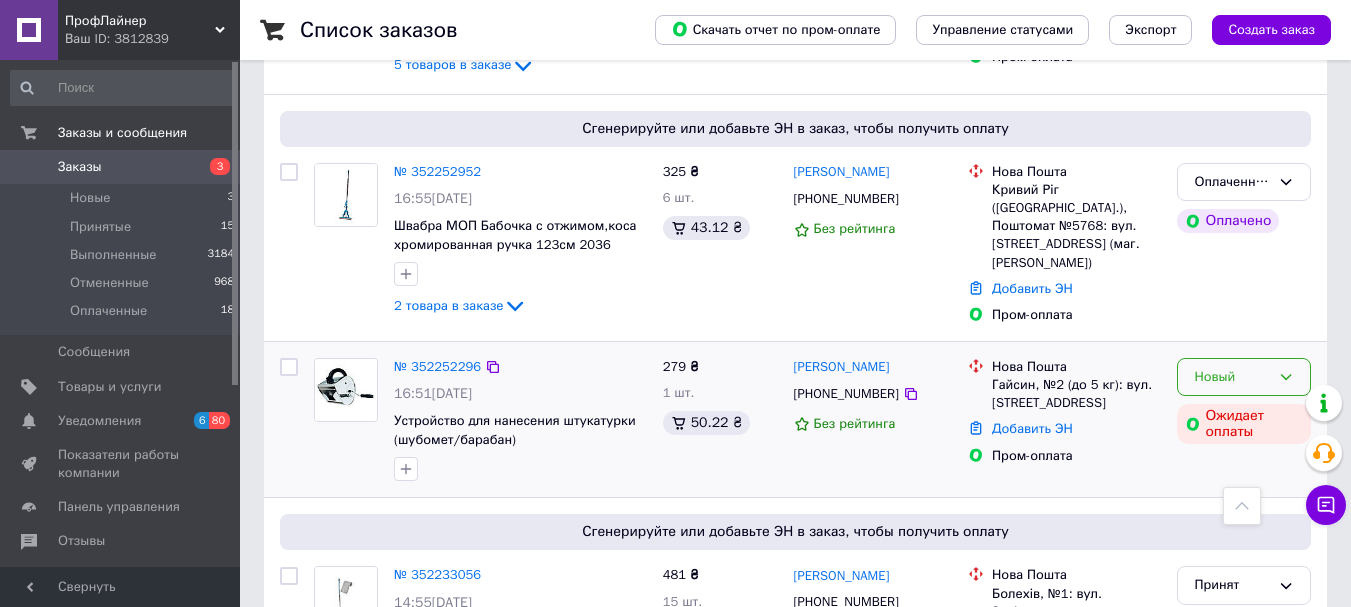 click 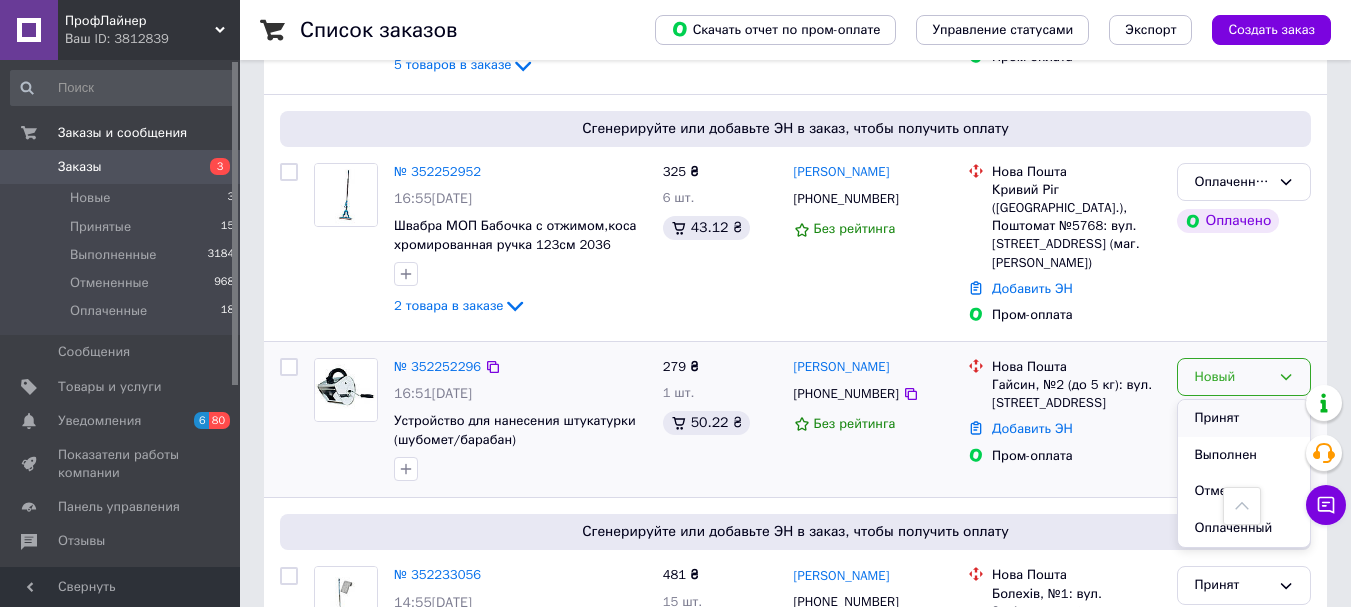 click on "Принят" at bounding box center (1244, 418) 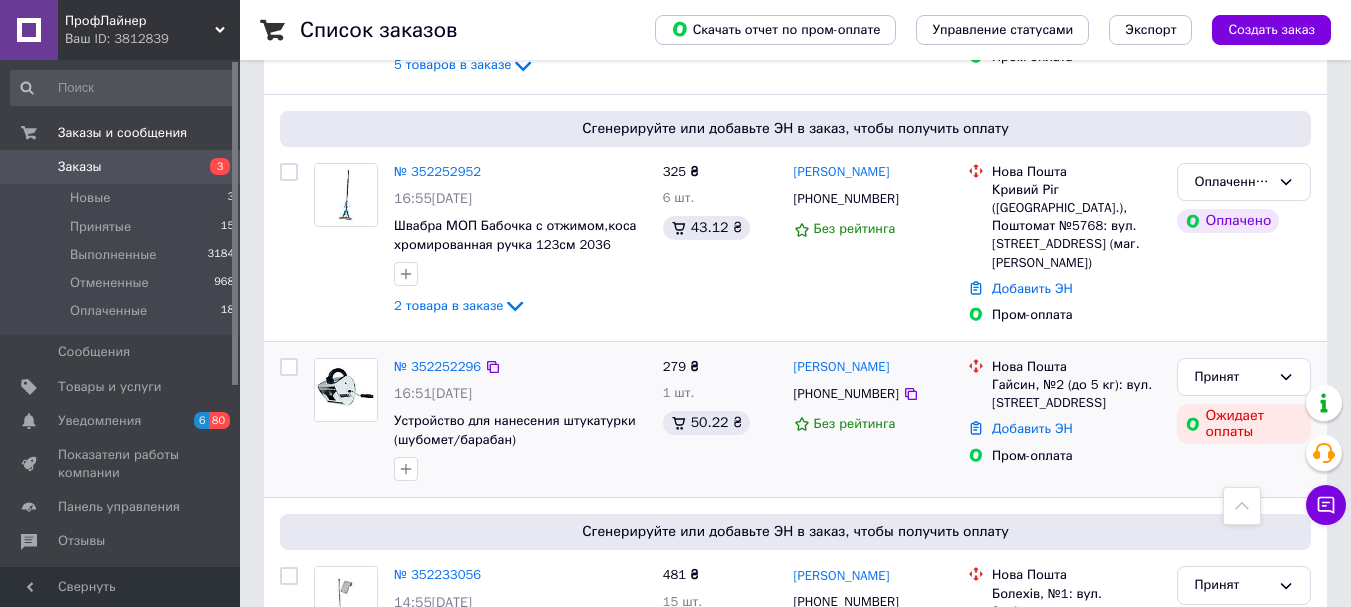 scroll, scrollTop: 2500, scrollLeft: 0, axis: vertical 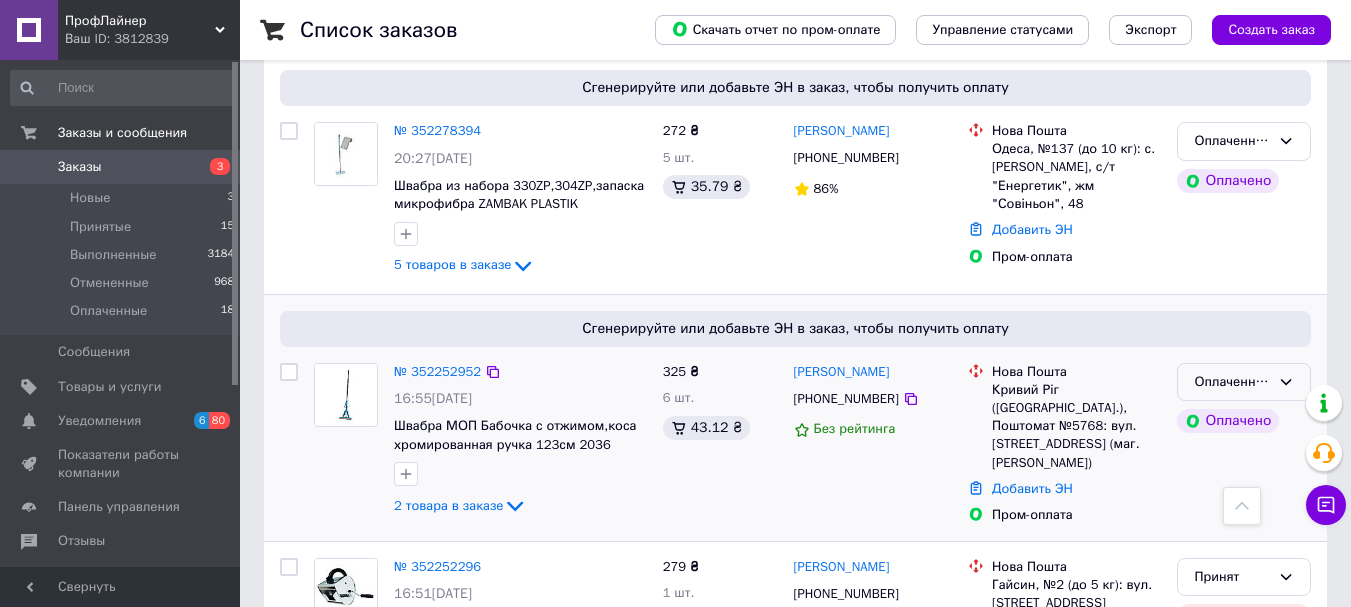 click 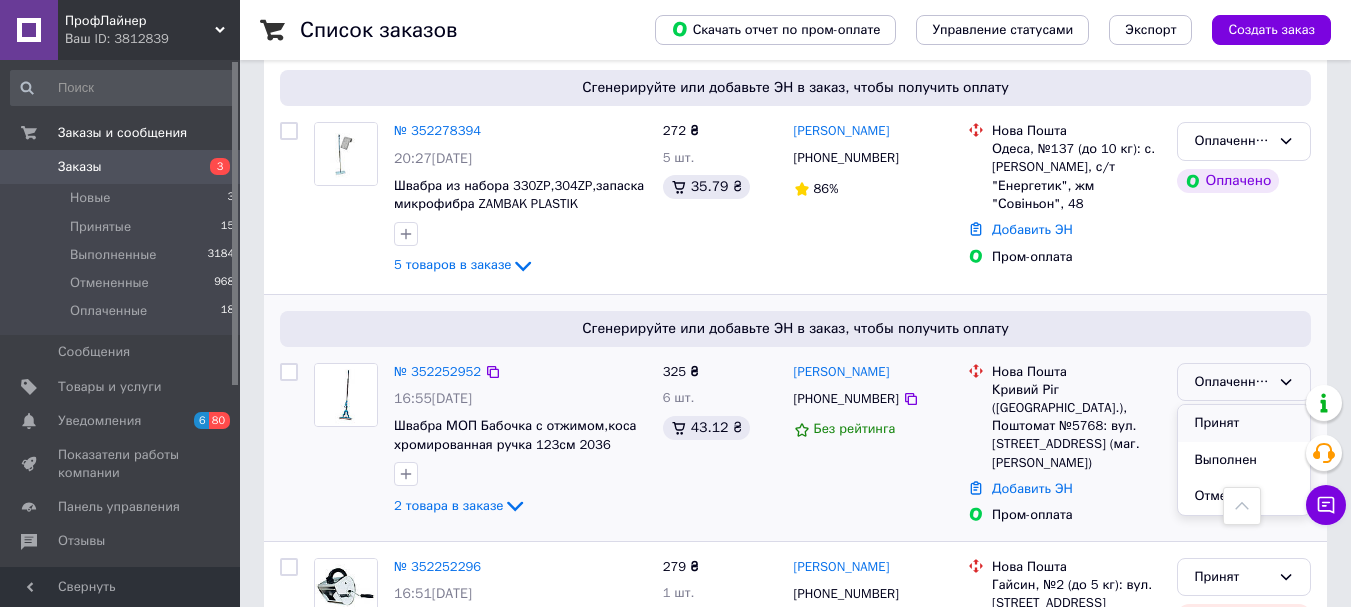 click on "Принят" at bounding box center [1244, 423] 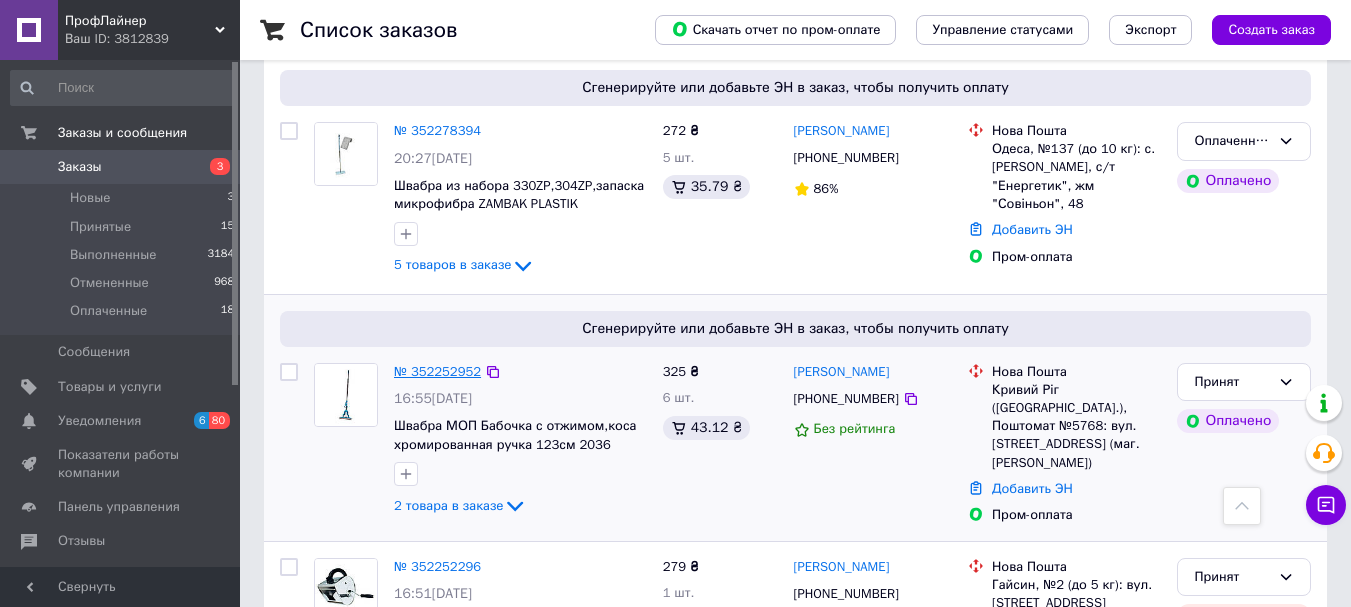 click on "№ 352252952" at bounding box center [437, 371] 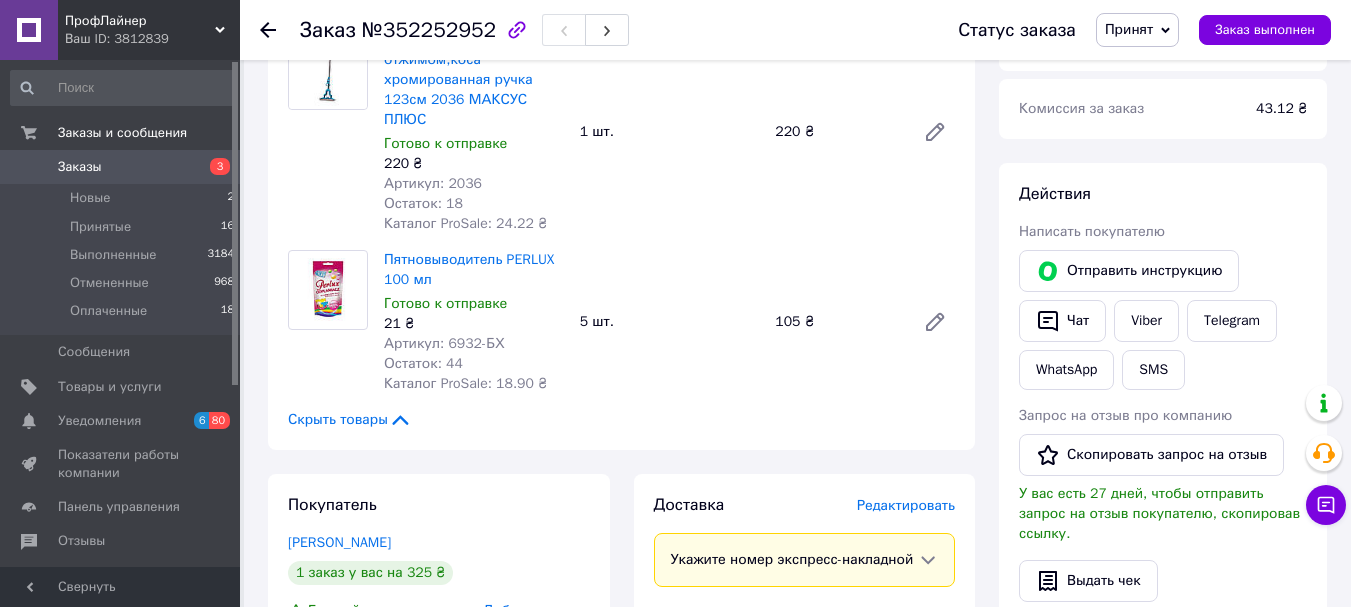 scroll, scrollTop: 0, scrollLeft: 0, axis: both 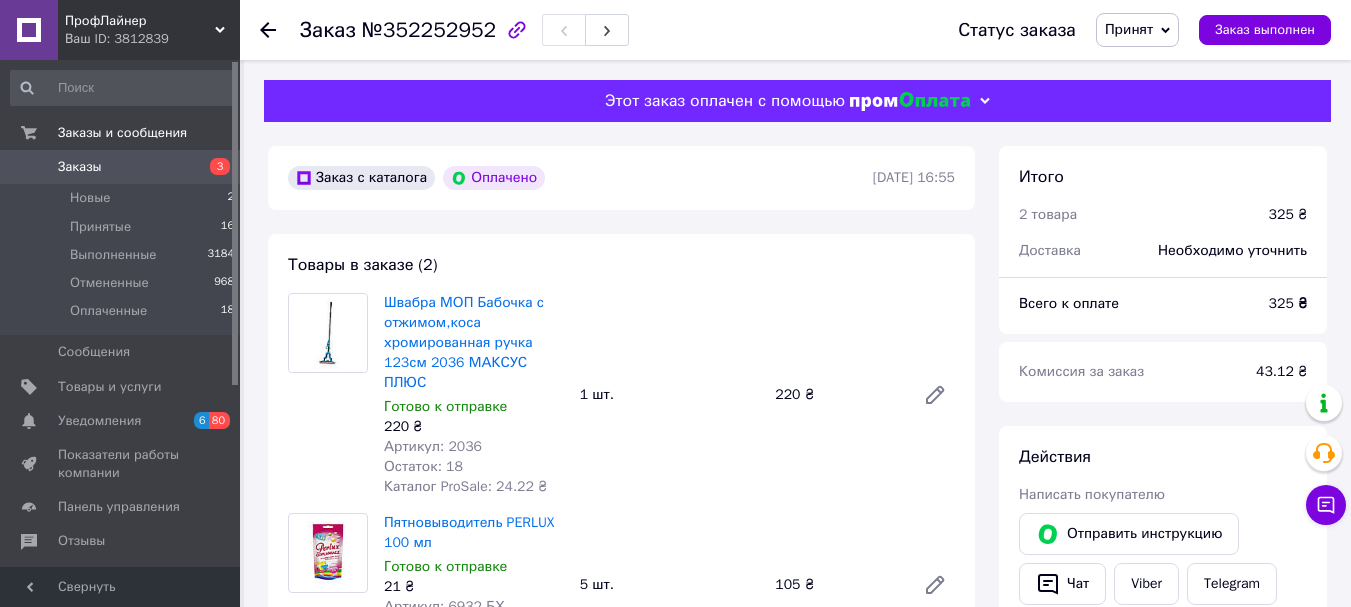 click 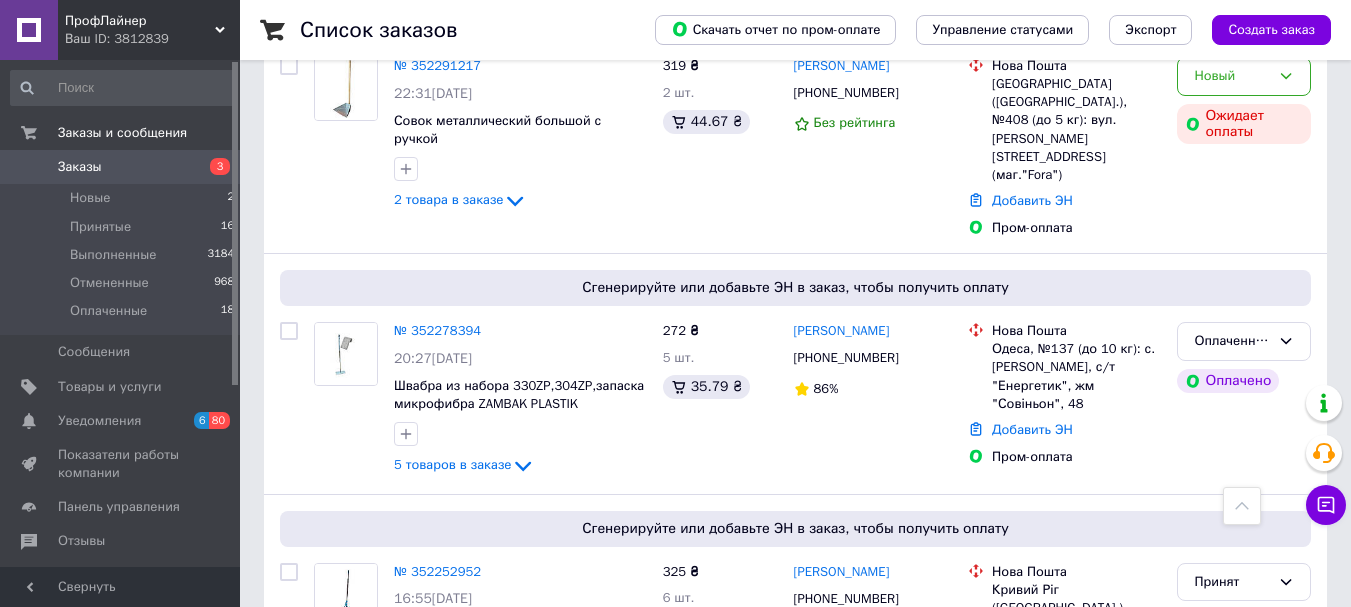 scroll, scrollTop: 2400, scrollLeft: 0, axis: vertical 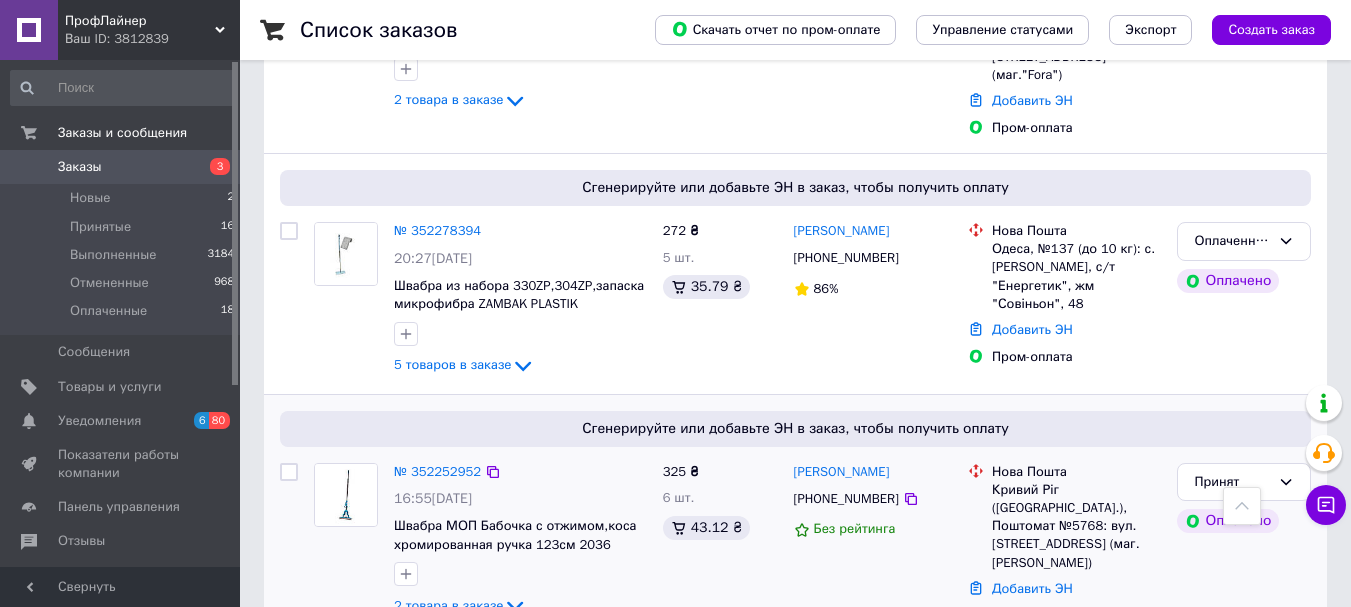 drag, startPoint x: 283, startPoint y: 302, endPoint x: 284, endPoint y: 312, distance: 10.049875 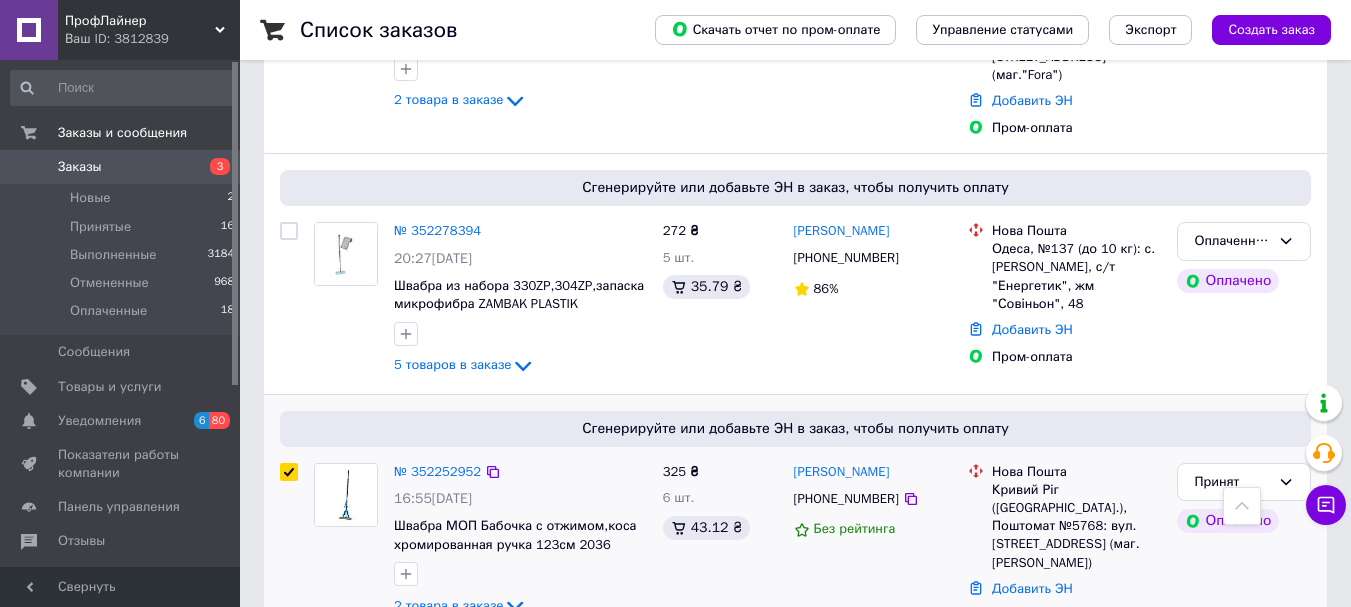 checkbox on "true" 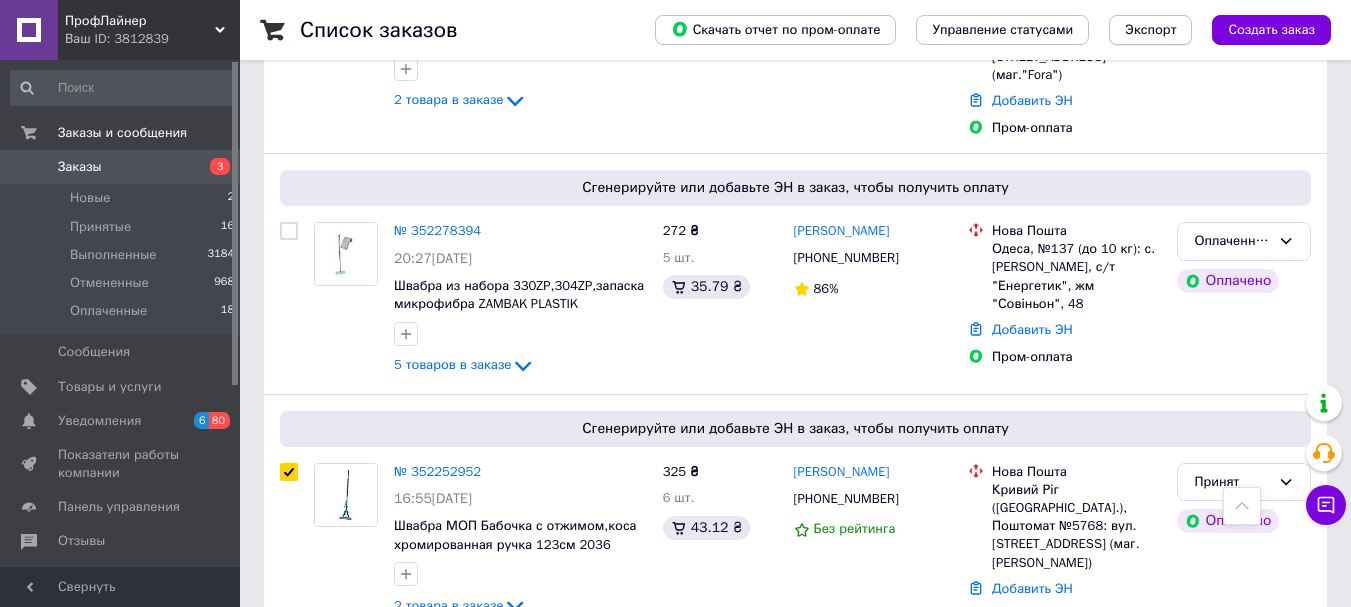 click on "Экспорт" at bounding box center (1150, 30) 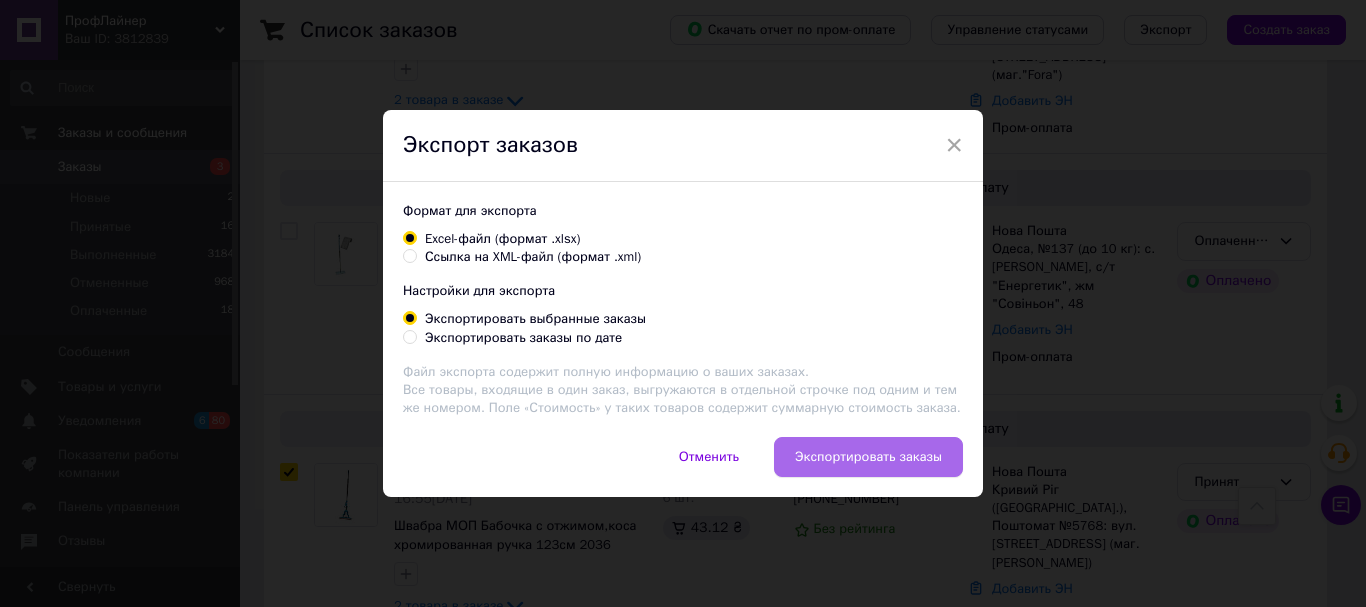 click on "Экспортировать заказы" at bounding box center (868, 457) 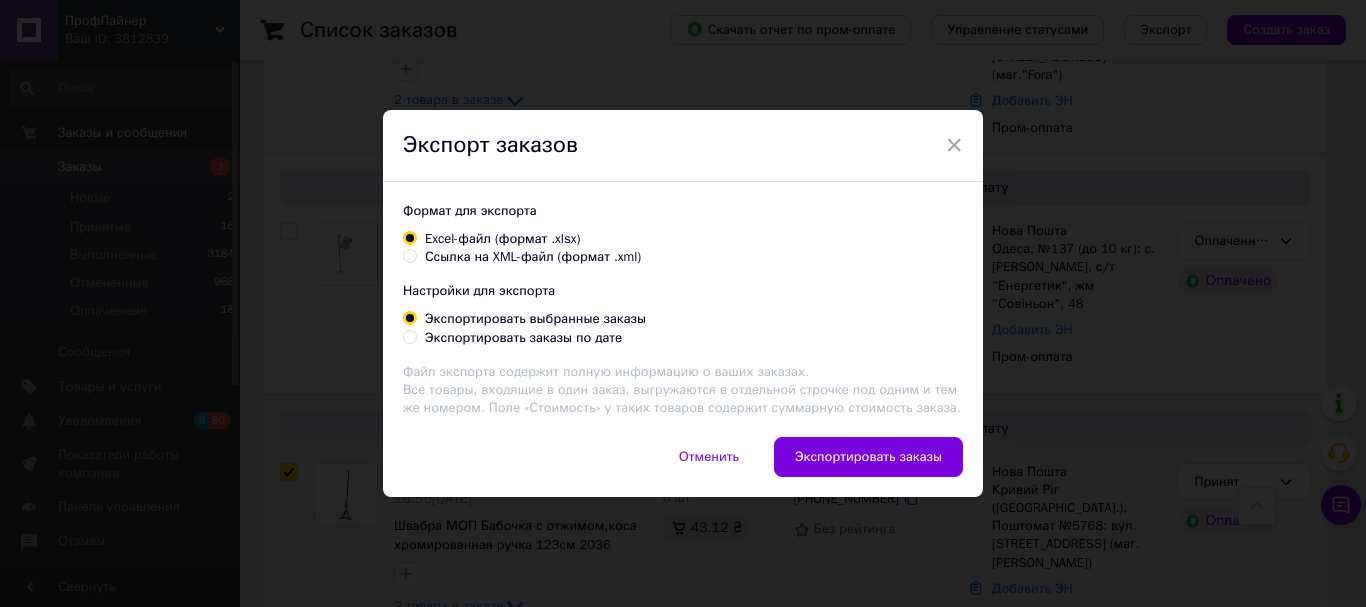 checkbox on "true" 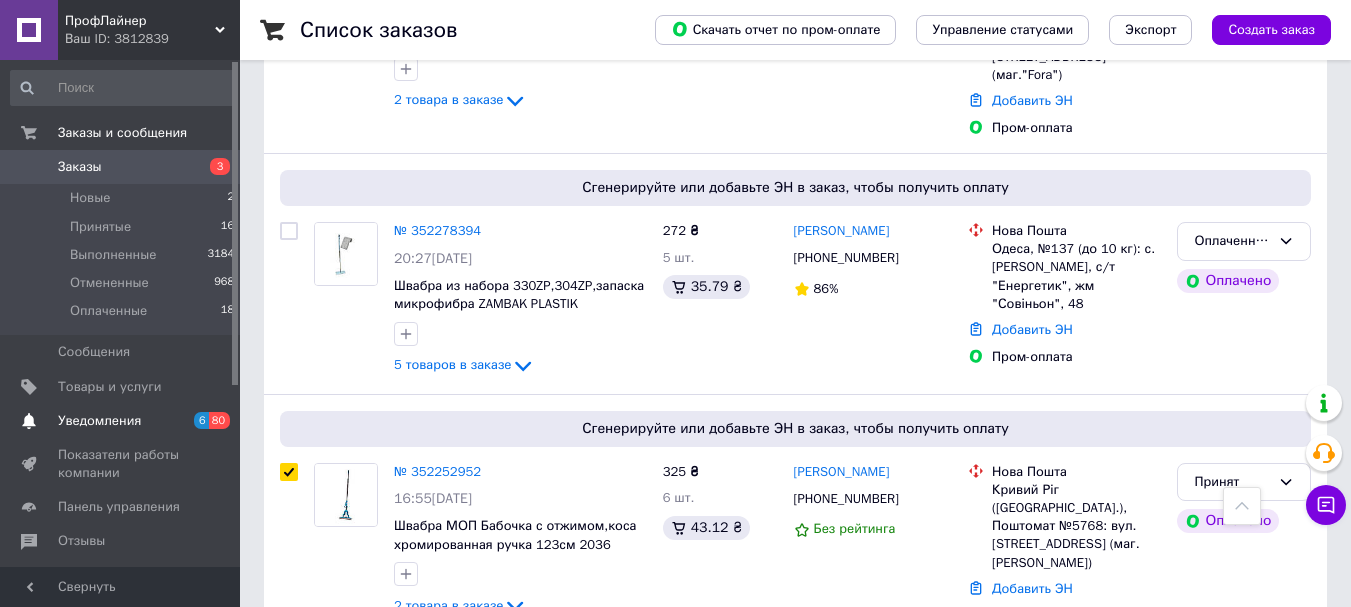 click on "Уведомления" at bounding box center [99, 421] 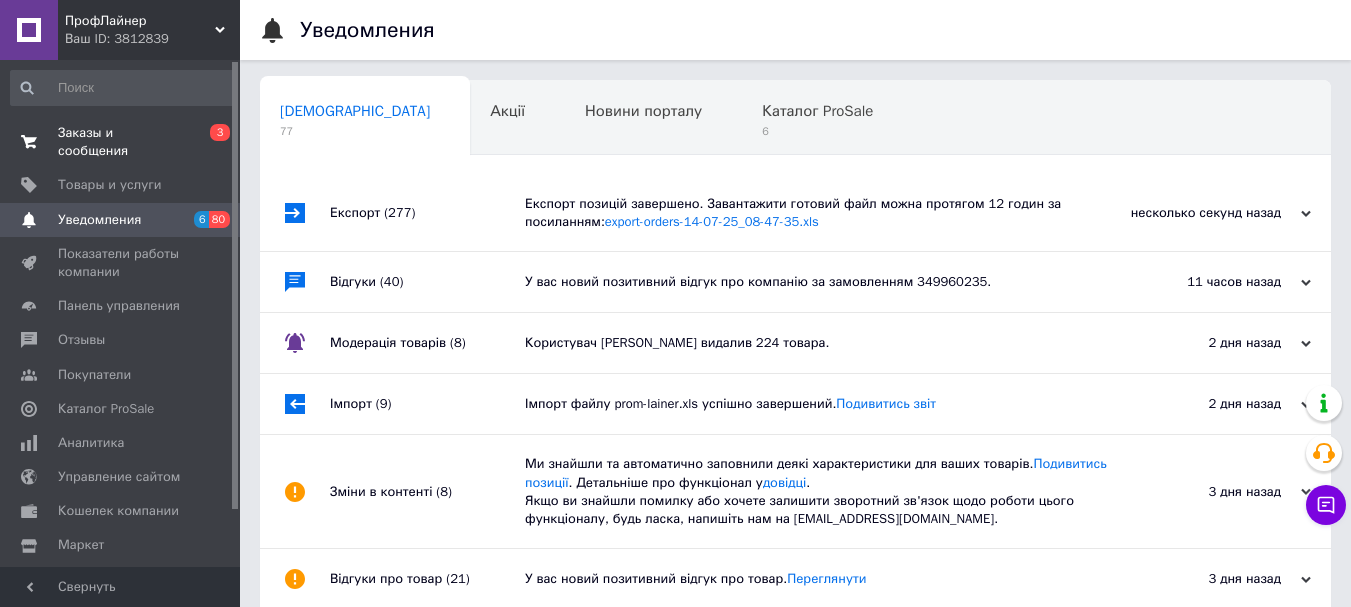 click on "Заказы и сообщения" at bounding box center [121, 142] 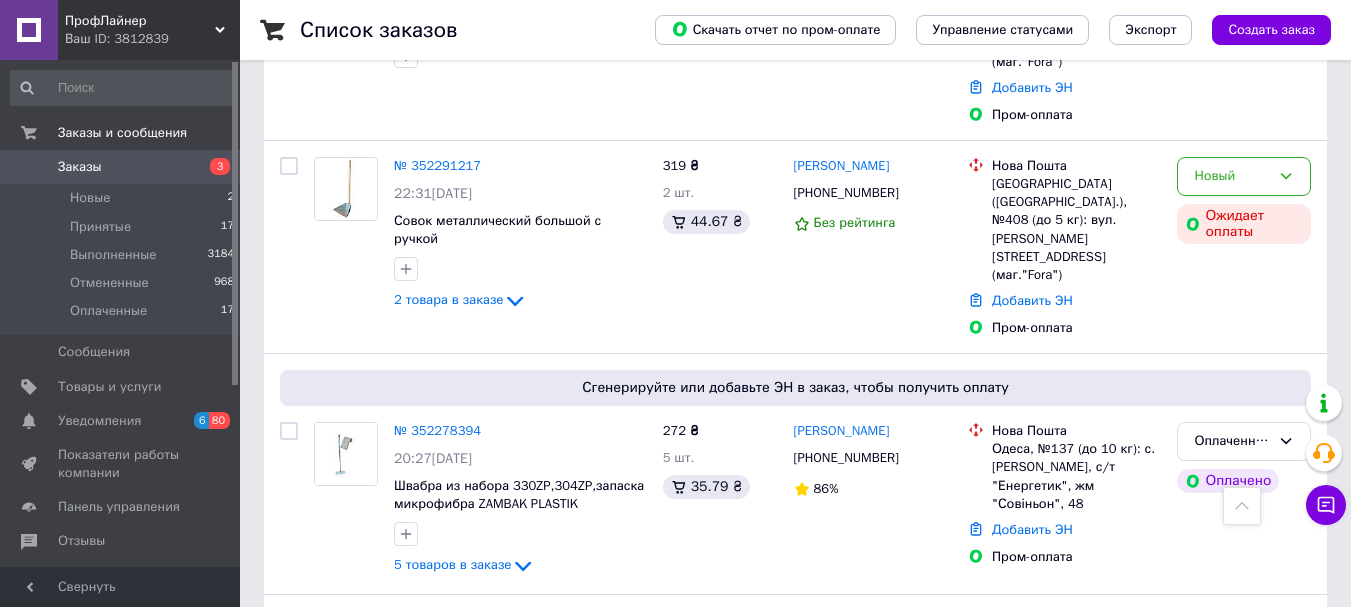 scroll, scrollTop: 2300, scrollLeft: 0, axis: vertical 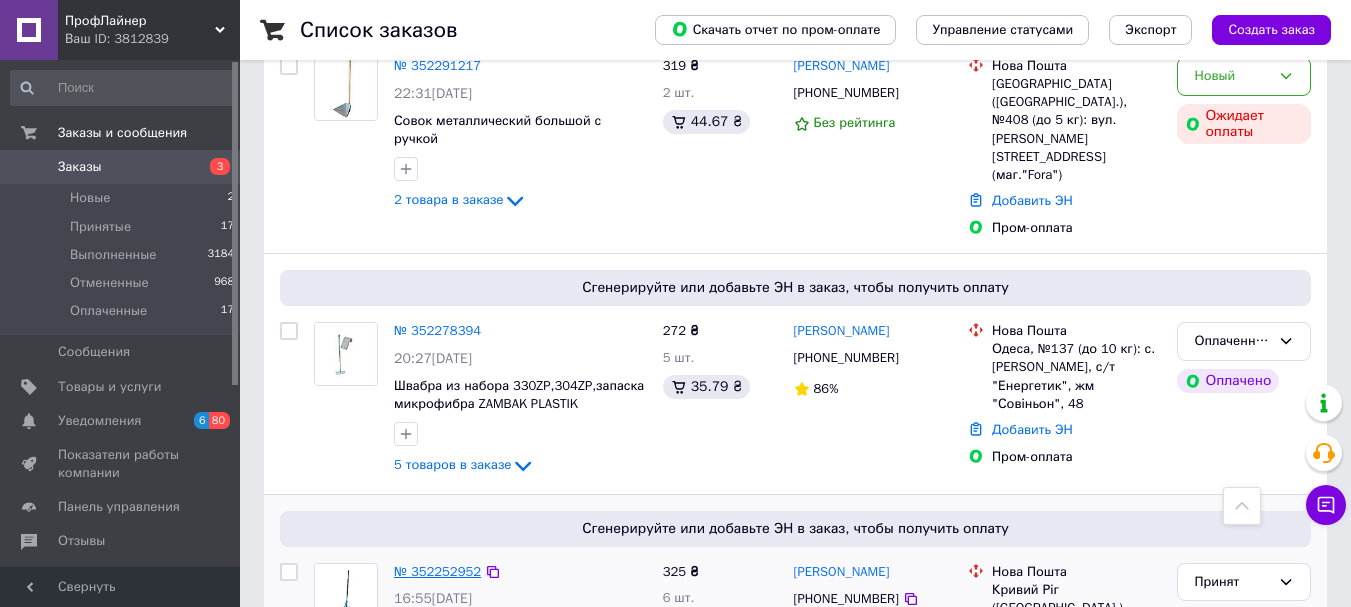 click on "№ 352252952" at bounding box center [437, 571] 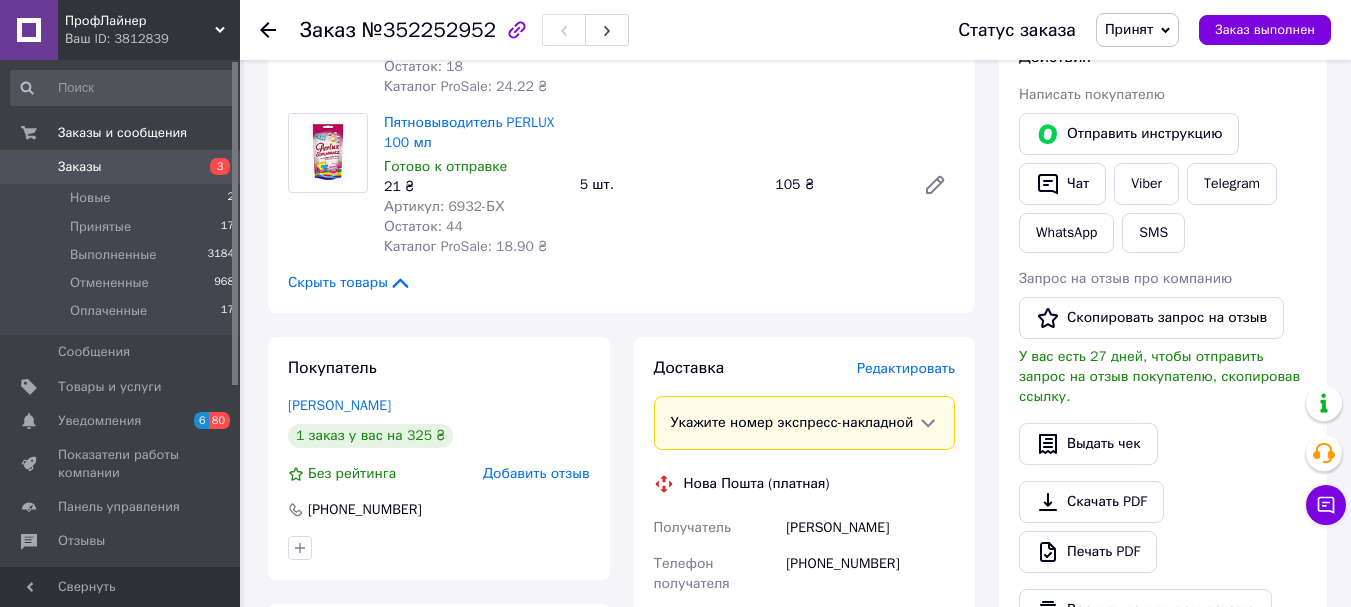 scroll, scrollTop: 500, scrollLeft: 0, axis: vertical 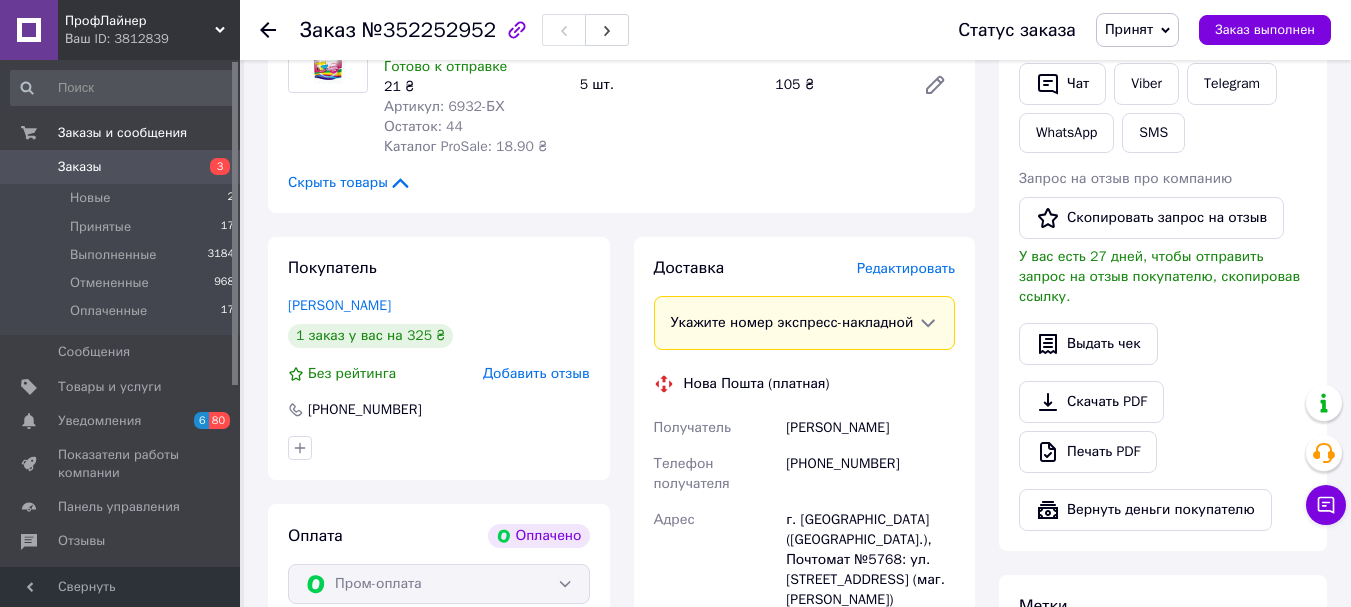 click 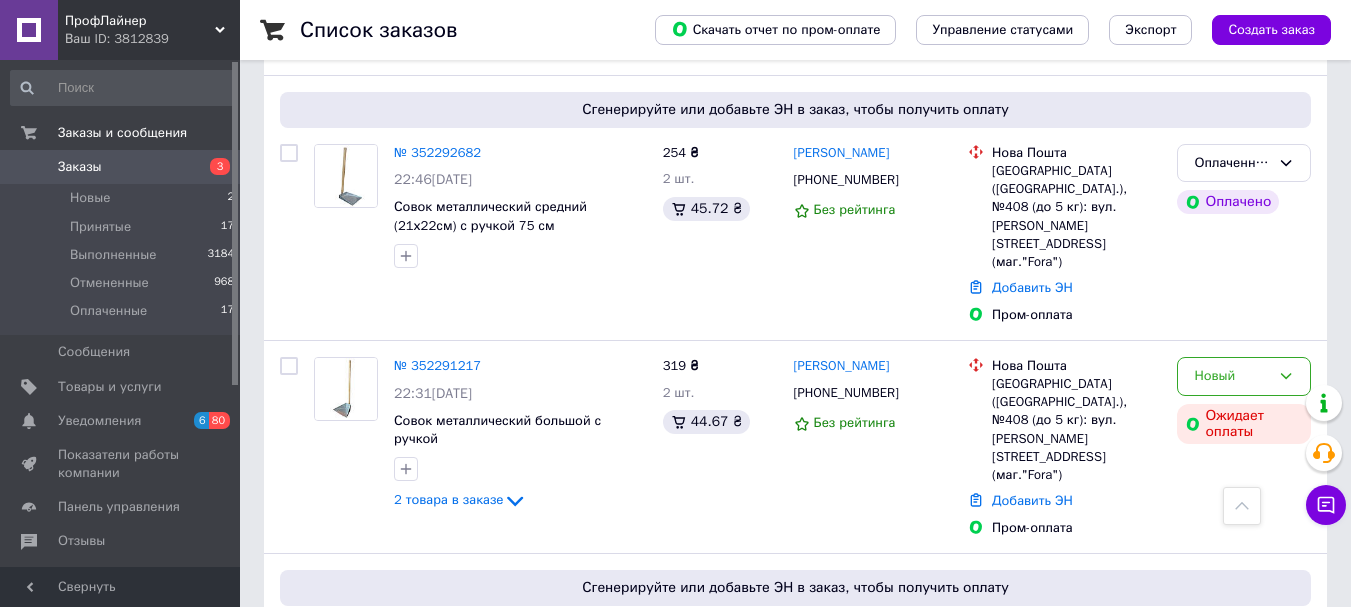 scroll, scrollTop: 2300, scrollLeft: 0, axis: vertical 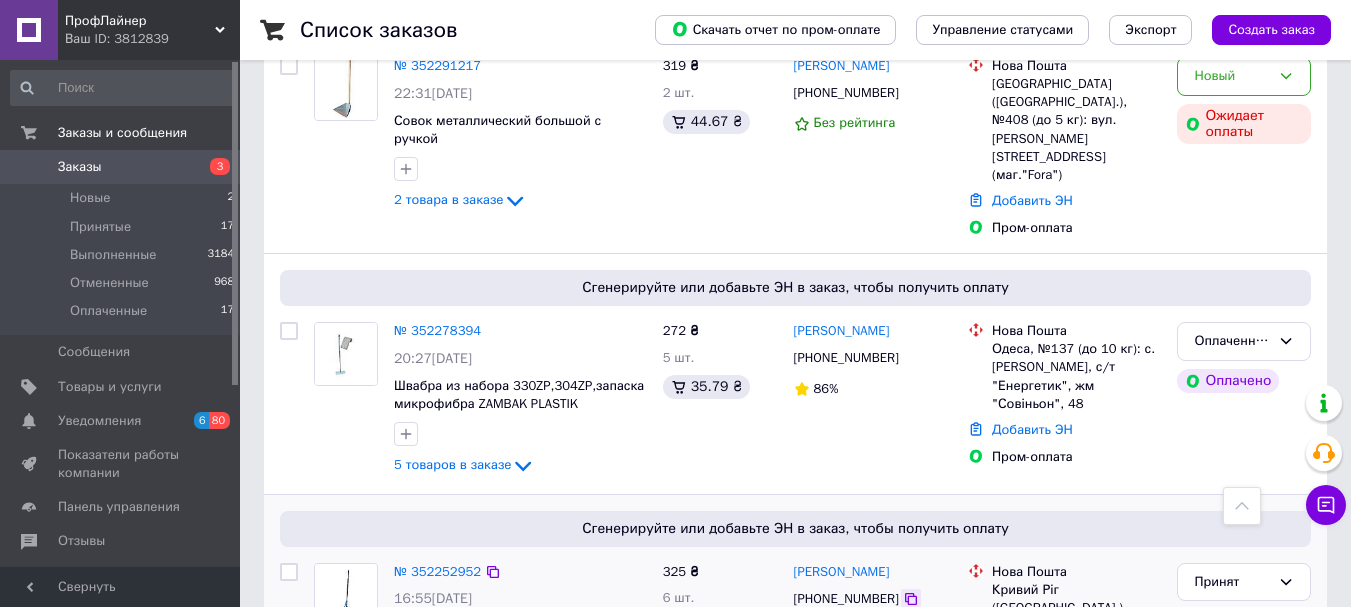 click 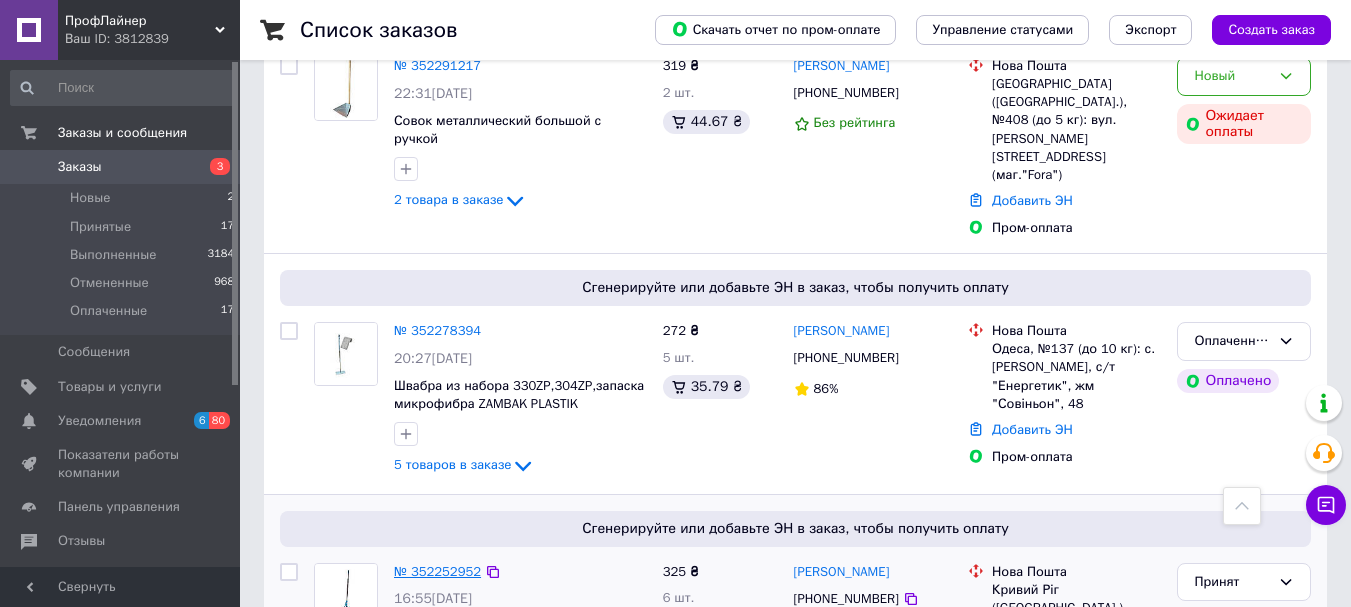 click on "№ 352252952" at bounding box center (437, 571) 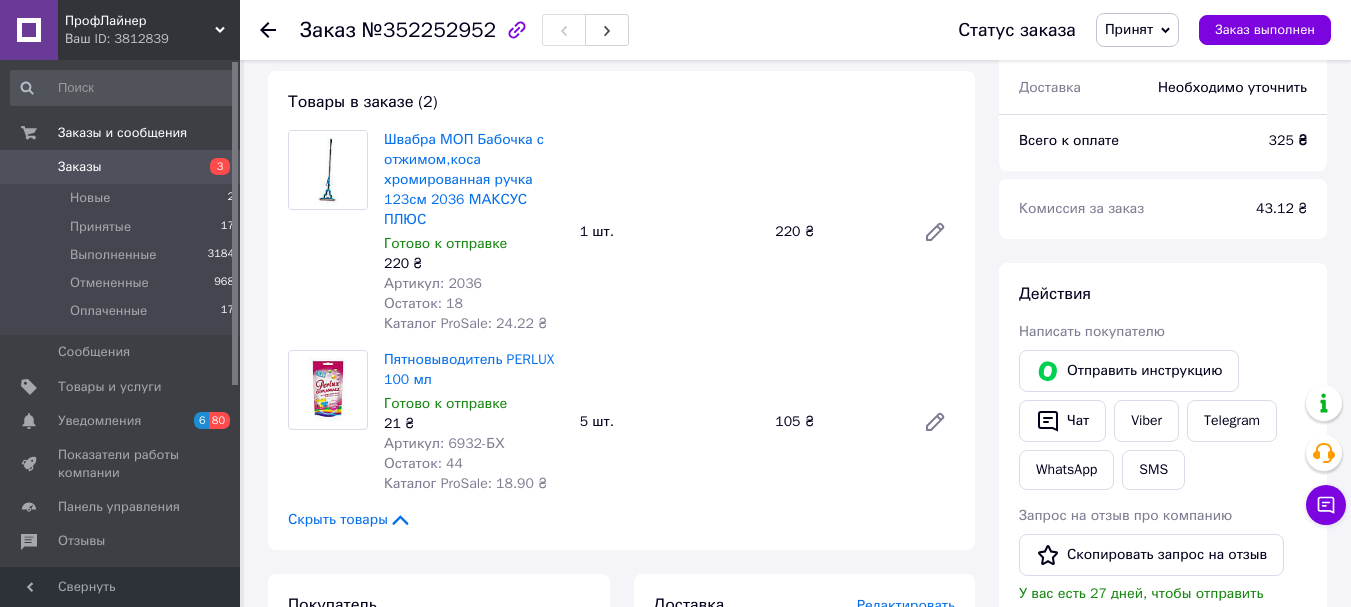 scroll, scrollTop: 63, scrollLeft: 0, axis: vertical 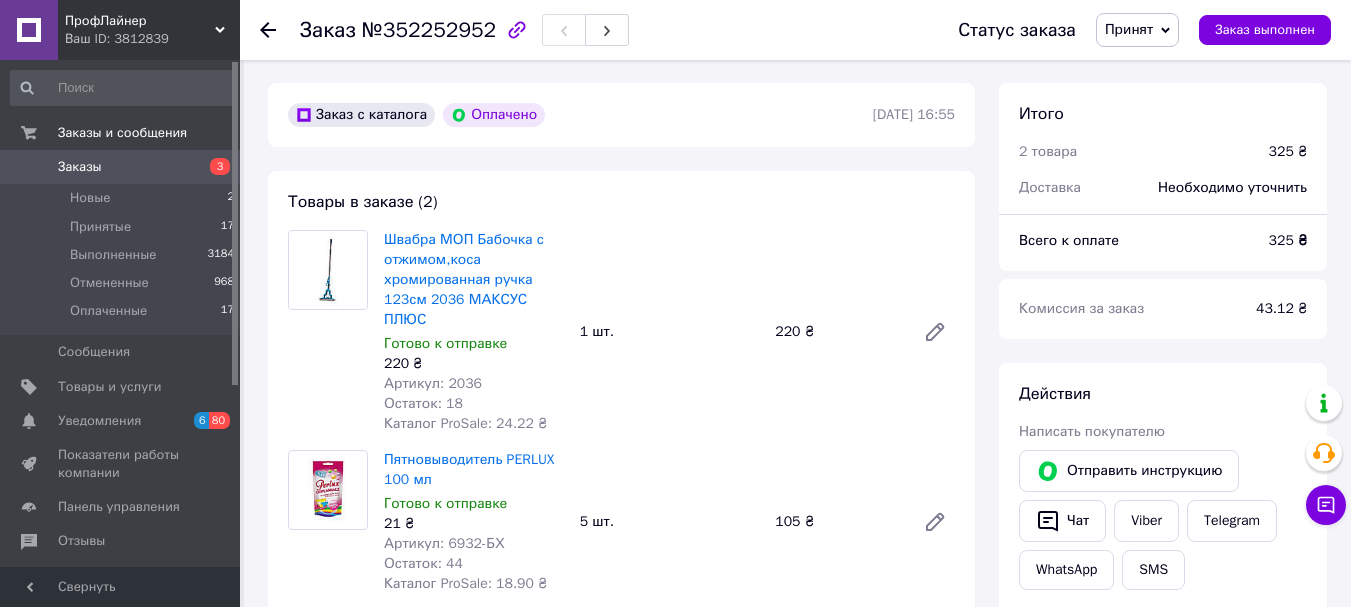 click at bounding box center (268, 30) 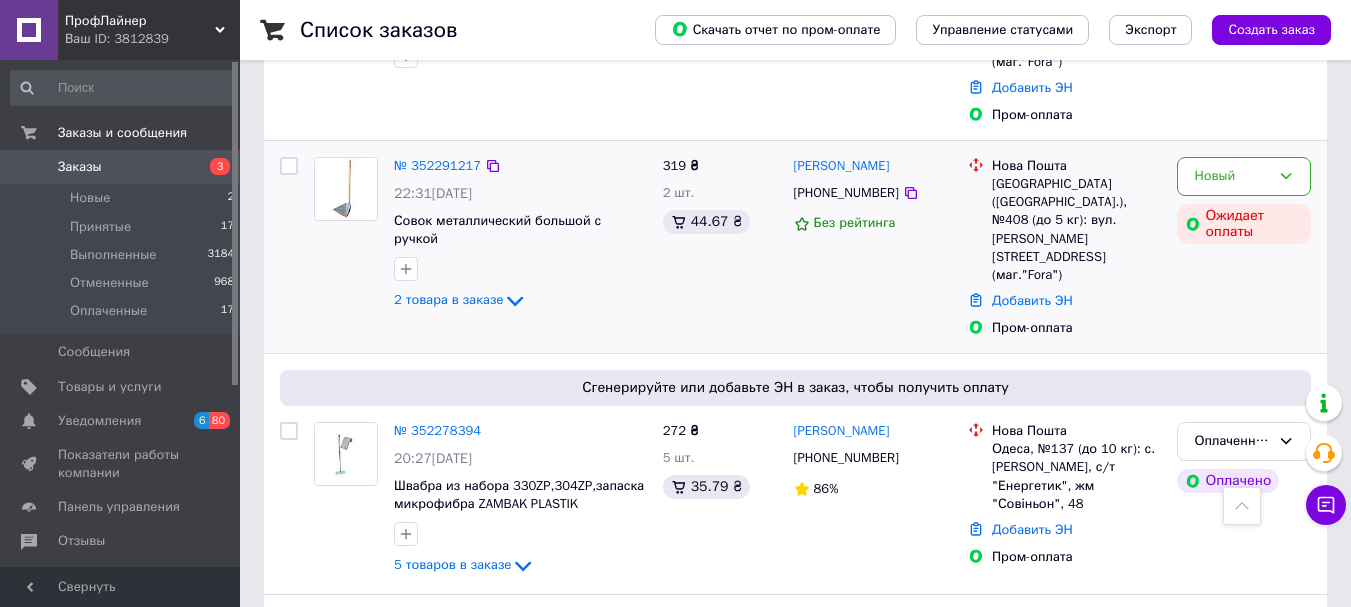 scroll, scrollTop: 2400, scrollLeft: 0, axis: vertical 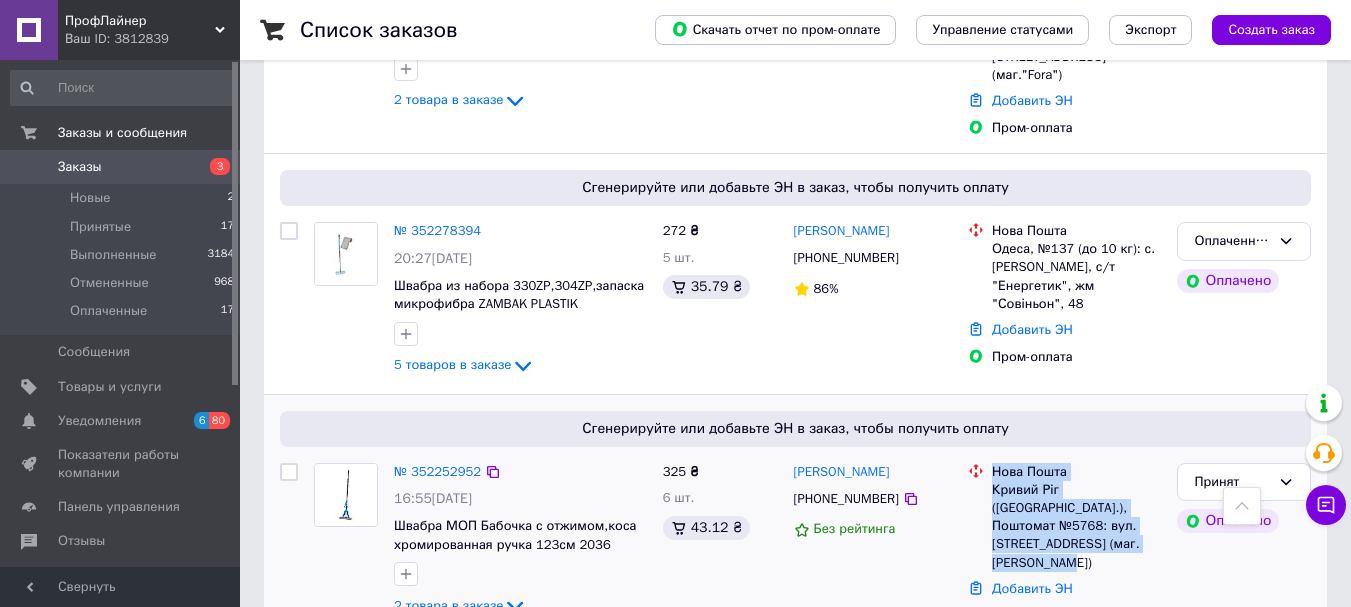 drag, startPoint x: 1039, startPoint y: 388, endPoint x: 969, endPoint y: 329, distance: 91.5478 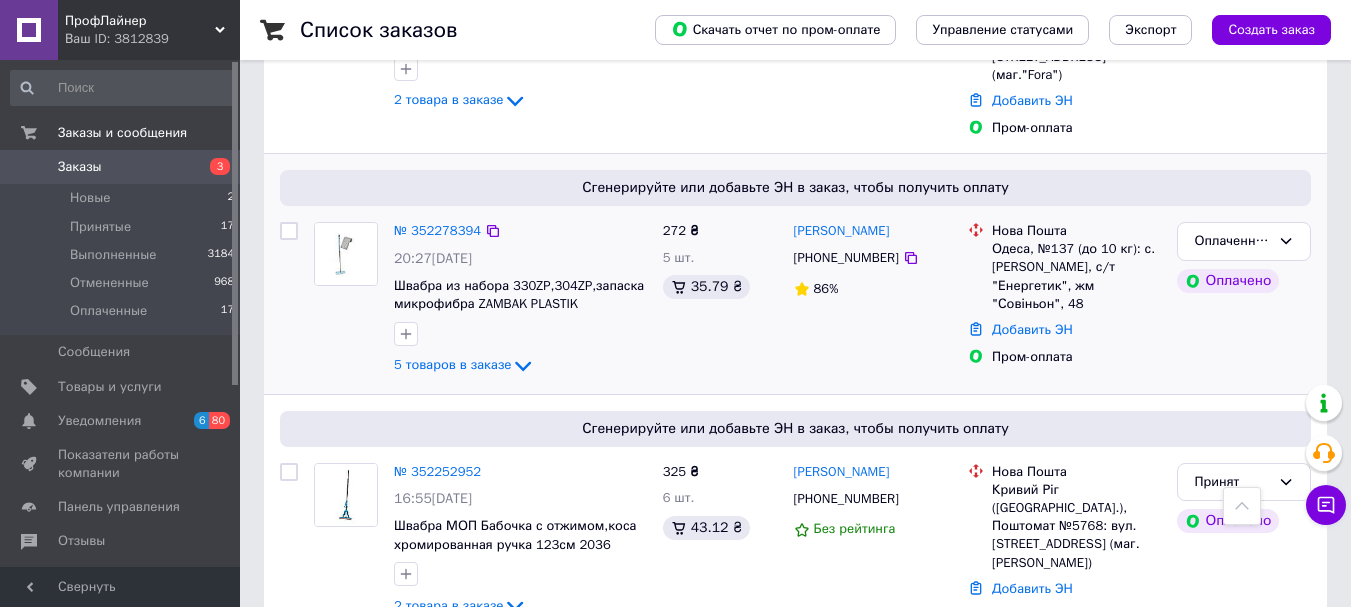 click on "Пром-оплата" at bounding box center (1076, 357) 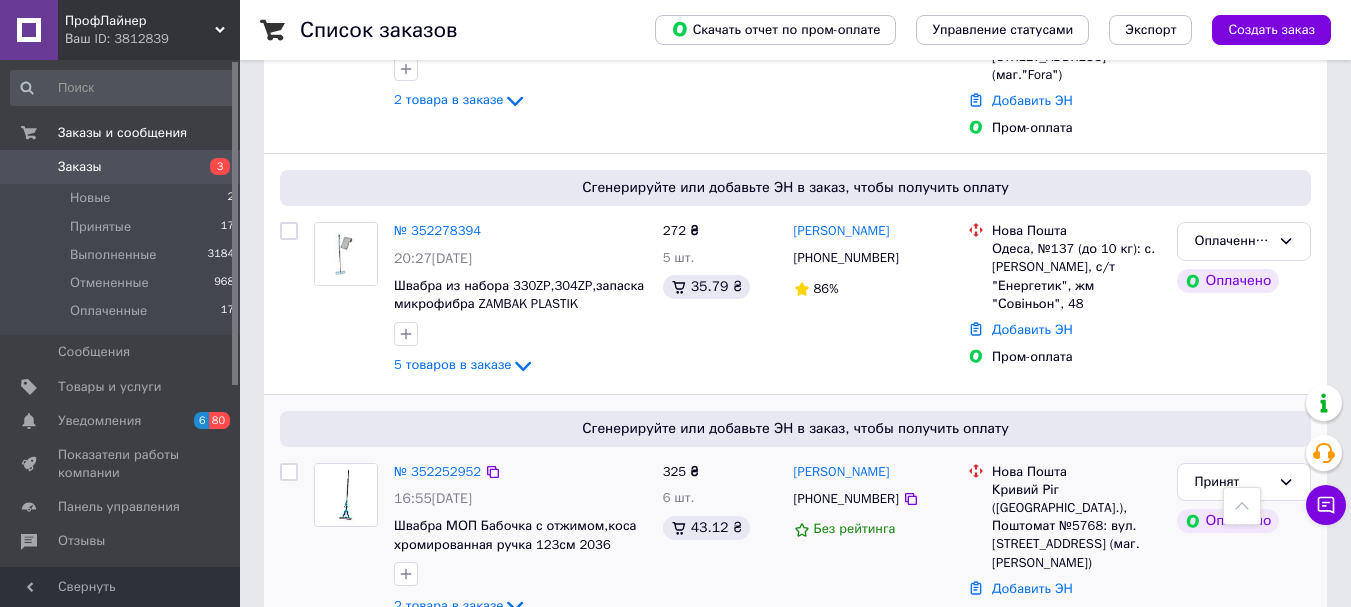 scroll, scrollTop: 2300, scrollLeft: 0, axis: vertical 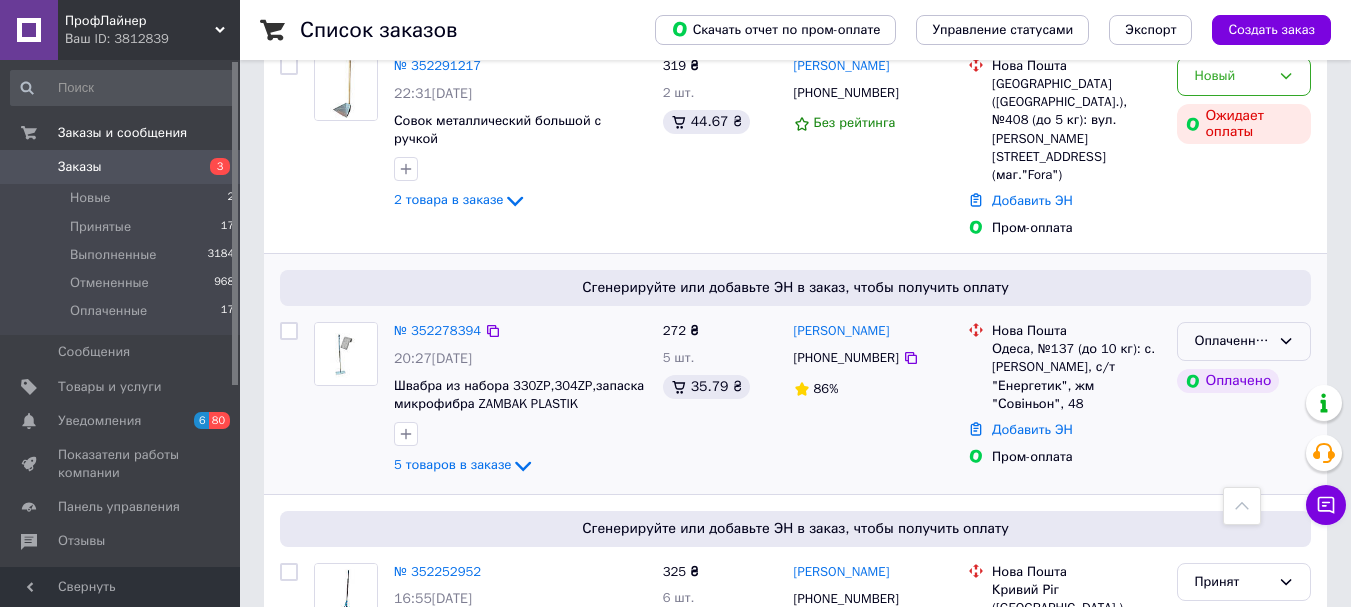 click 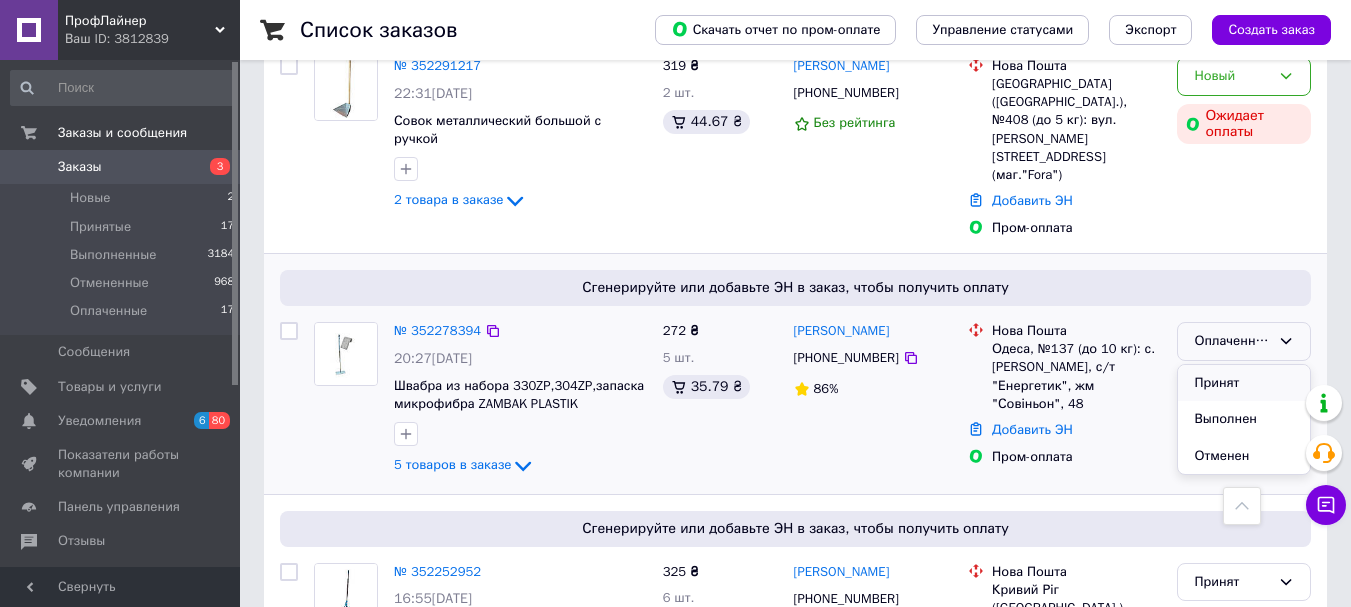 click on "Принят" at bounding box center (1244, 383) 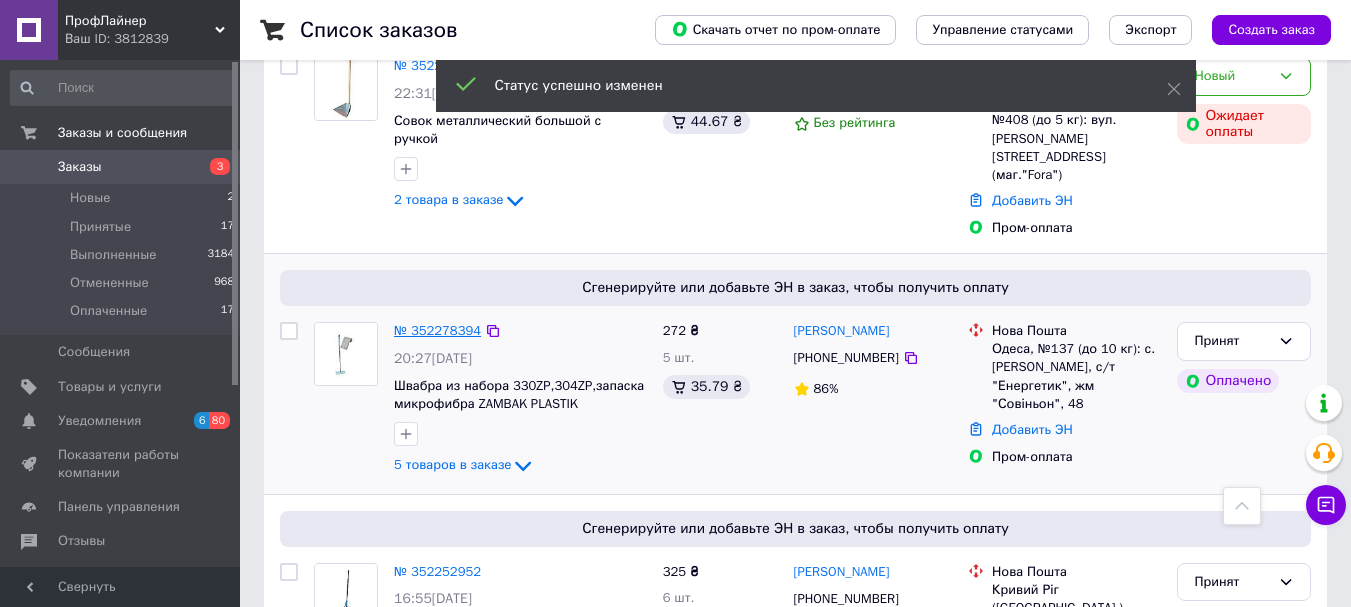click on "№ 352278394" at bounding box center [437, 330] 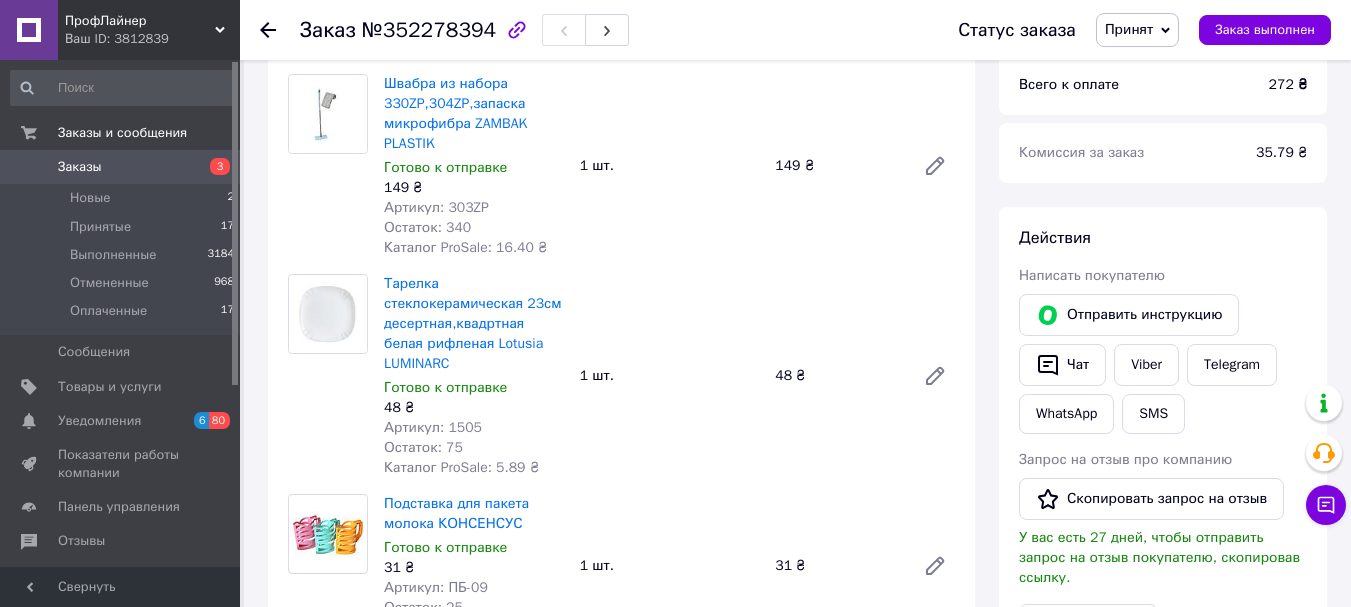 scroll, scrollTop: 0, scrollLeft: 0, axis: both 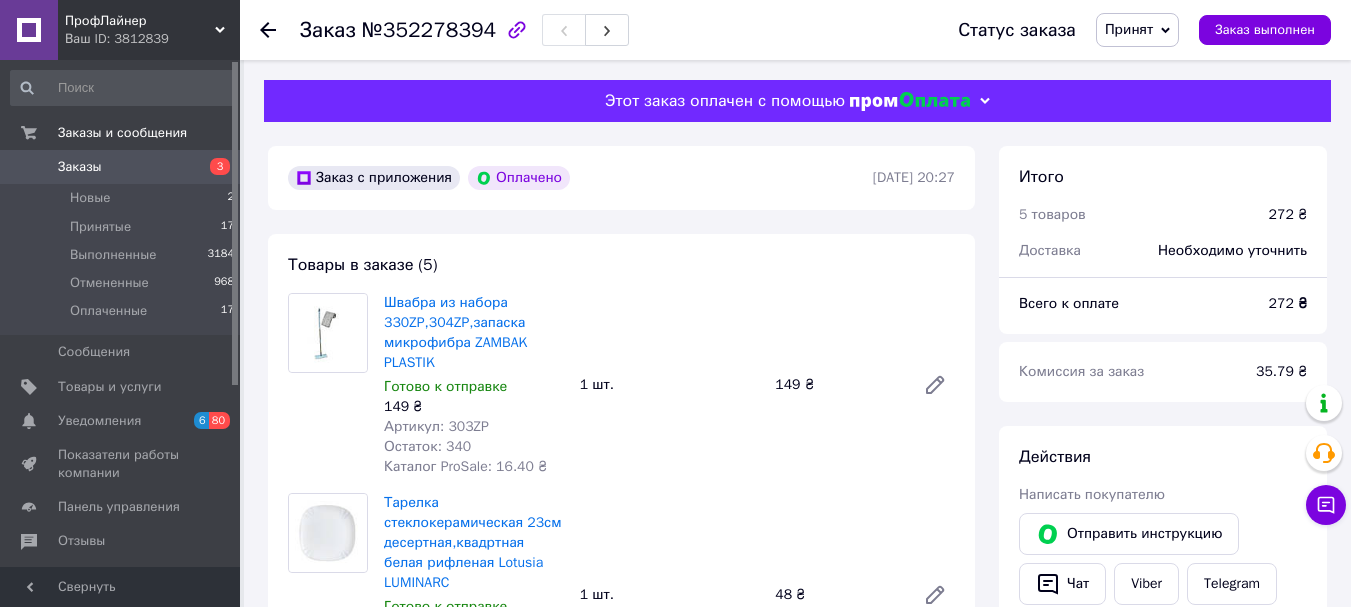 click 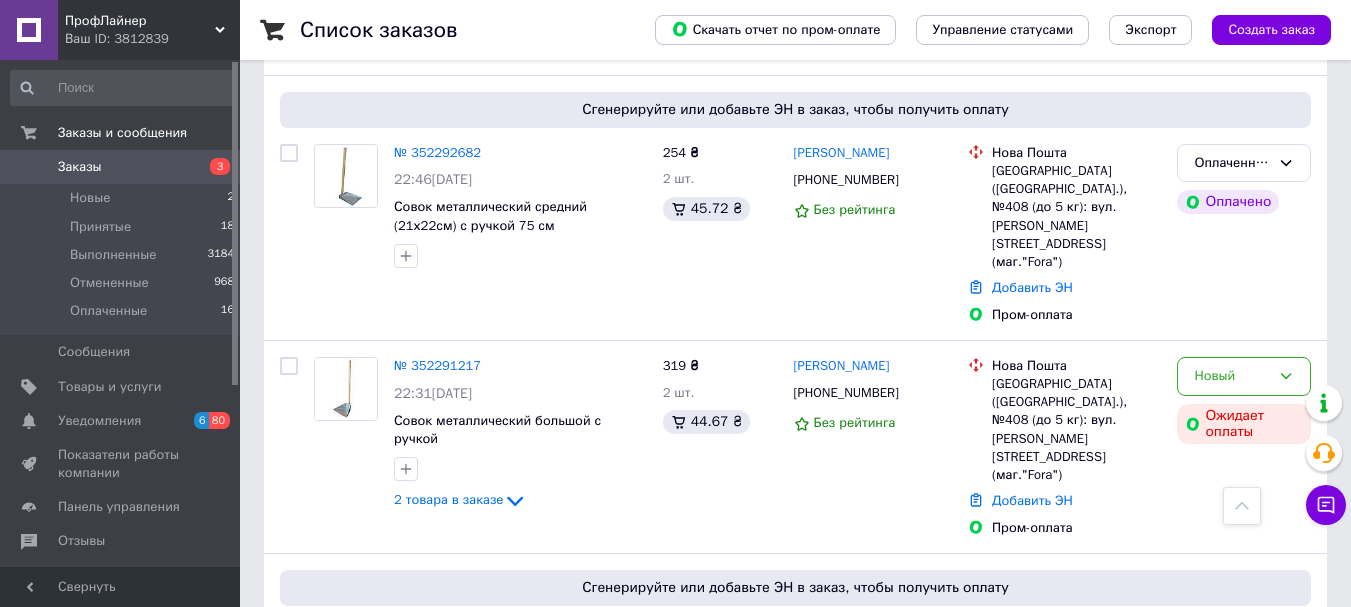scroll, scrollTop: 2100, scrollLeft: 0, axis: vertical 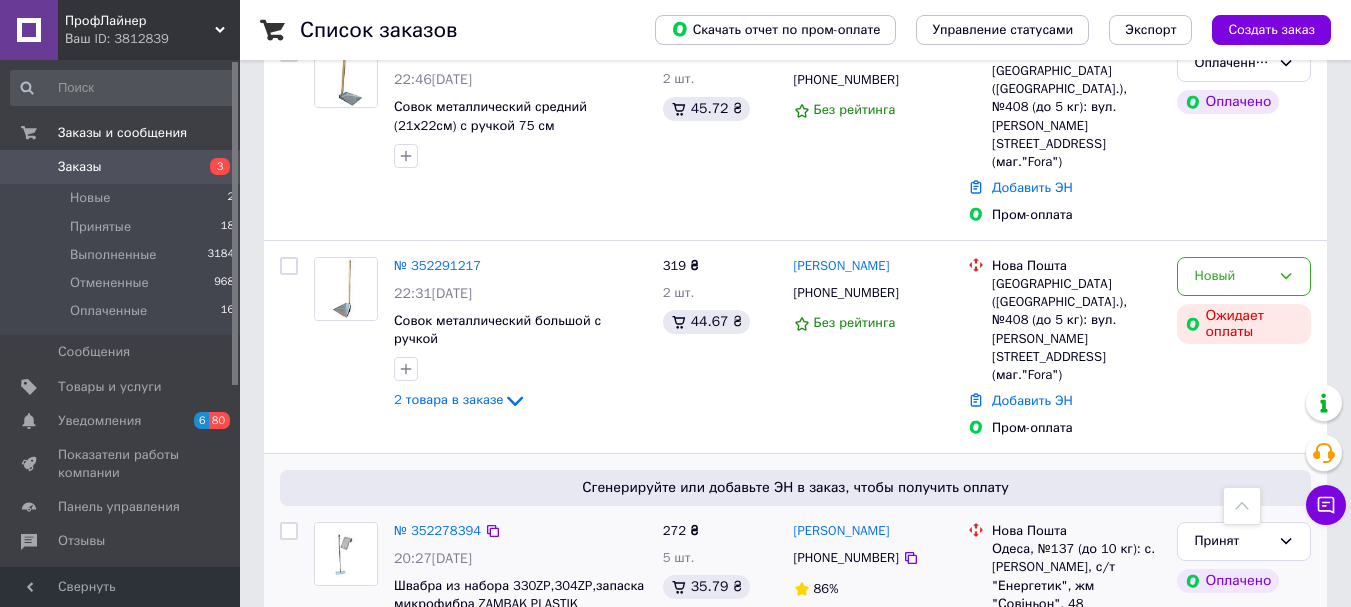 drag, startPoint x: 284, startPoint y: 356, endPoint x: 295, endPoint y: 375, distance: 21.954498 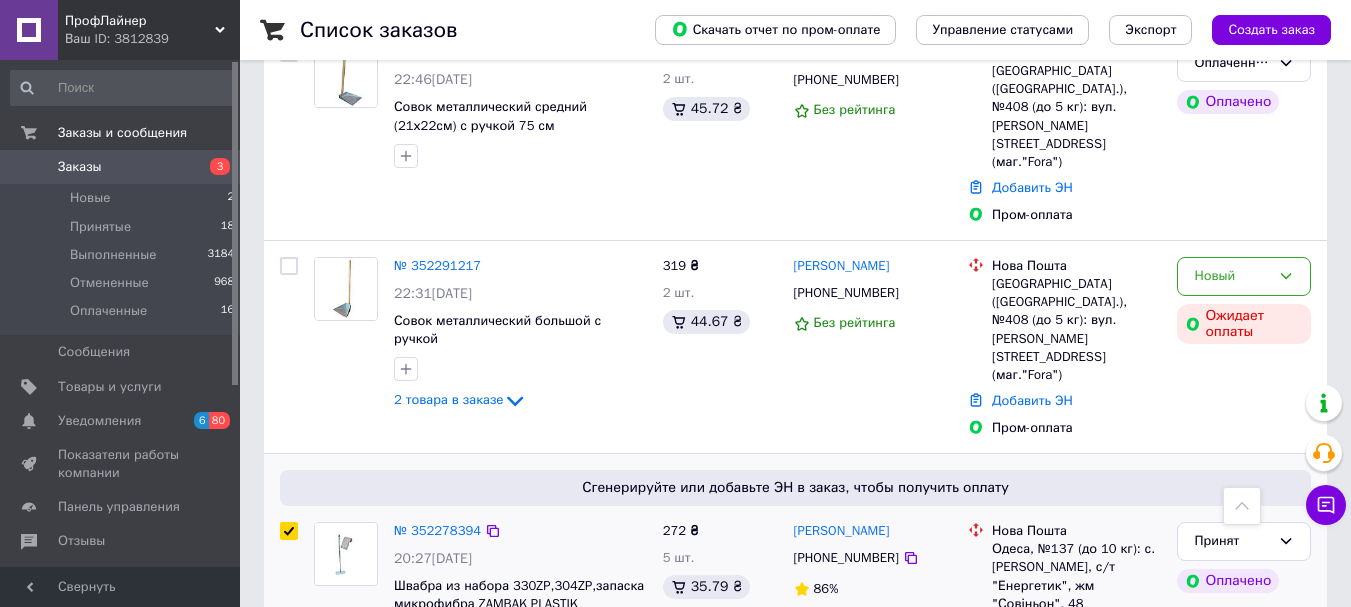 checkbox on "true" 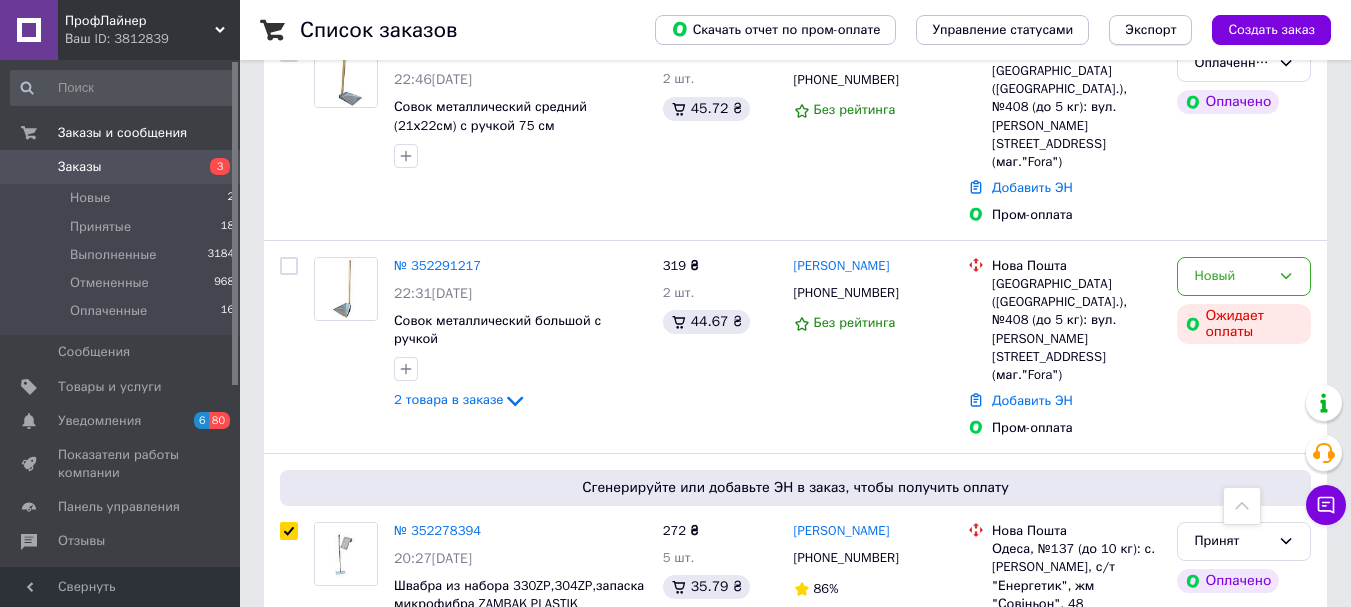 click on "Экспорт" at bounding box center [1150, 30] 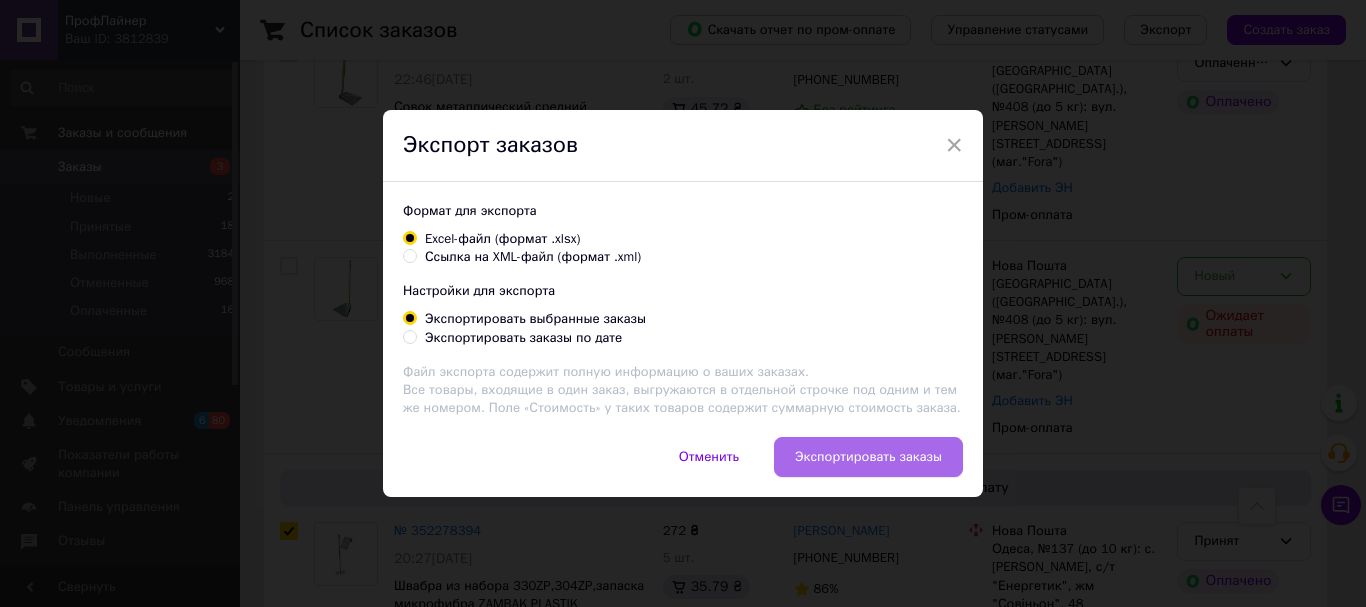 click on "Экспортировать заказы" at bounding box center [868, 457] 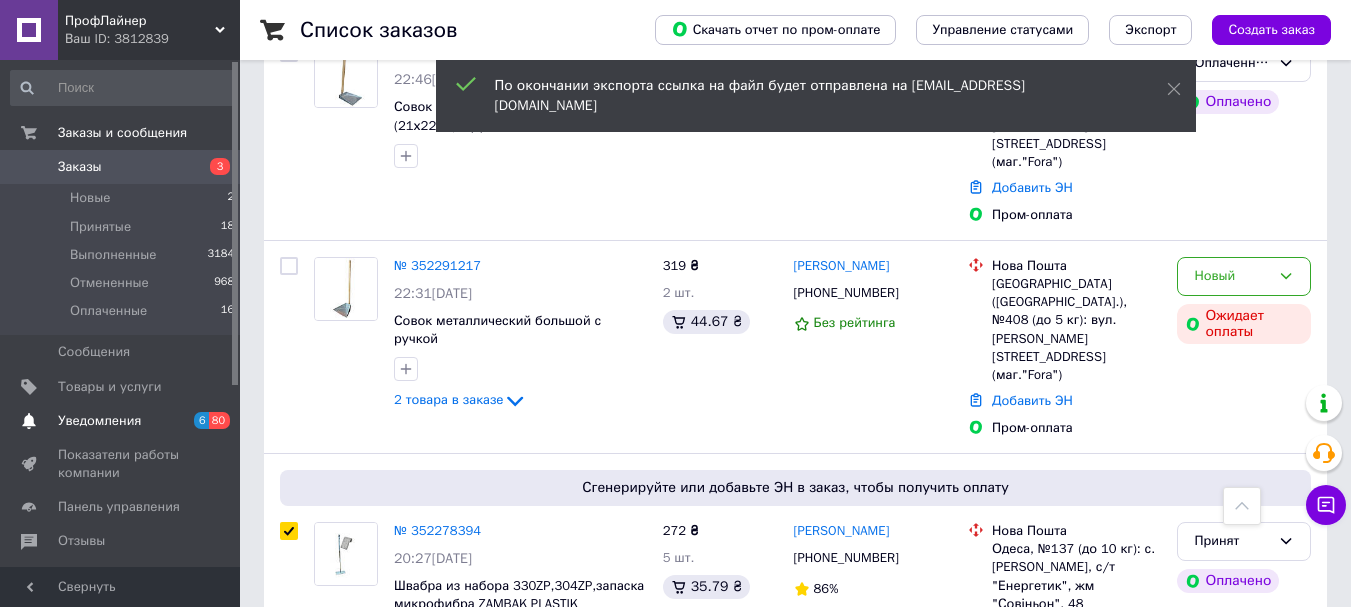 click on "Уведомления" at bounding box center [99, 421] 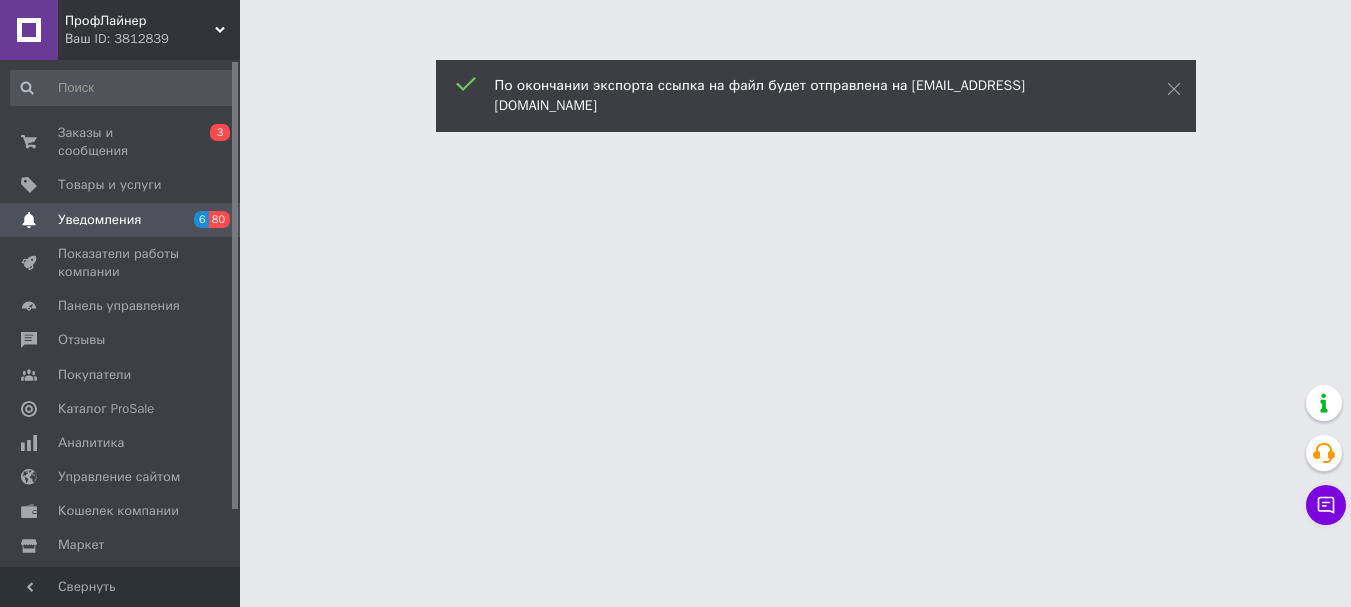 scroll, scrollTop: 0, scrollLeft: 0, axis: both 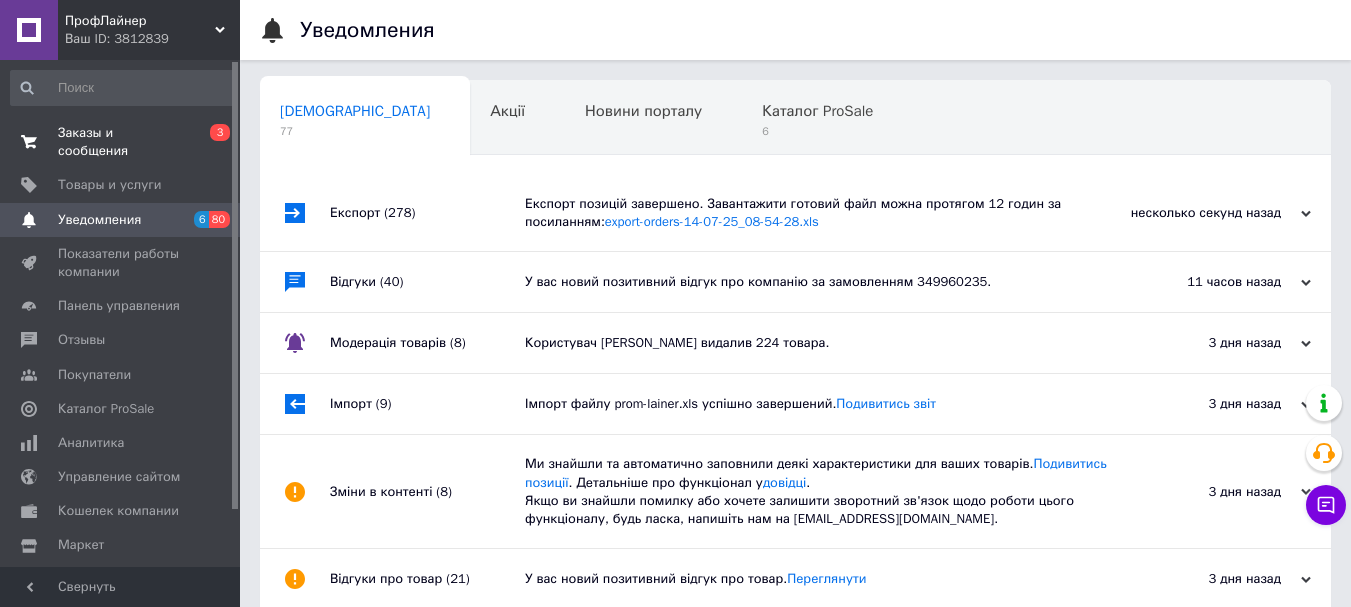 click on "Заказы и сообщения" at bounding box center [121, 142] 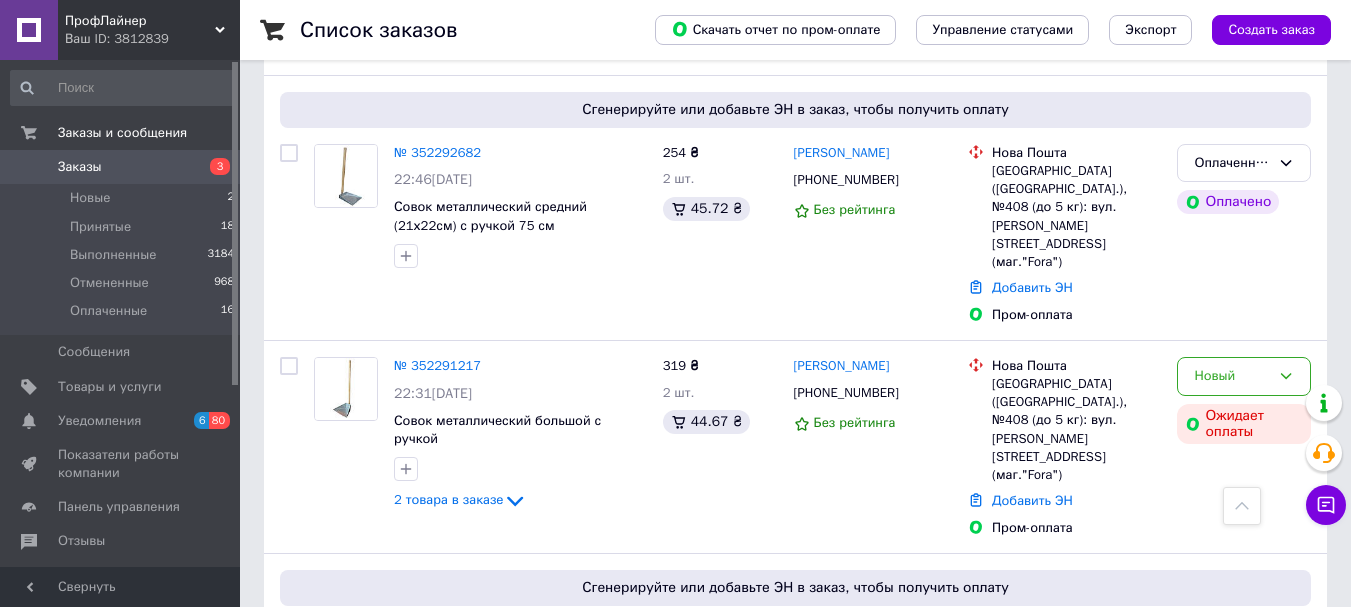 scroll, scrollTop: 2100, scrollLeft: 0, axis: vertical 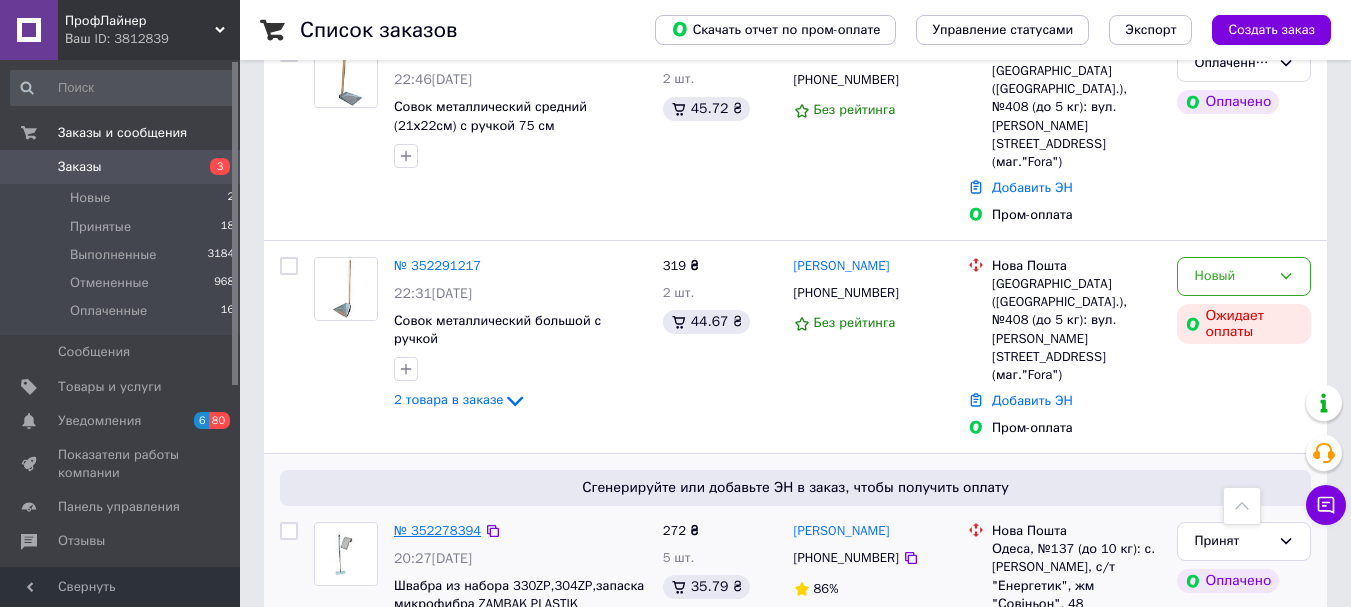 click on "№ 352278394" at bounding box center [437, 530] 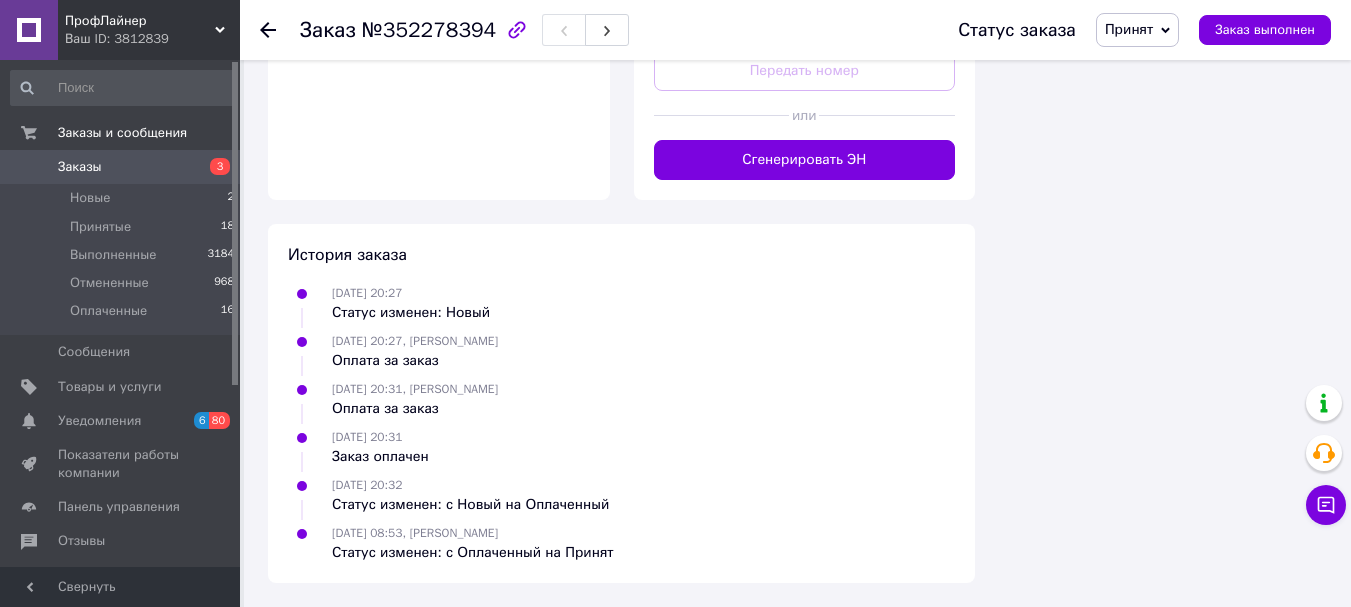scroll, scrollTop: 1819, scrollLeft: 0, axis: vertical 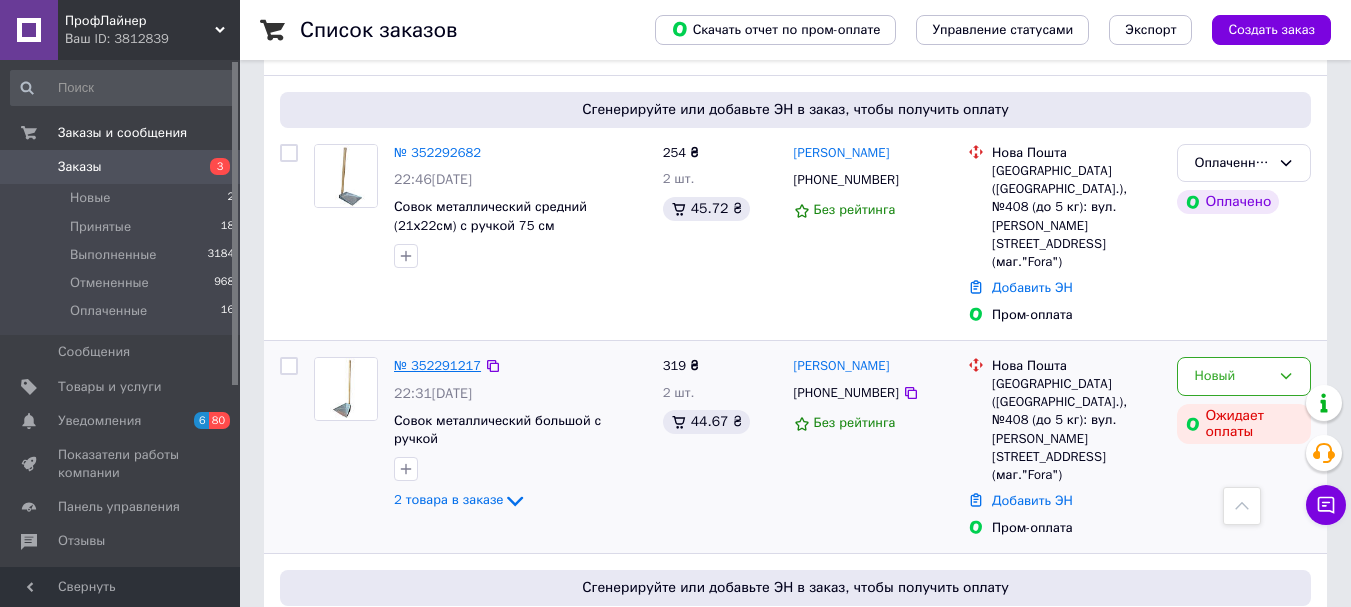 click on "№ 352291217" at bounding box center (437, 365) 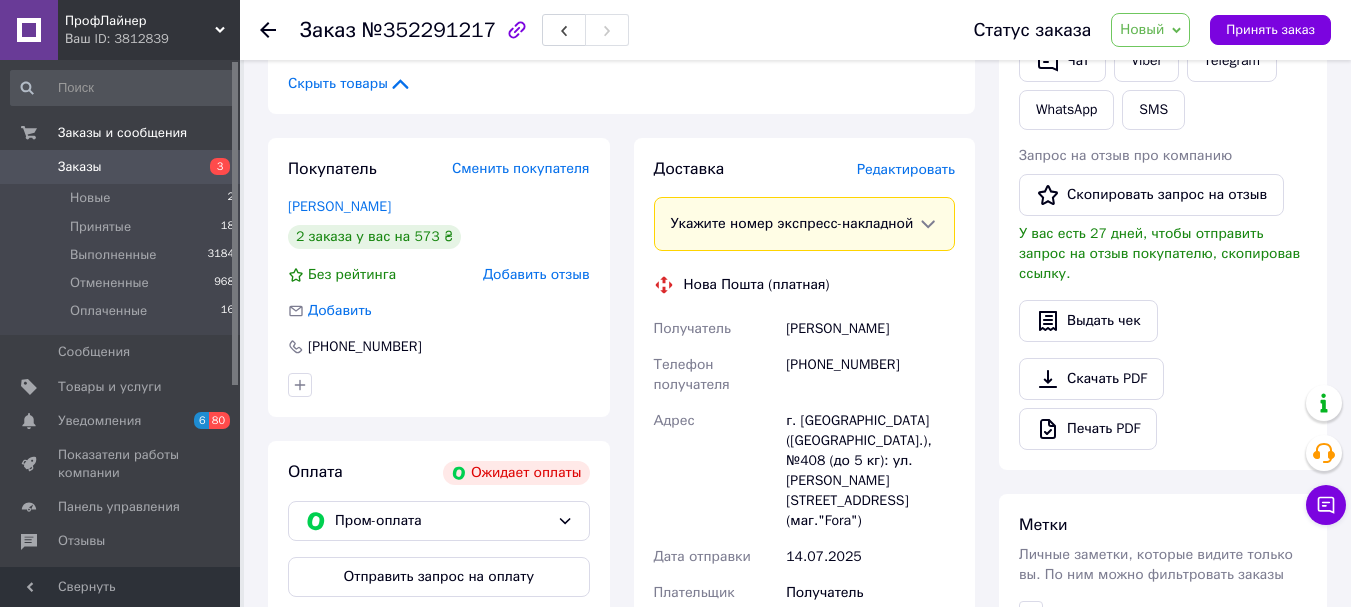 scroll, scrollTop: 97, scrollLeft: 0, axis: vertical 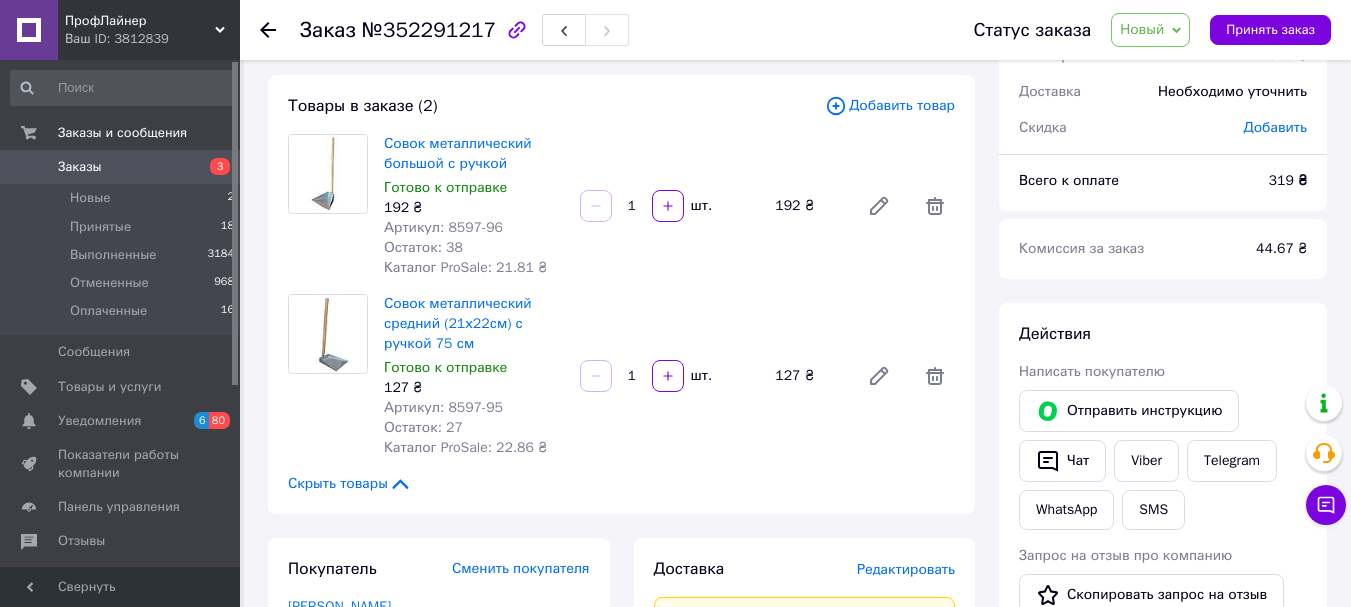 click 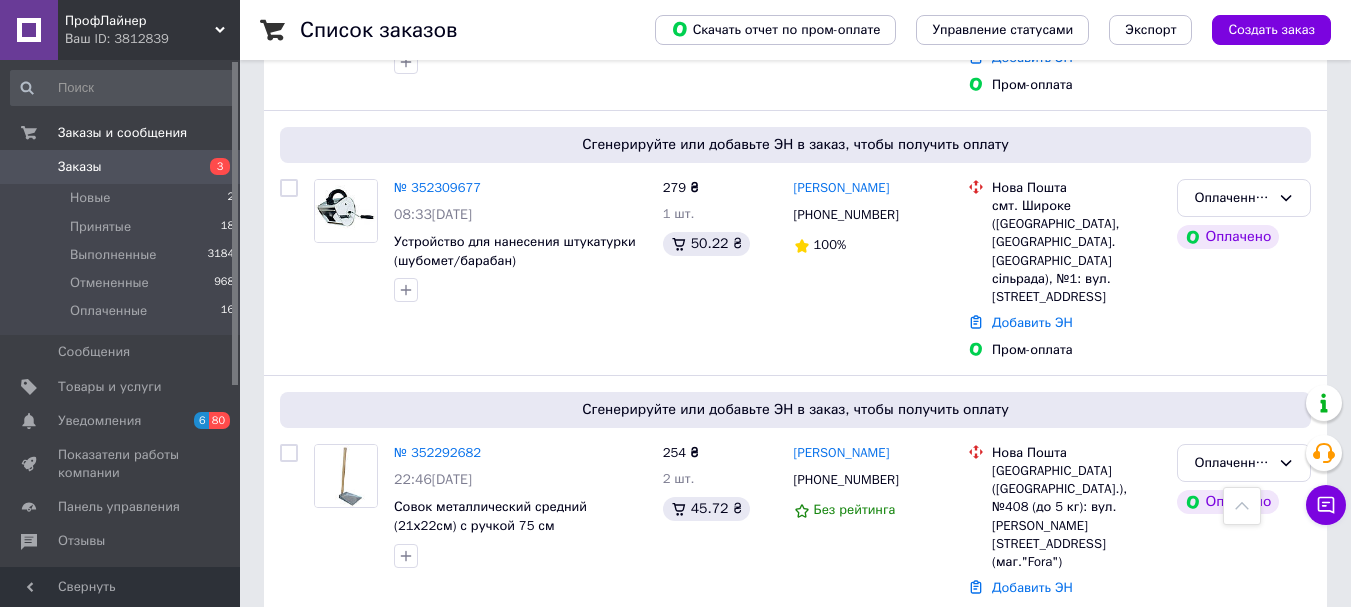 scroll, scrollTop: 1900, scrollLeft: 0, axis: vertical 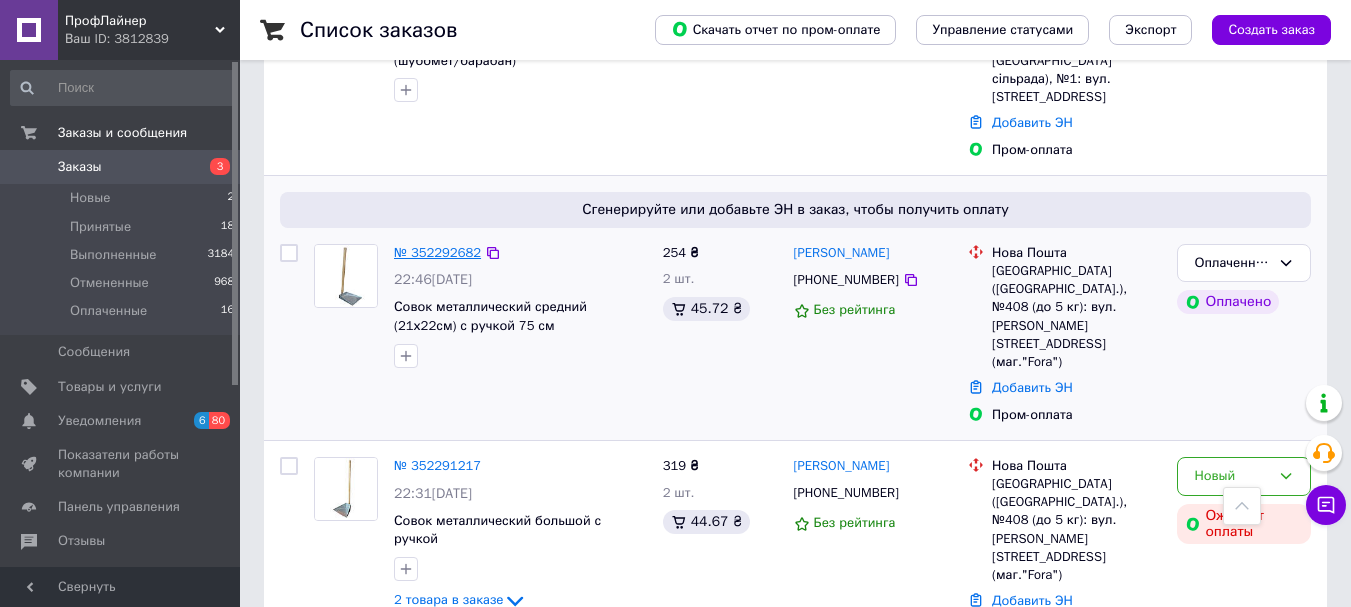 click on "№ 352292682" at bounding box center (437, 252) 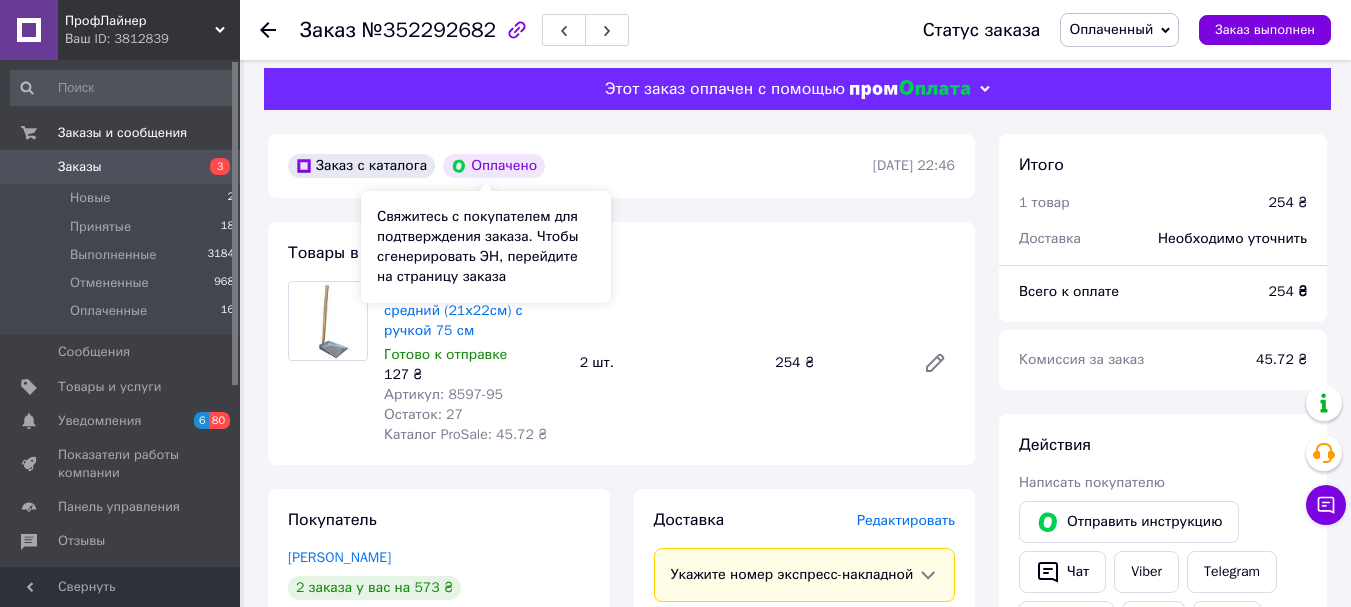 scroll, scrollTop: 112, scrollLeft: 0, axis: vertical 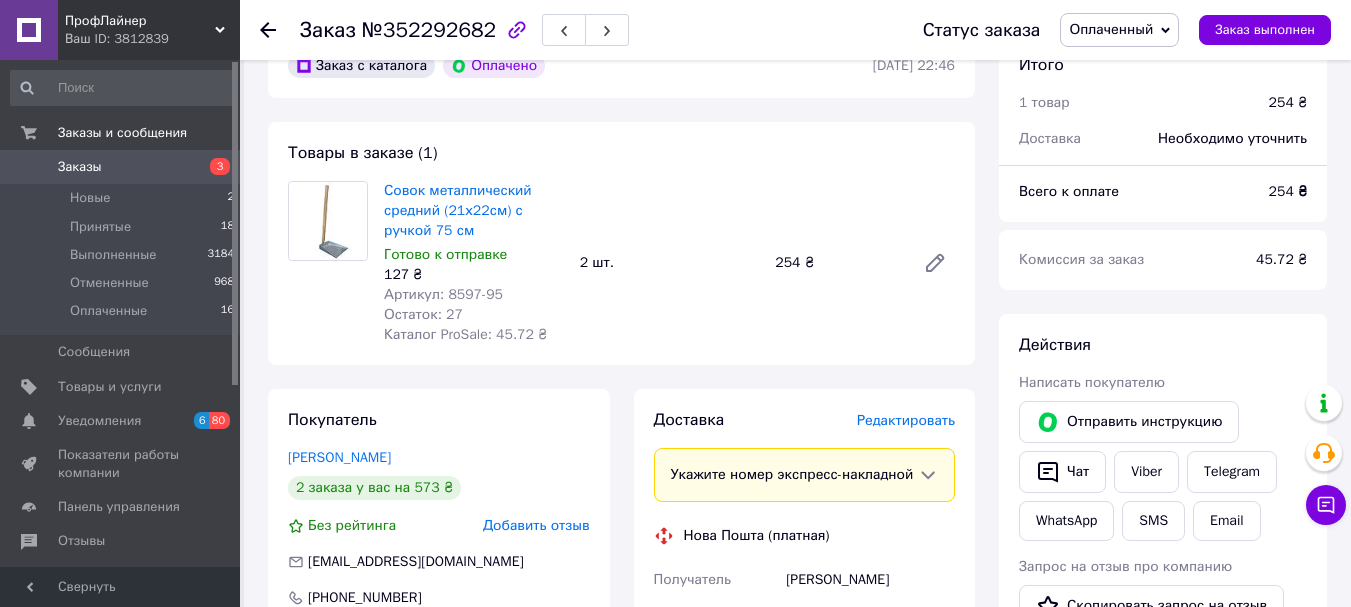 click 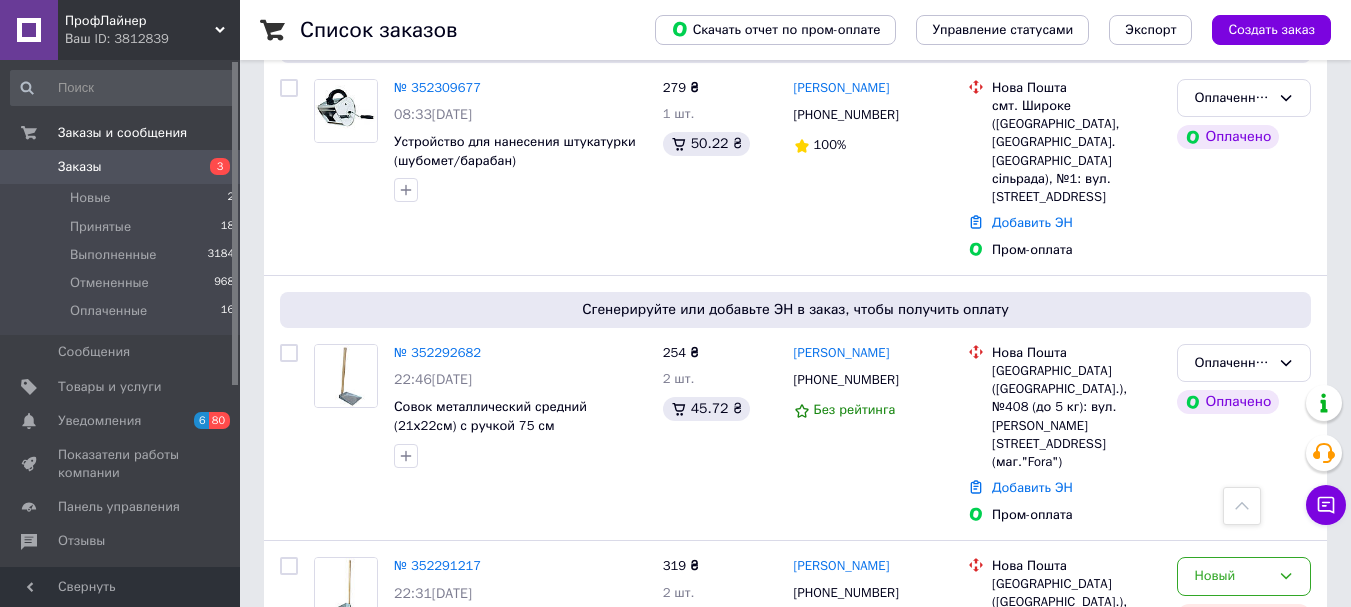 scroll, scrollTop: 1900, scrollLeft: 0, axis: vertical 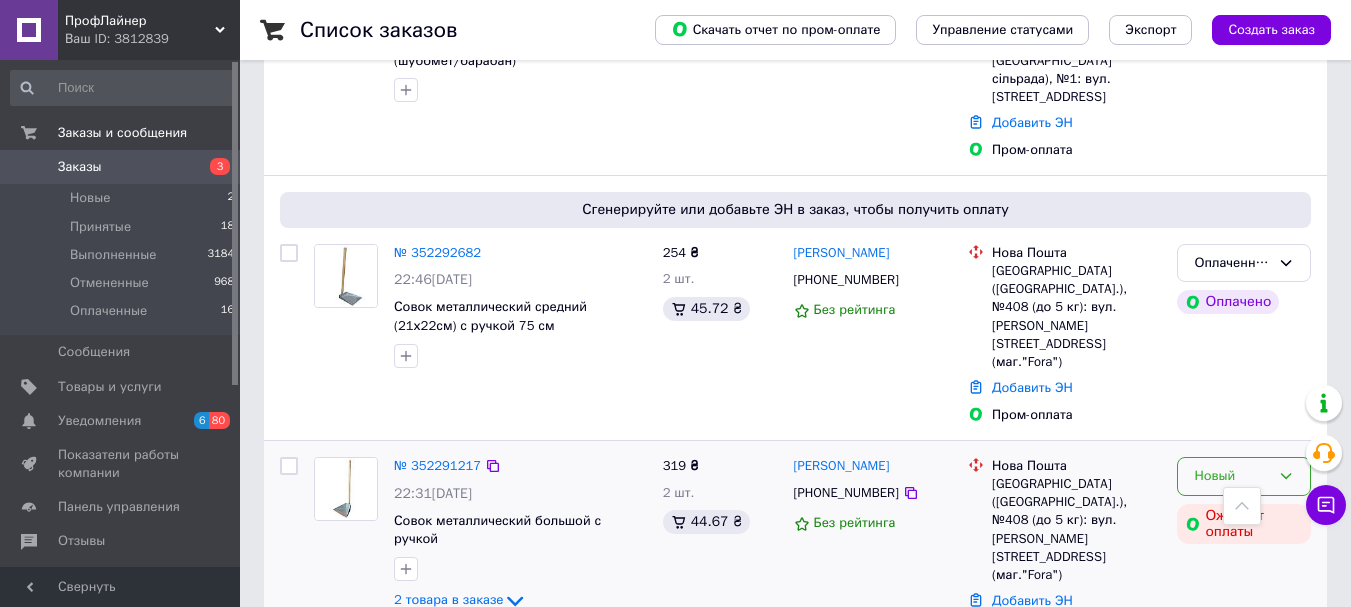 click 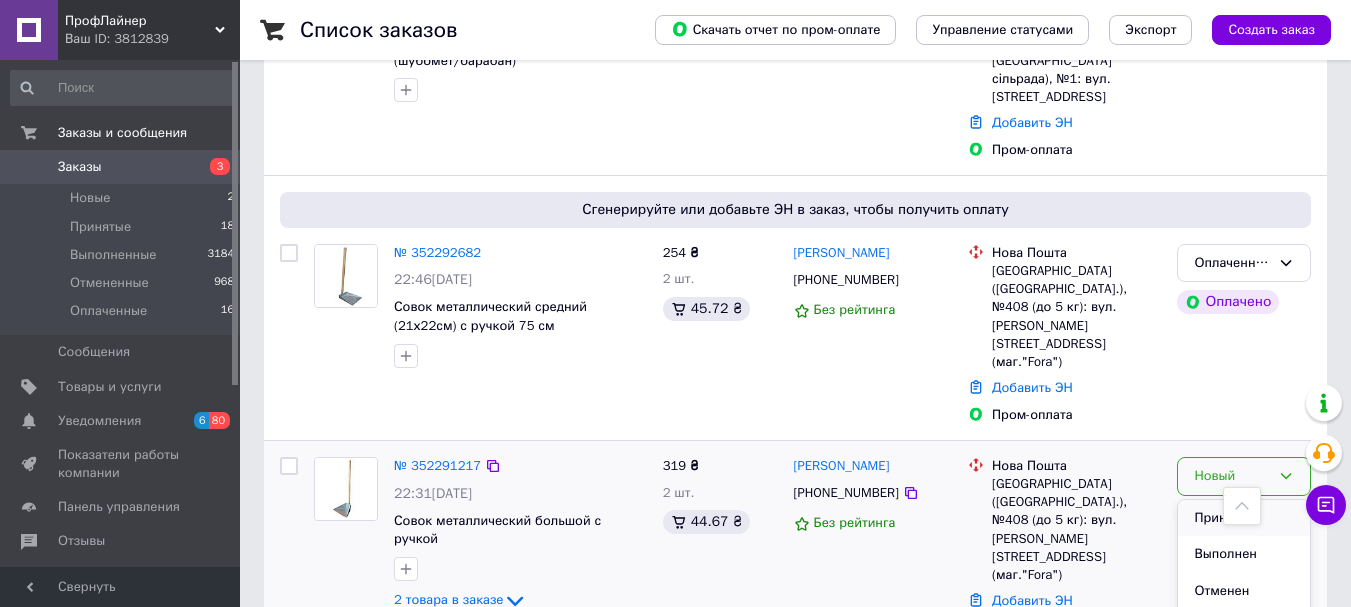 click on "Принят" at bounding box center [1244, 518] 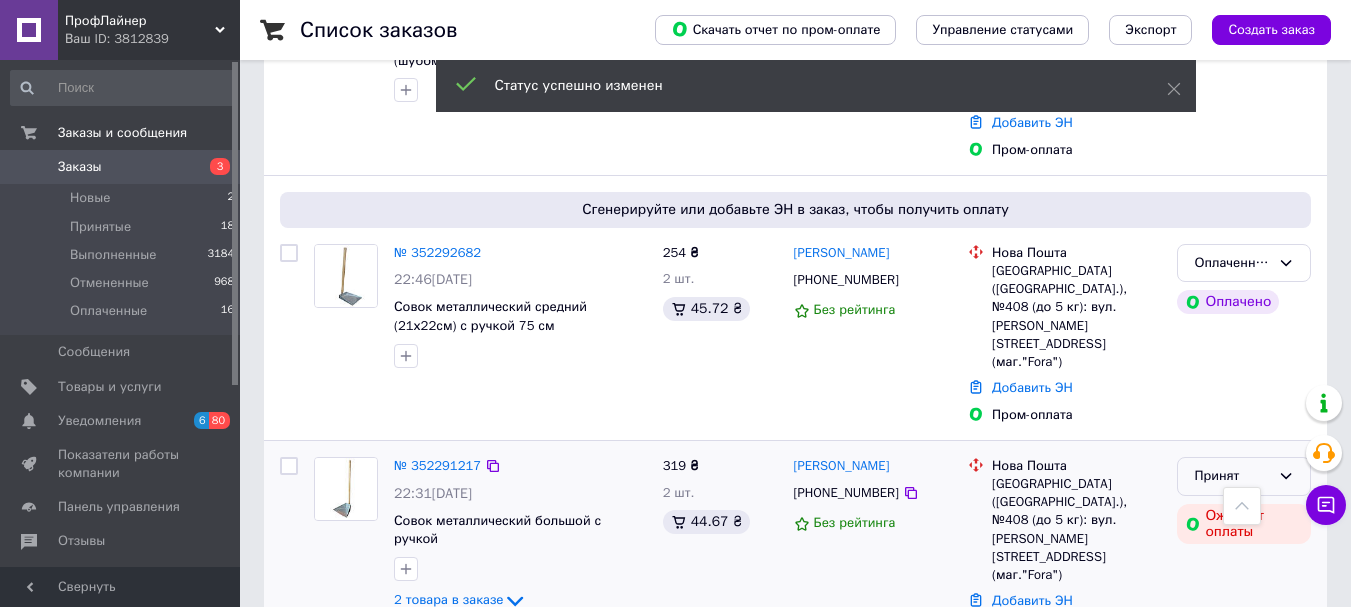click 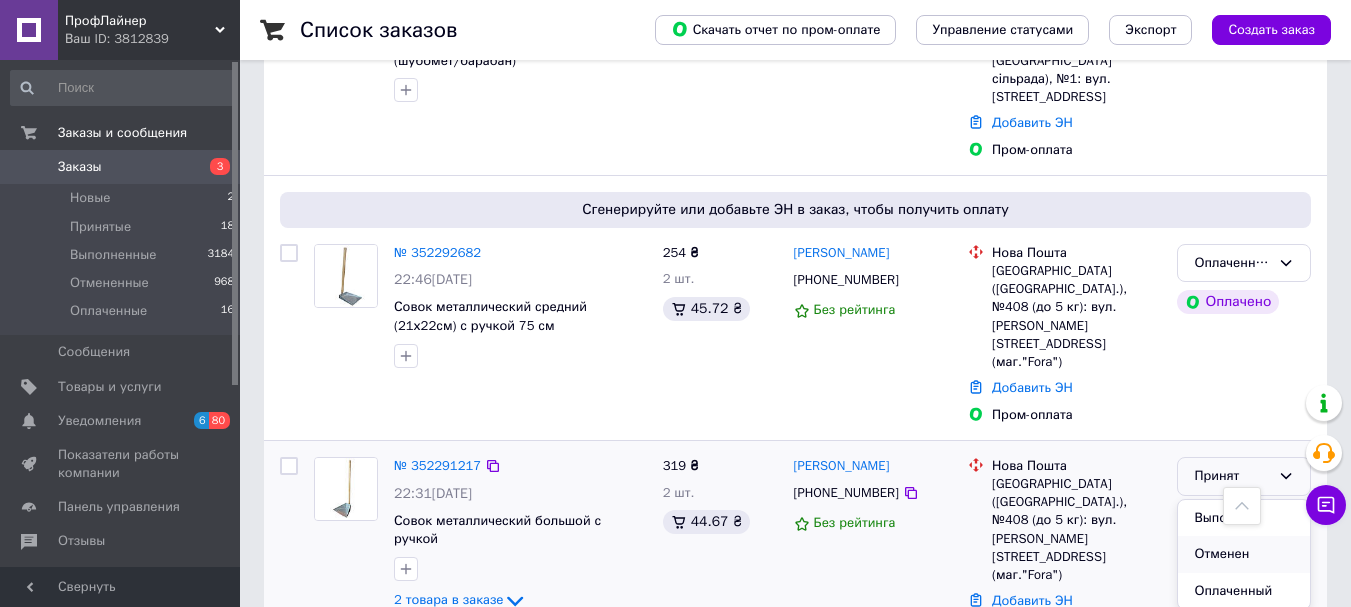 click on "Отменен" at bounding box center (1244, 554) 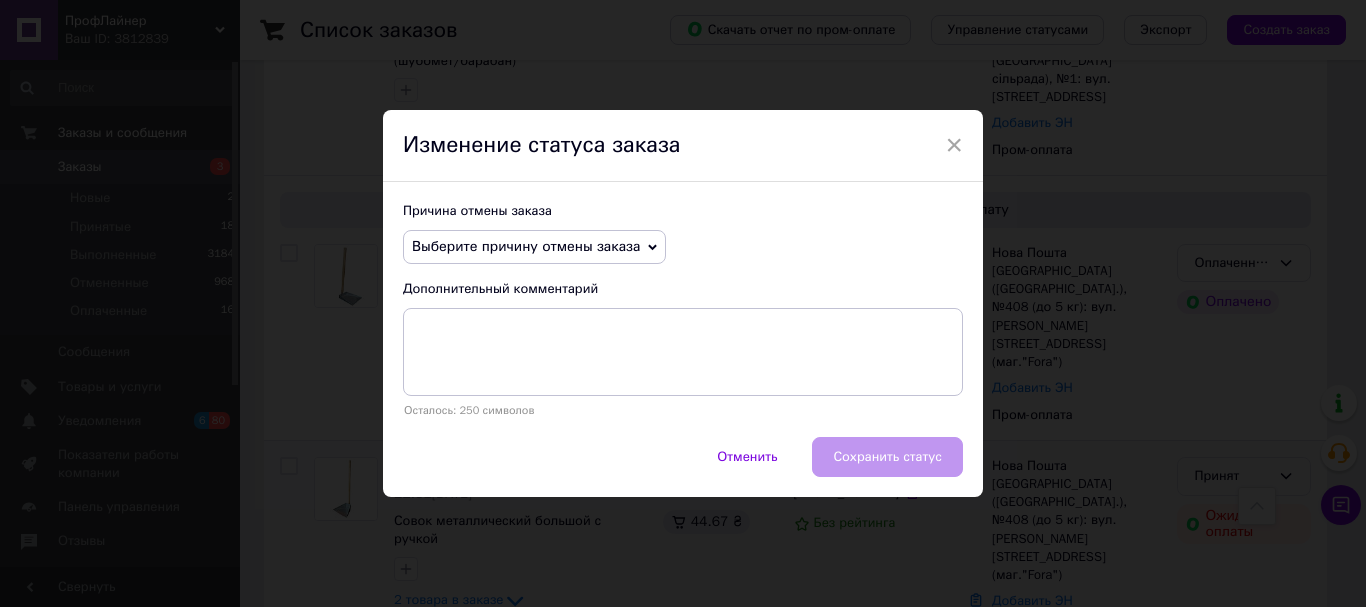 click on "Выберите причину отмены заказа" at bounding box center [534, 247] 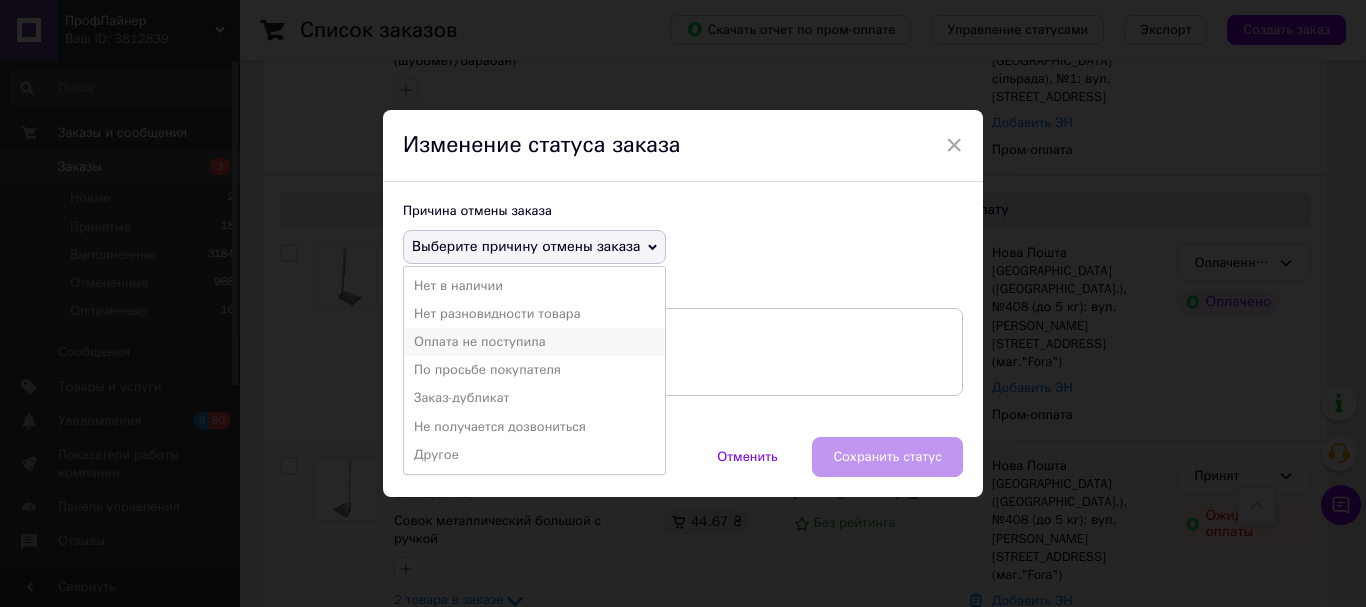 click on "Оплата не поступила" at bounding box center [534, 342] 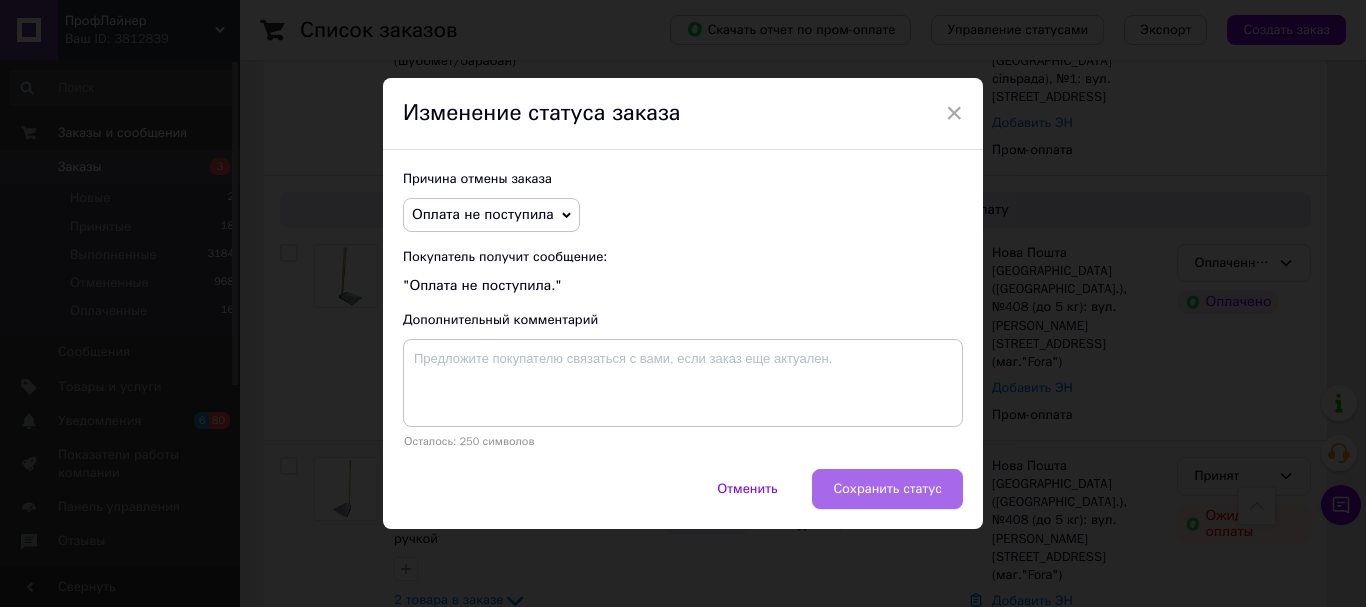 click on "Сохранить статус" at bounding box center [887, 489] 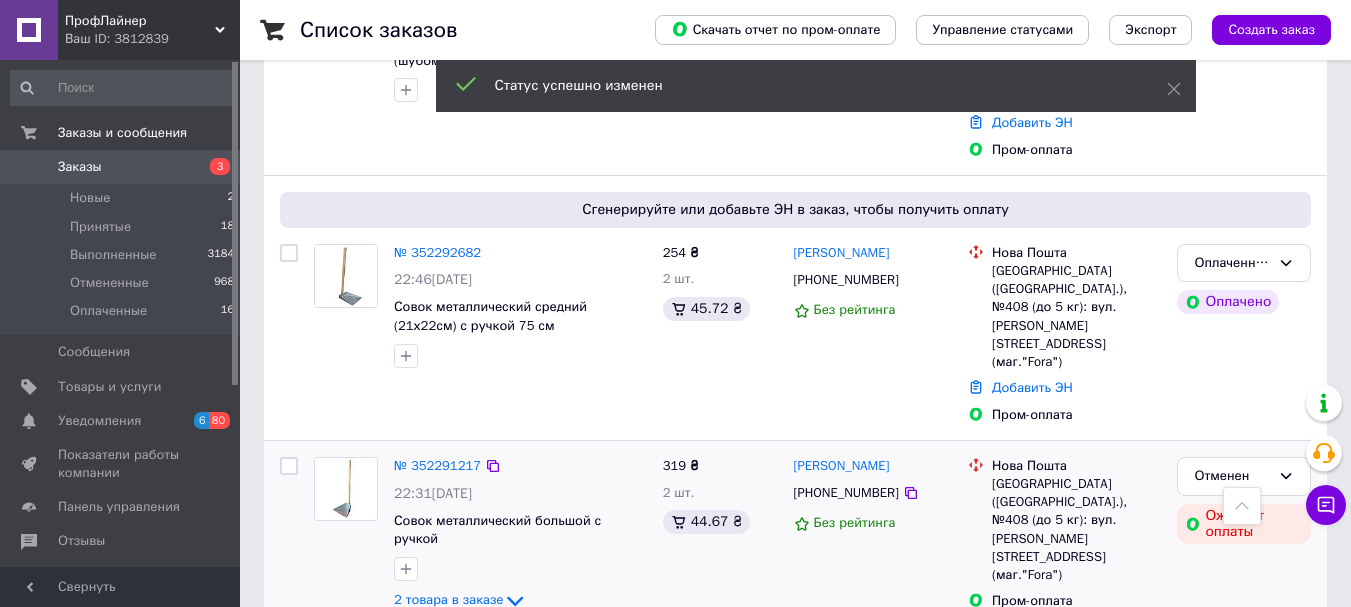 scroll, scrollTop: 1800, scrollLeft: 0, axis: vertical 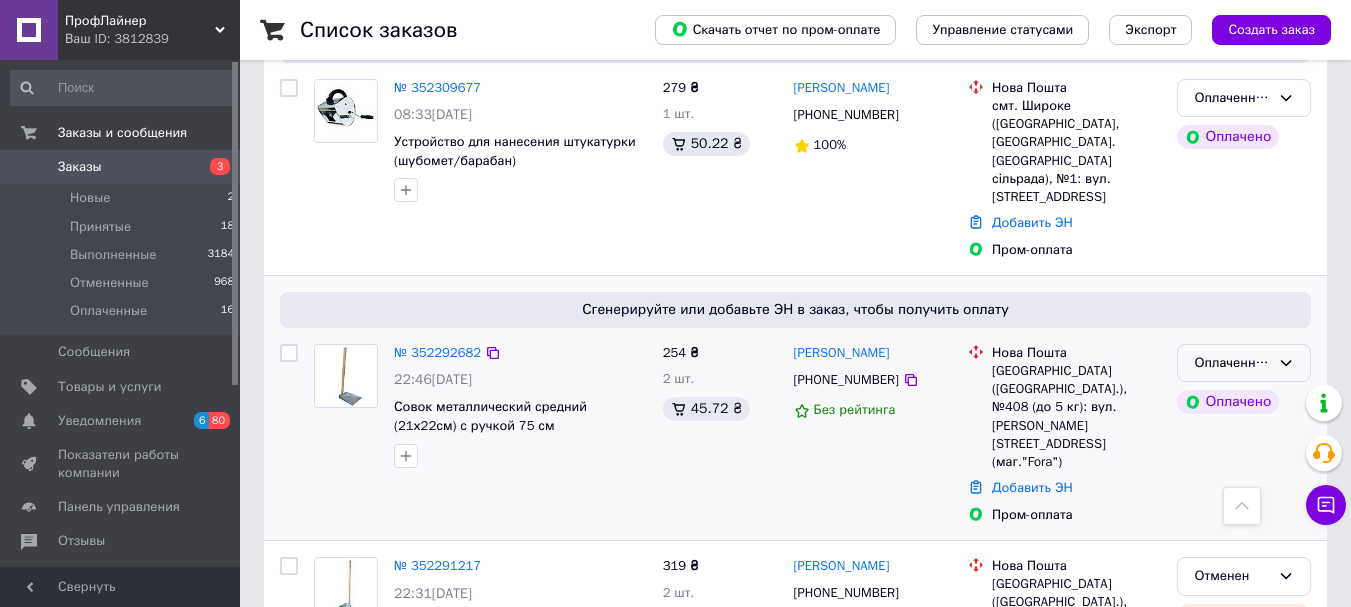 click 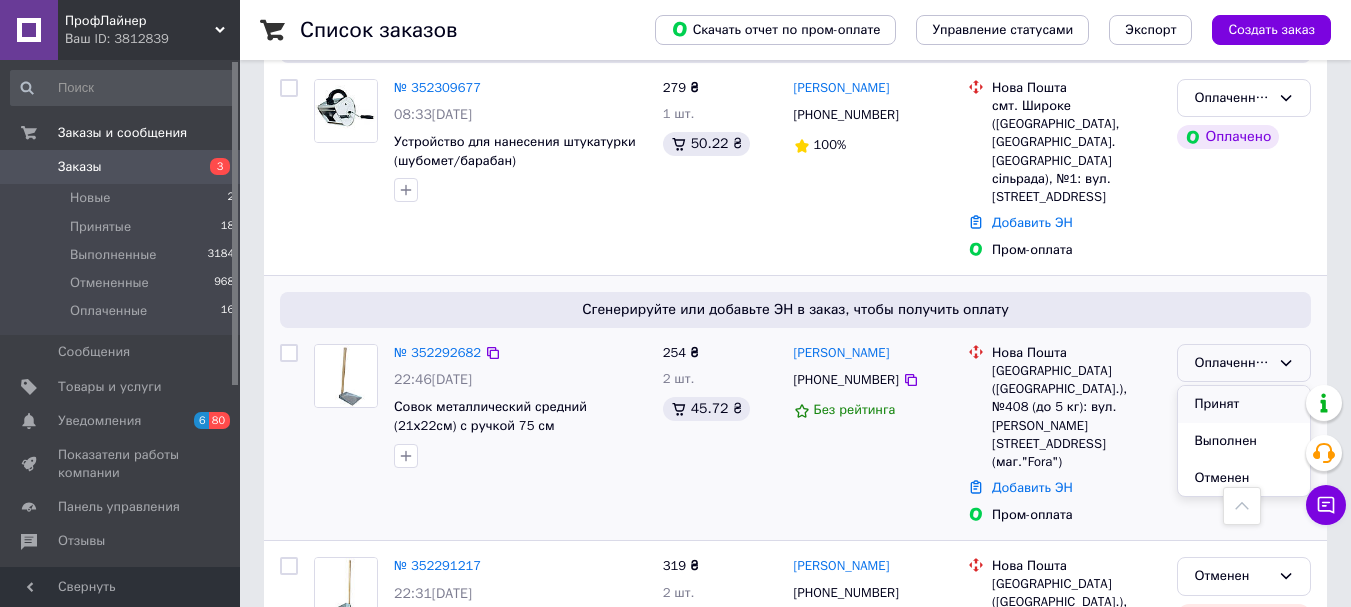 click on "Принят" at bounding box center (1244, 404) 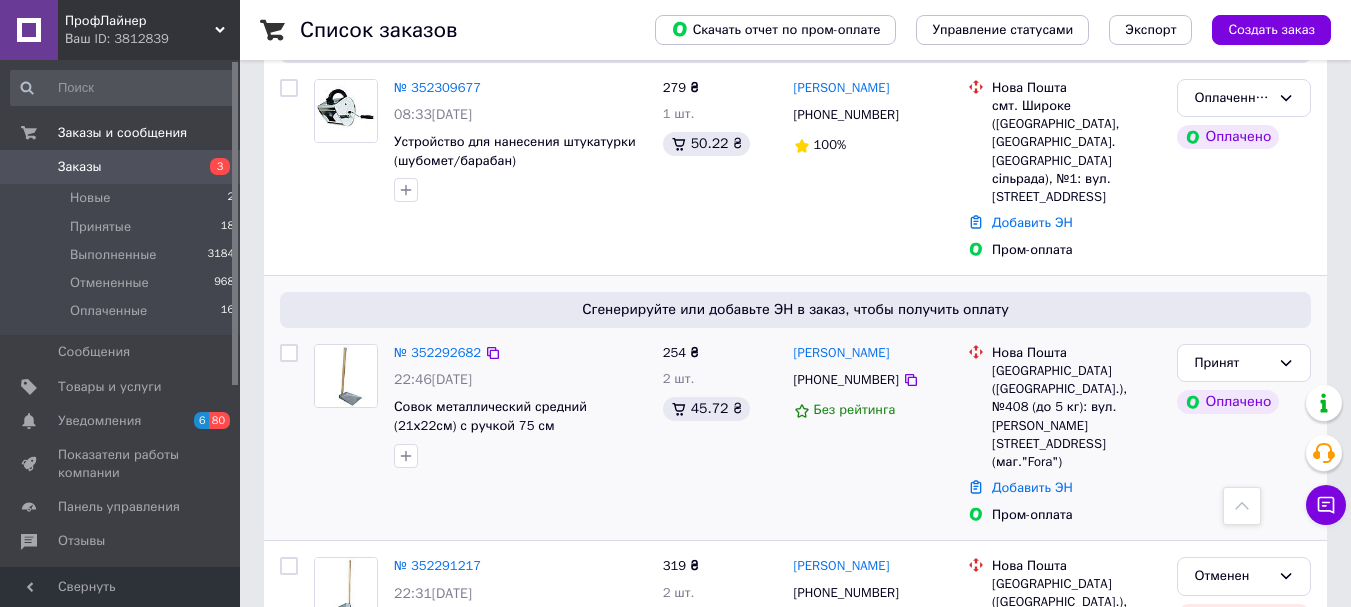 click at bounding box center [289, 353] 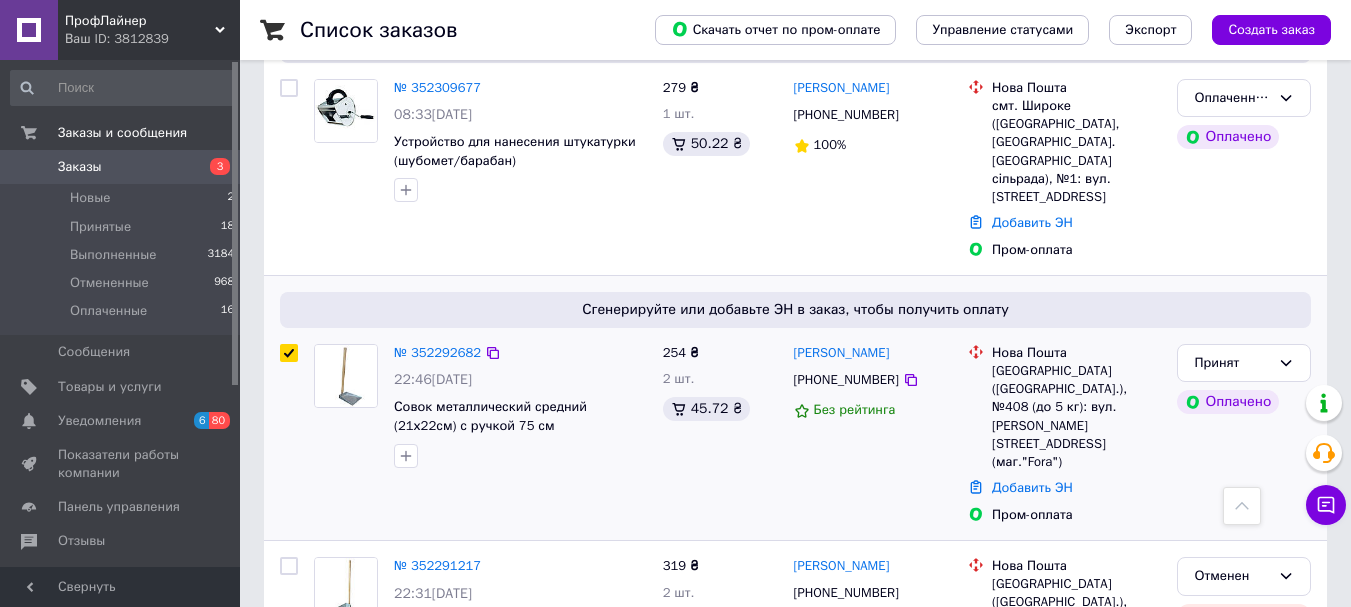 checkbox on "true" 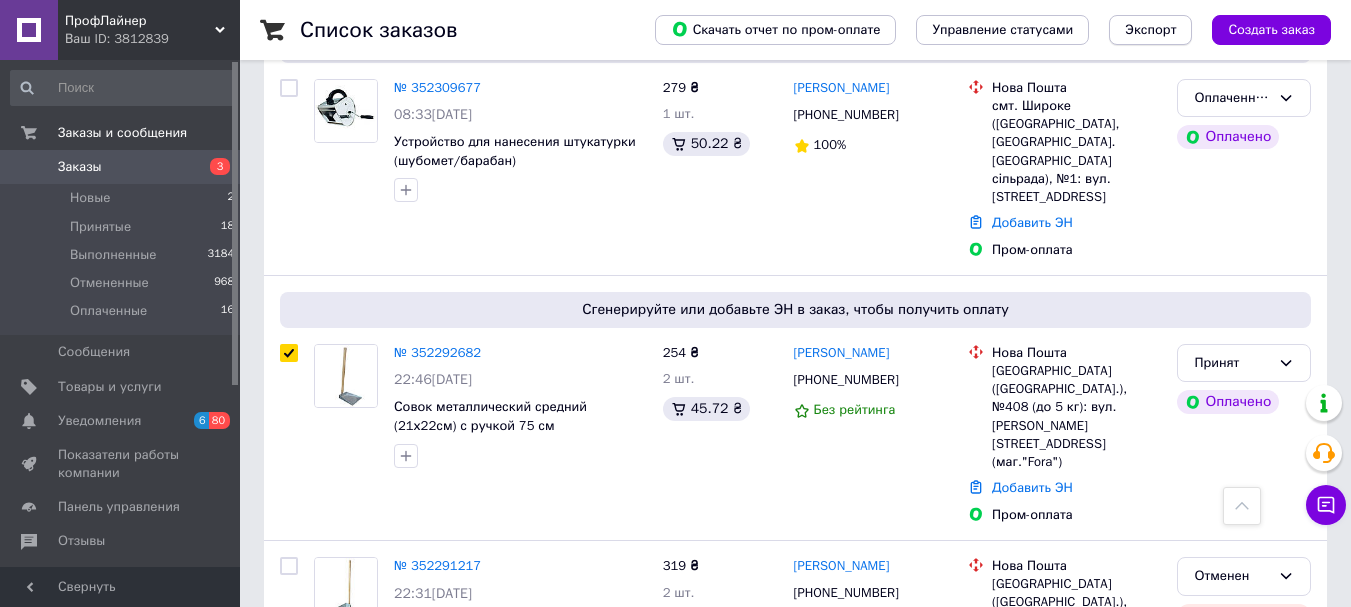 click on "Экспорт" at bounding box center [1150, 30] 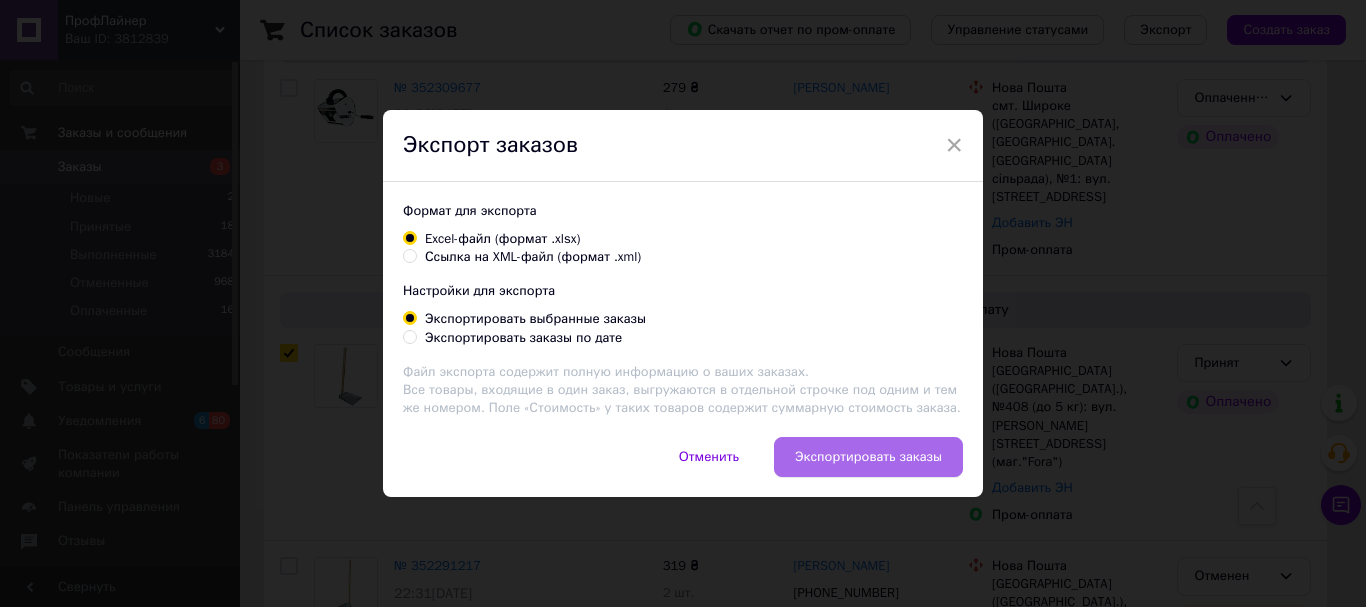 click on "Экспортировать заказы" at bounding box center [868, 457] 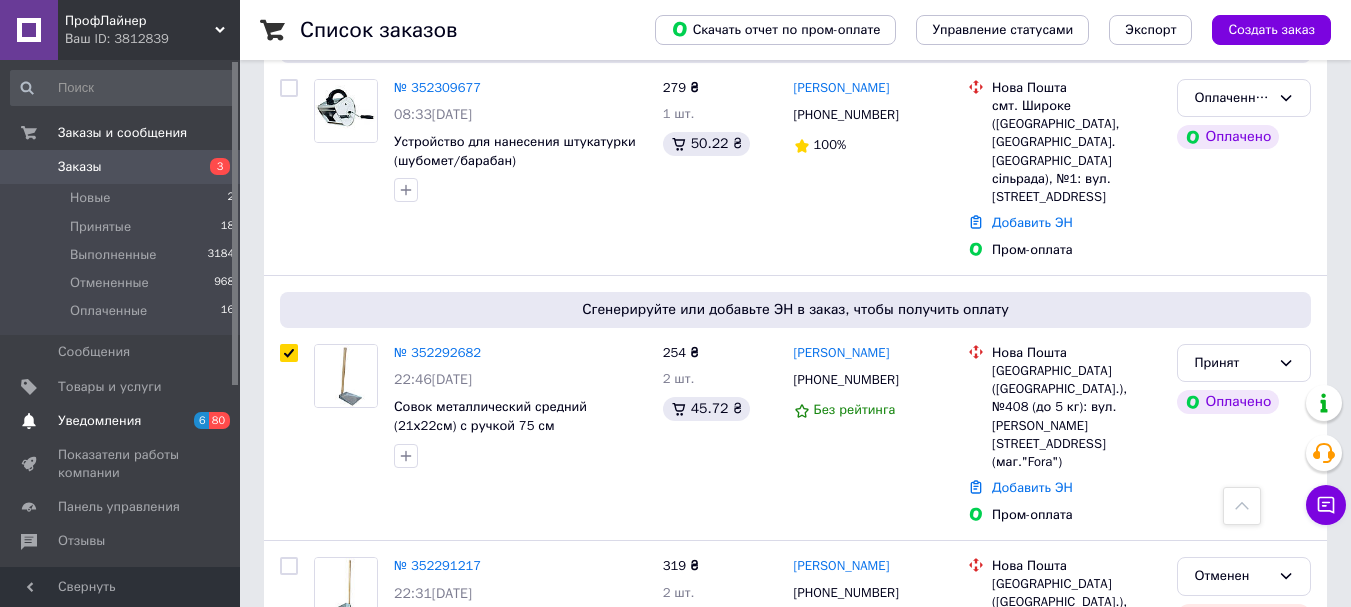 click on "Уведомления" at bounding box center (99, 421) 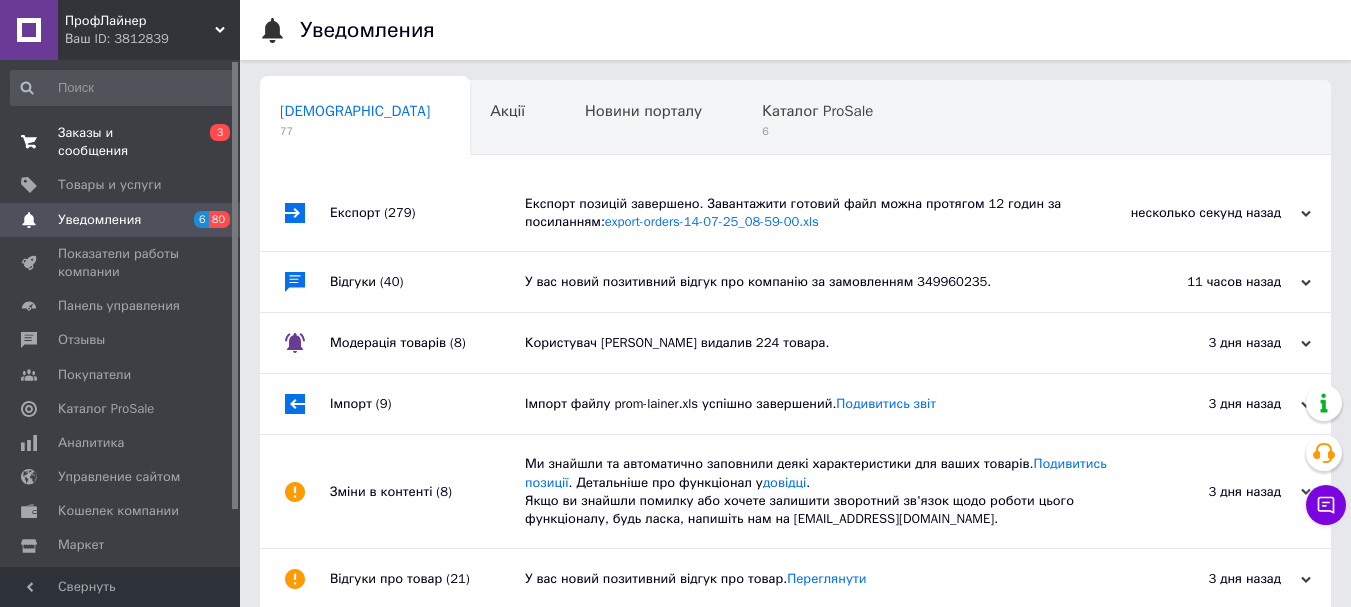 click on "Заказы и сообщения" at bounding box center [121, 142] 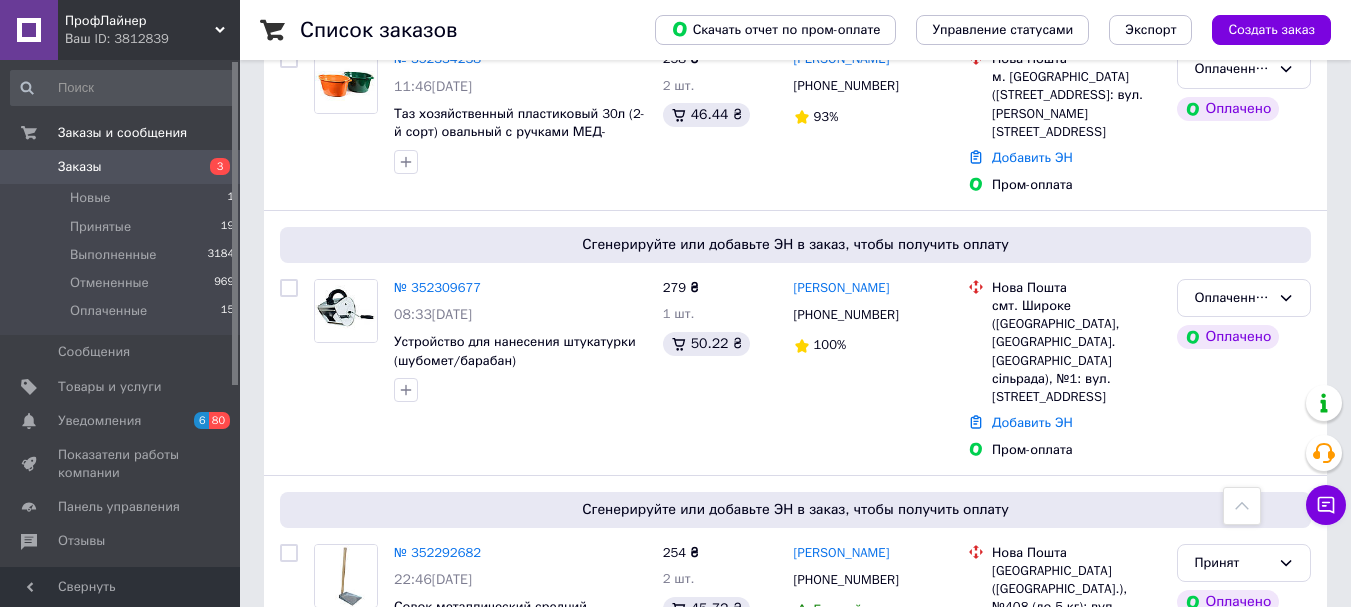 scroll, scrollTop: 1800, scrollLeft: 0, axis: vertical 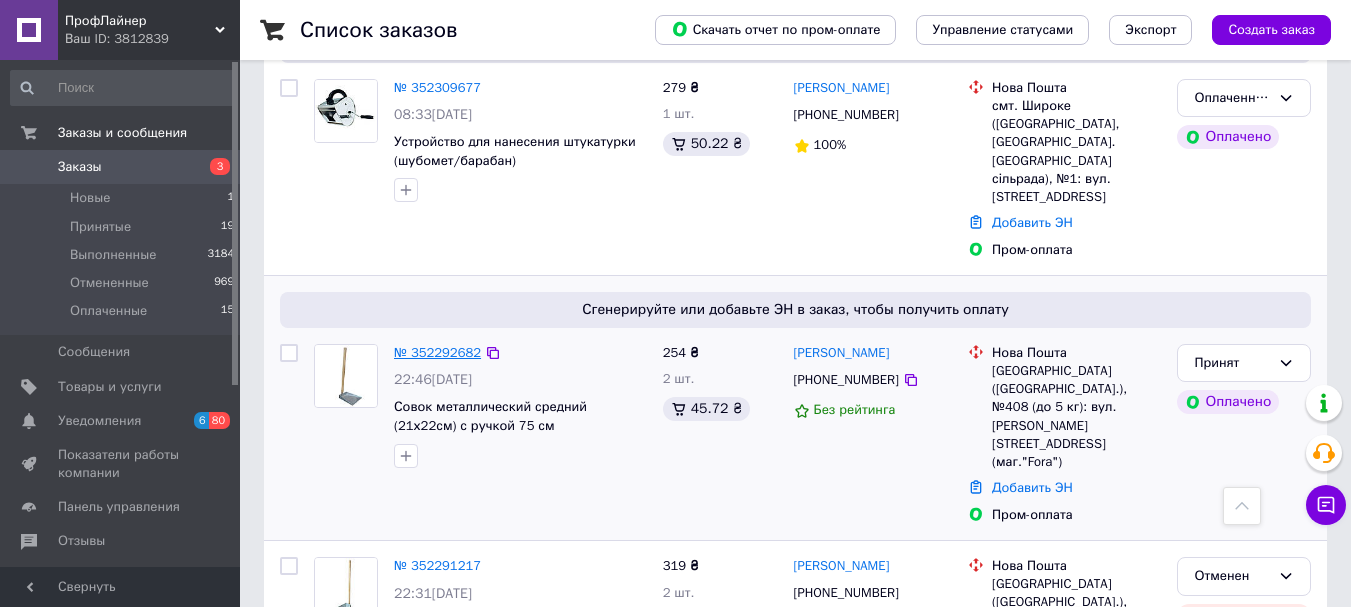 click on "№ 352292682" at bounding box center (437, 352) 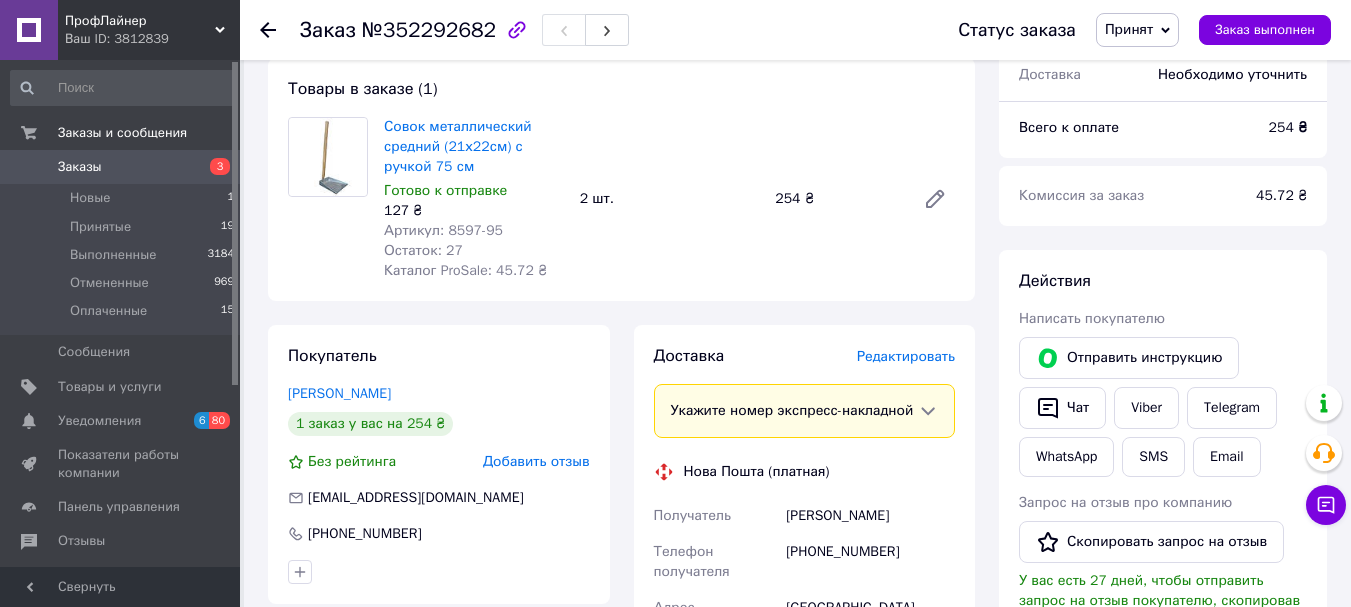 scroll, scrollTop: 0, scrollLeft: 0, axis: both 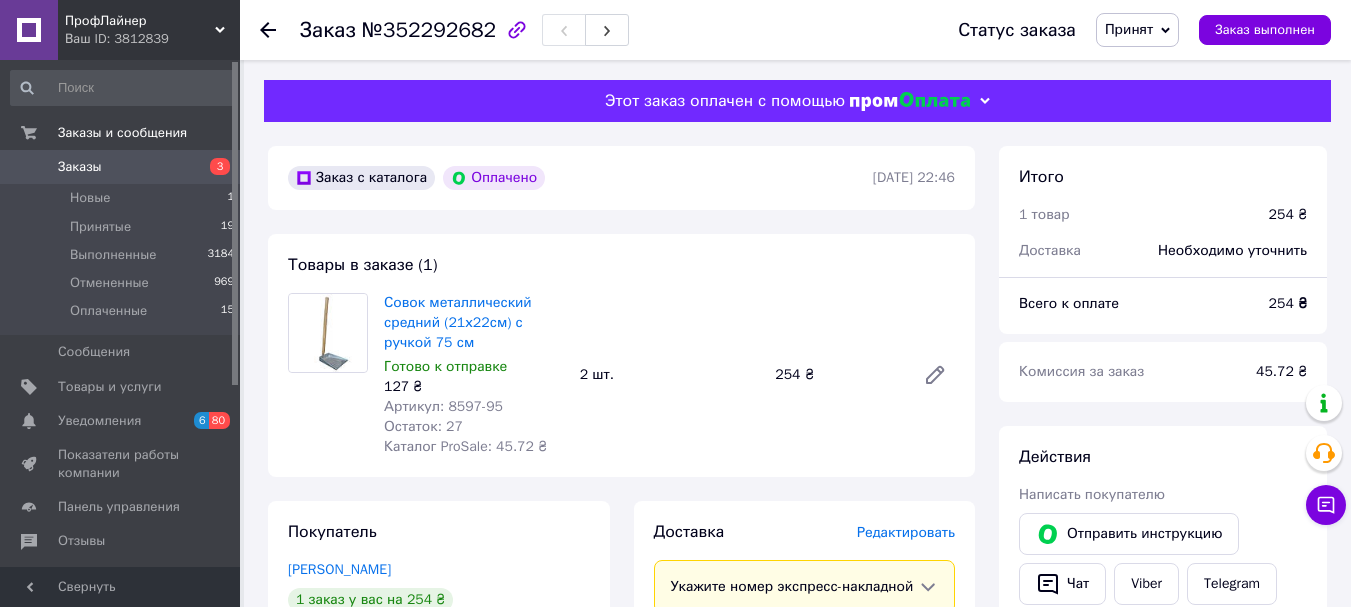 click 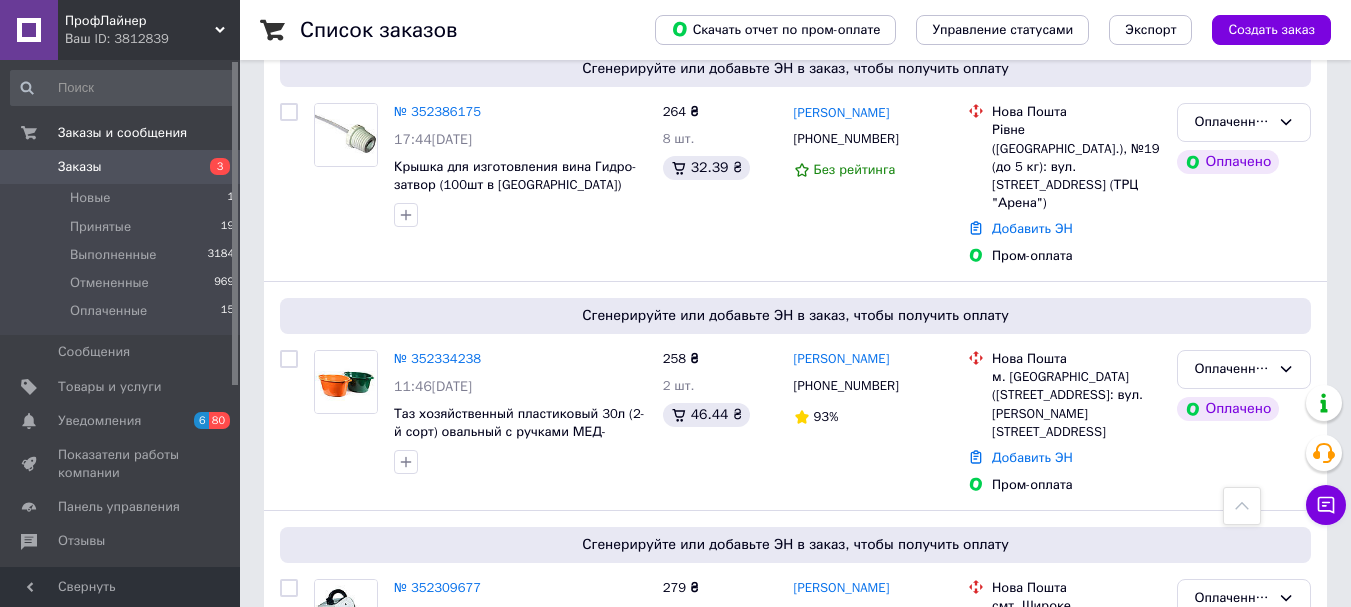 scroll, scrollTop: 1400, scrollLeft: 0, axis: vertical 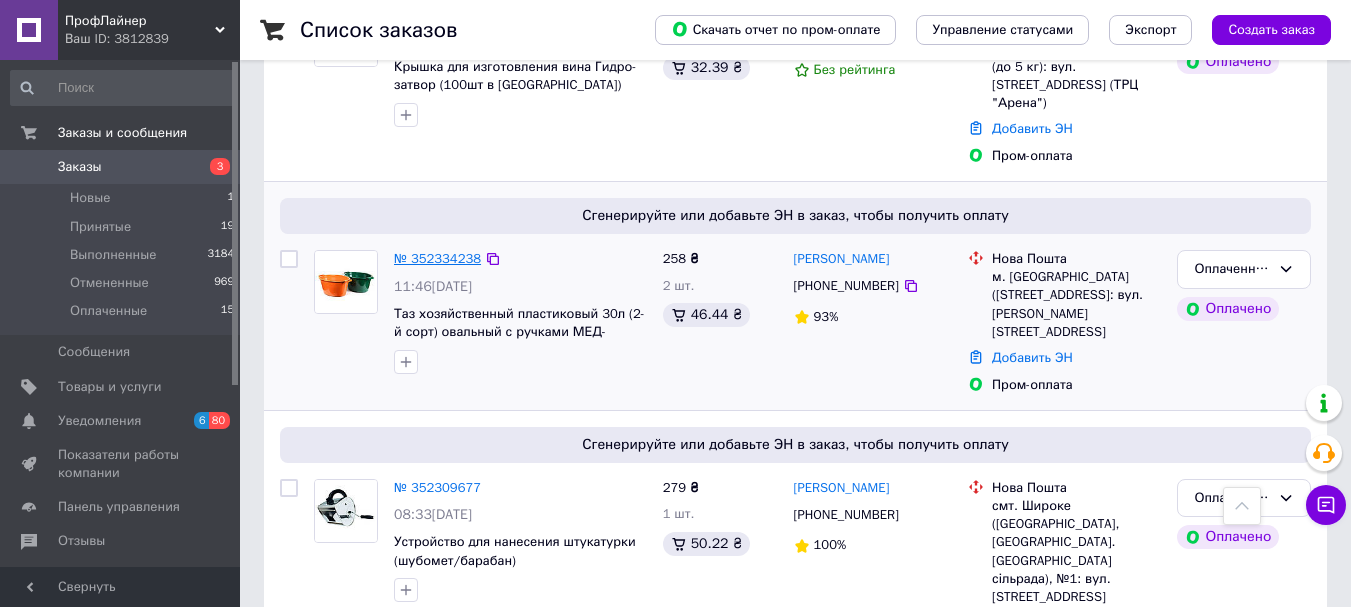 click on "№ 352334238" at bounding box center (437, 258) 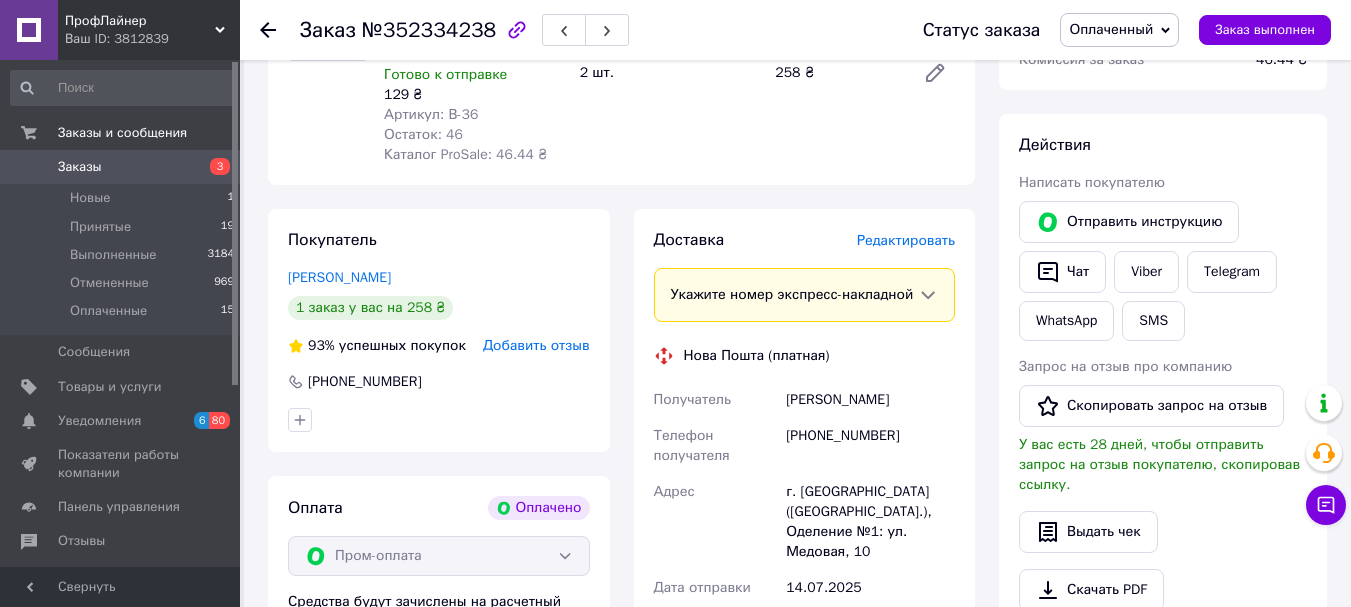 scroll, scrollTop: 112, scrollLeft: 0, axis: vertical 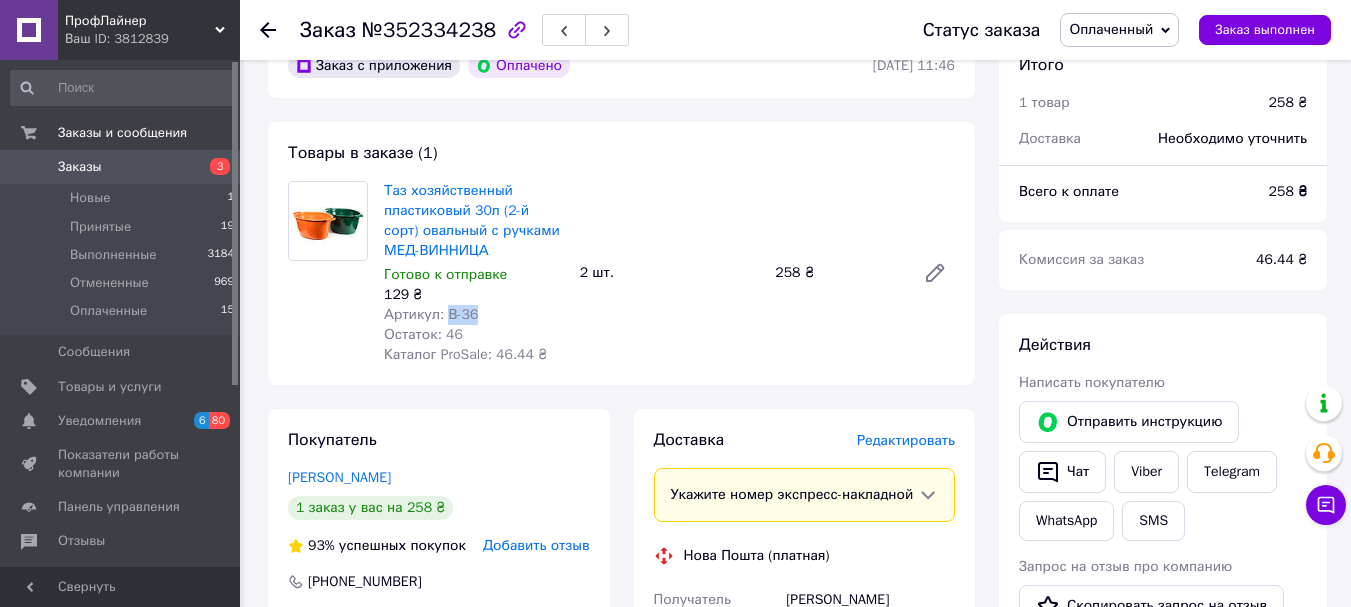 copy on "В-36" 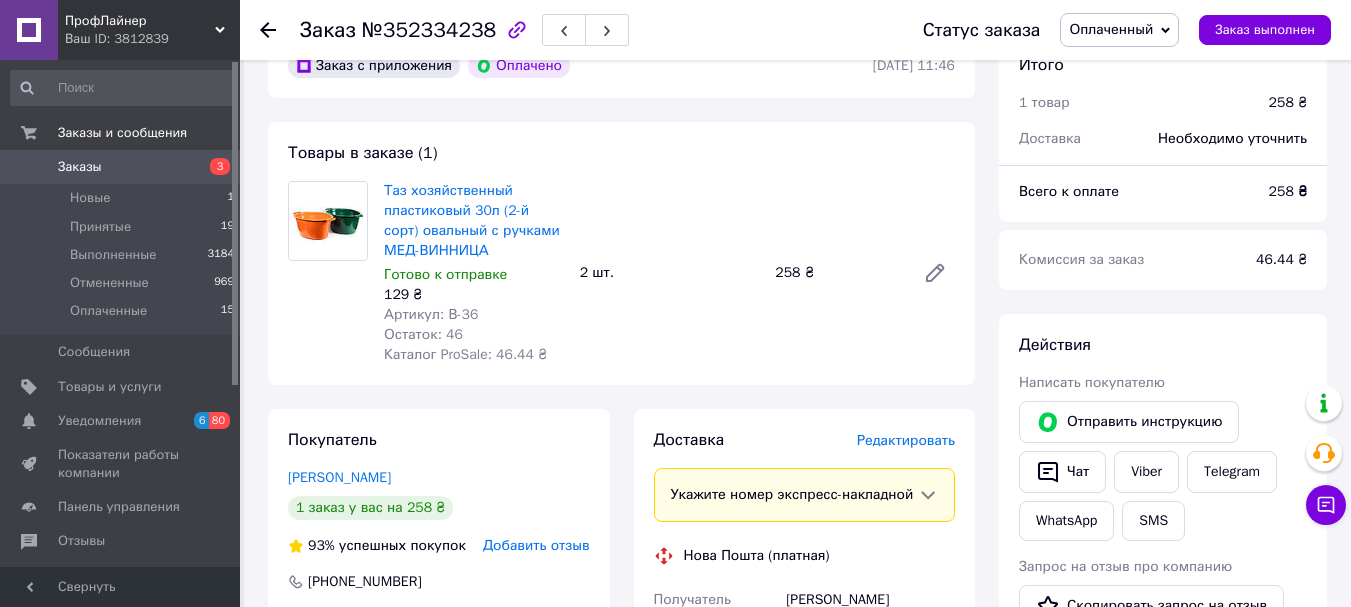 click 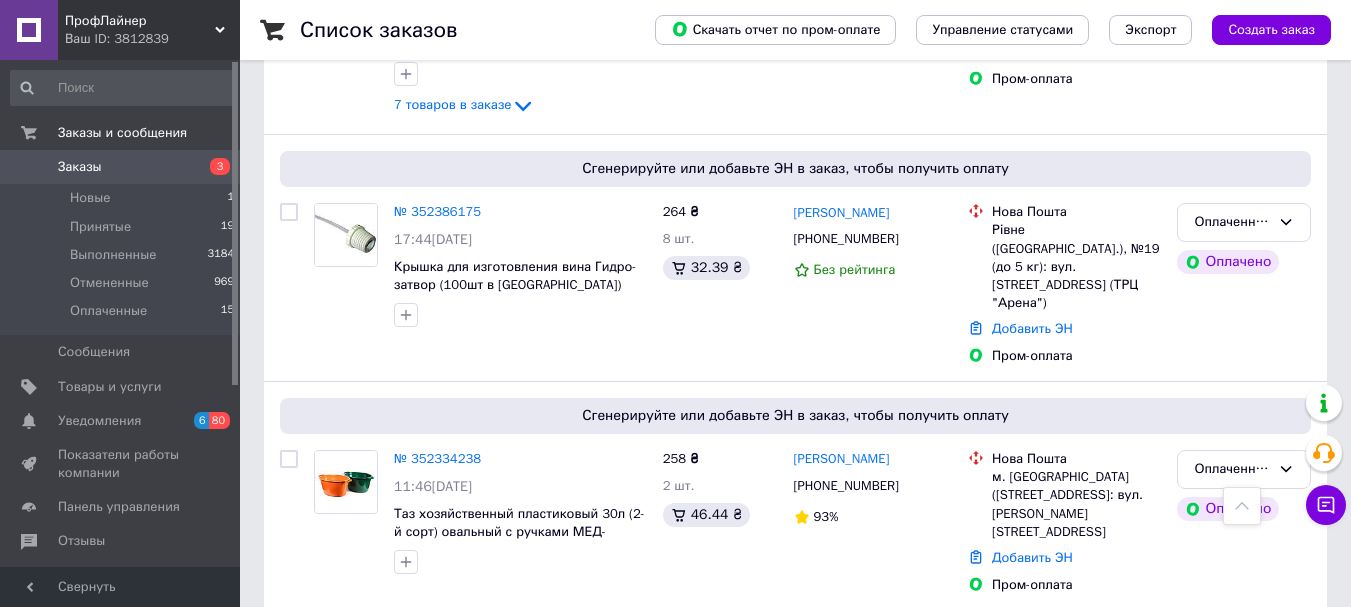 scroll, scrollTop: 1500, scrollLeft: 0, axis: vertical 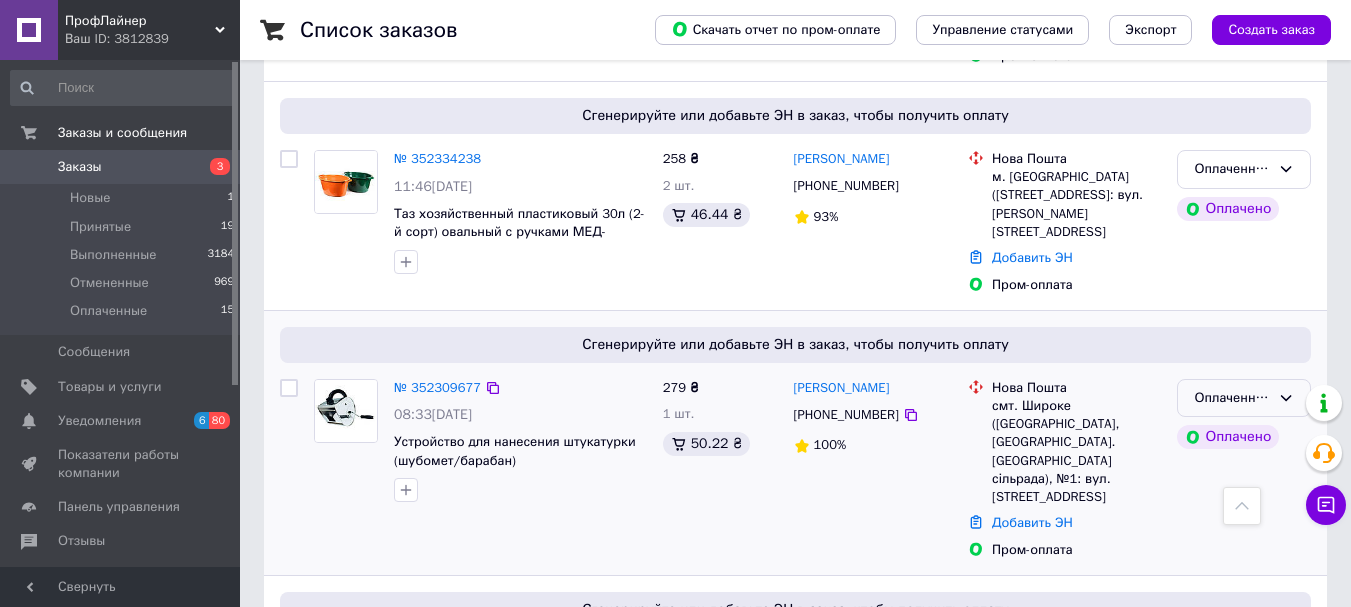click 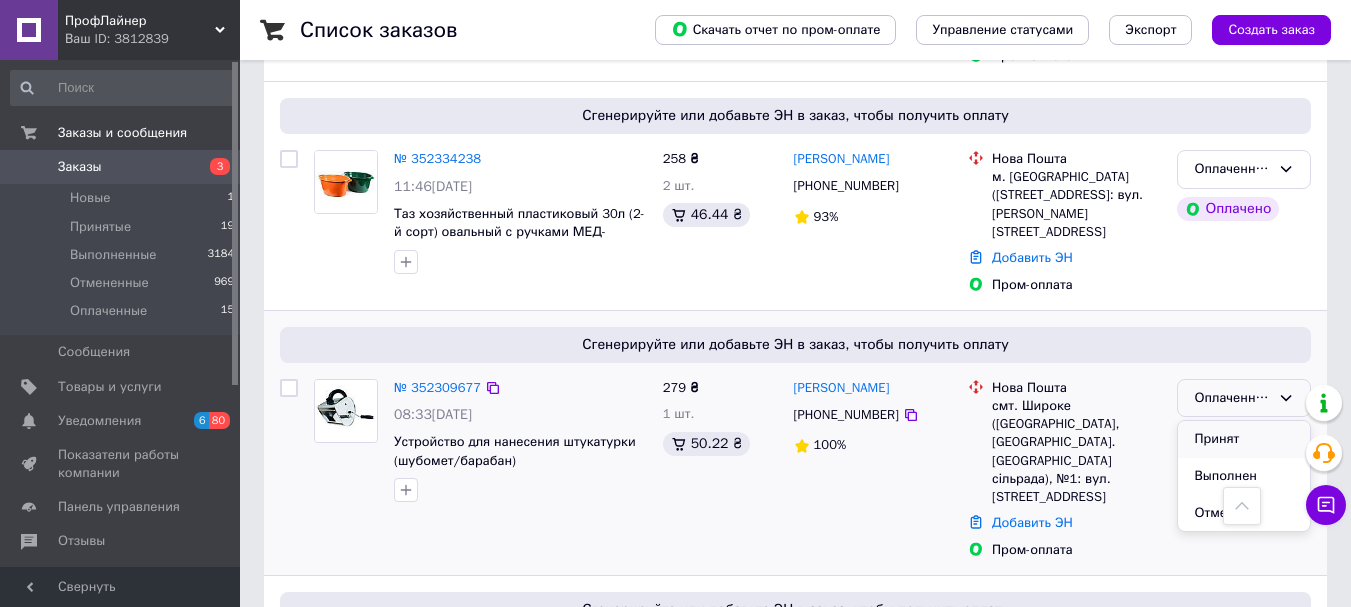 click on "Принят" at bounding box center [1244, 439] 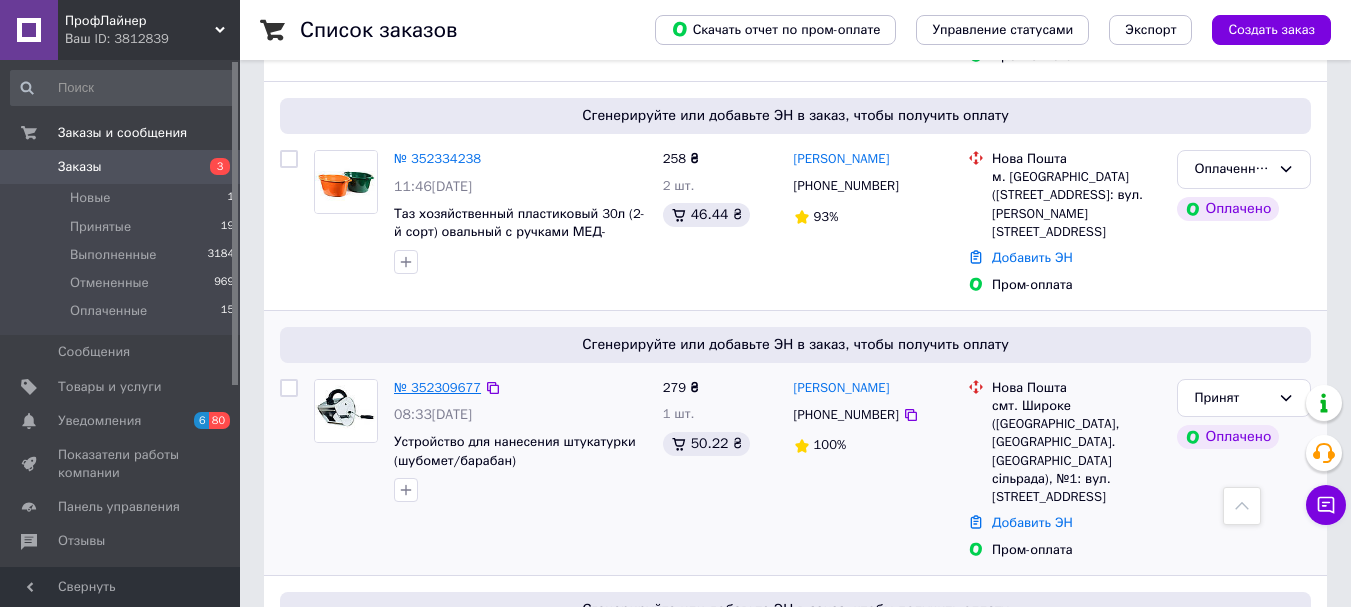 click on "№ 352309677" at bounding box center [437, 387] 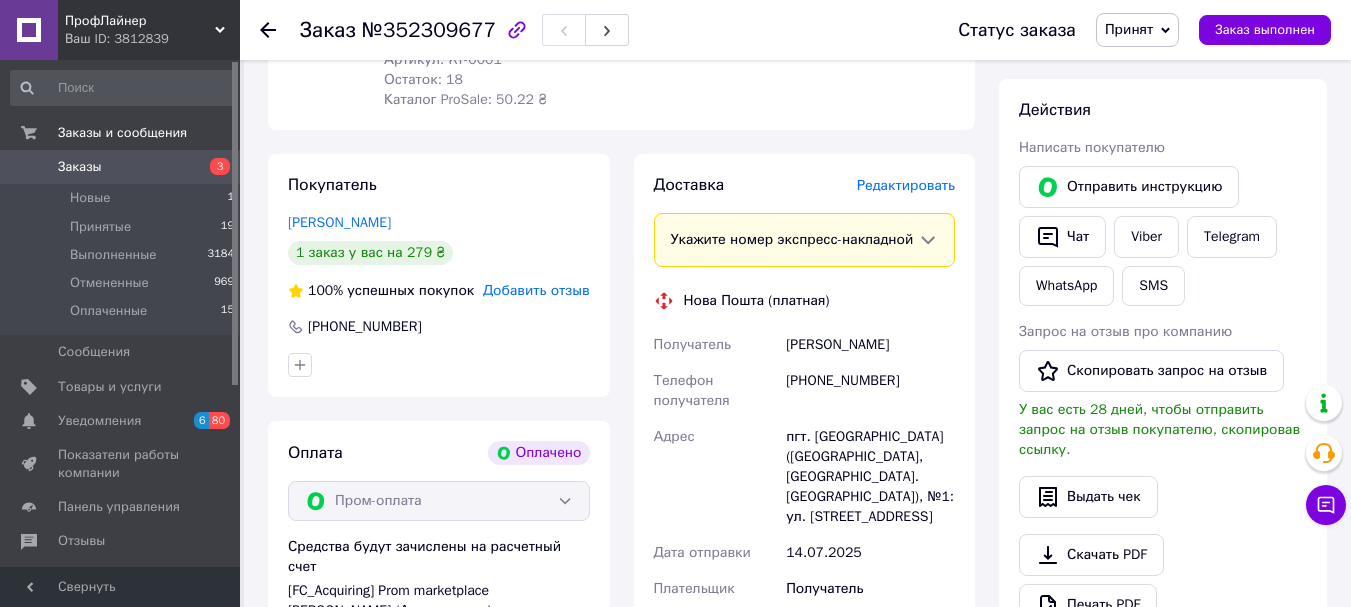 scroll, scrollTop: 47, scrollLeft: 0, axis: vertical 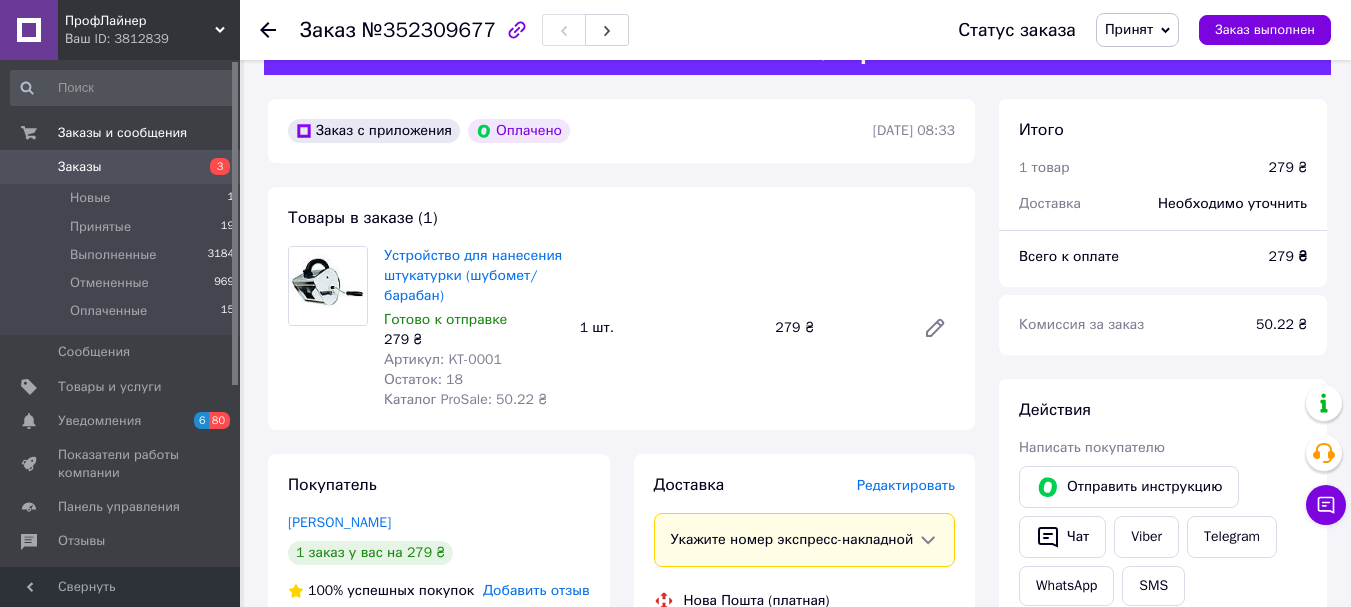 click on "Заказ №352309677 Статус заказа Принят Выполнен Отменен Оплаченный Заказ выполнен" at bounding box center (795, 30) 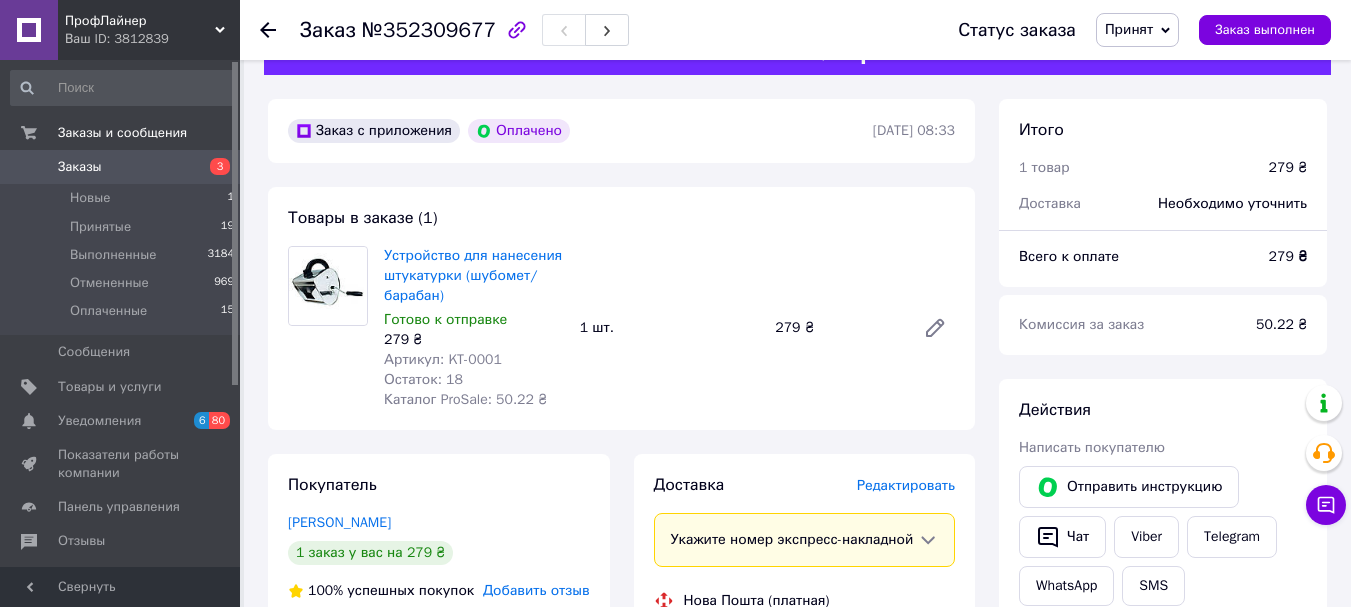 click 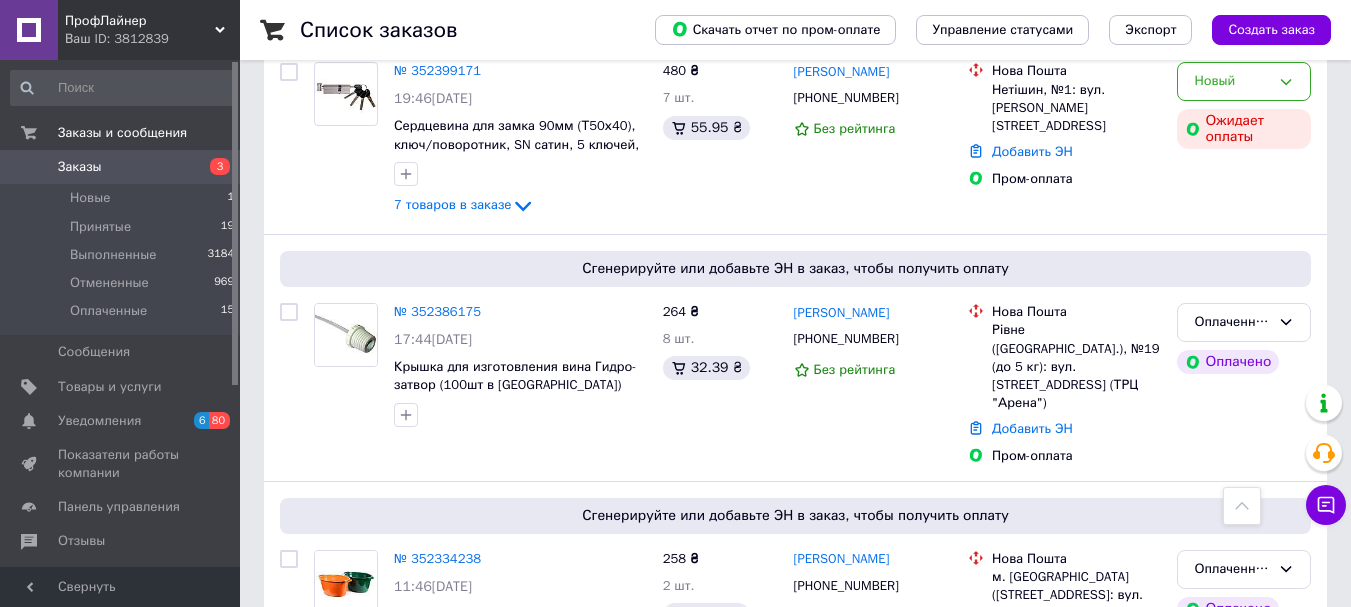 scroll, scrollTop: 1400, scrollLeft: 0, axis: vertical 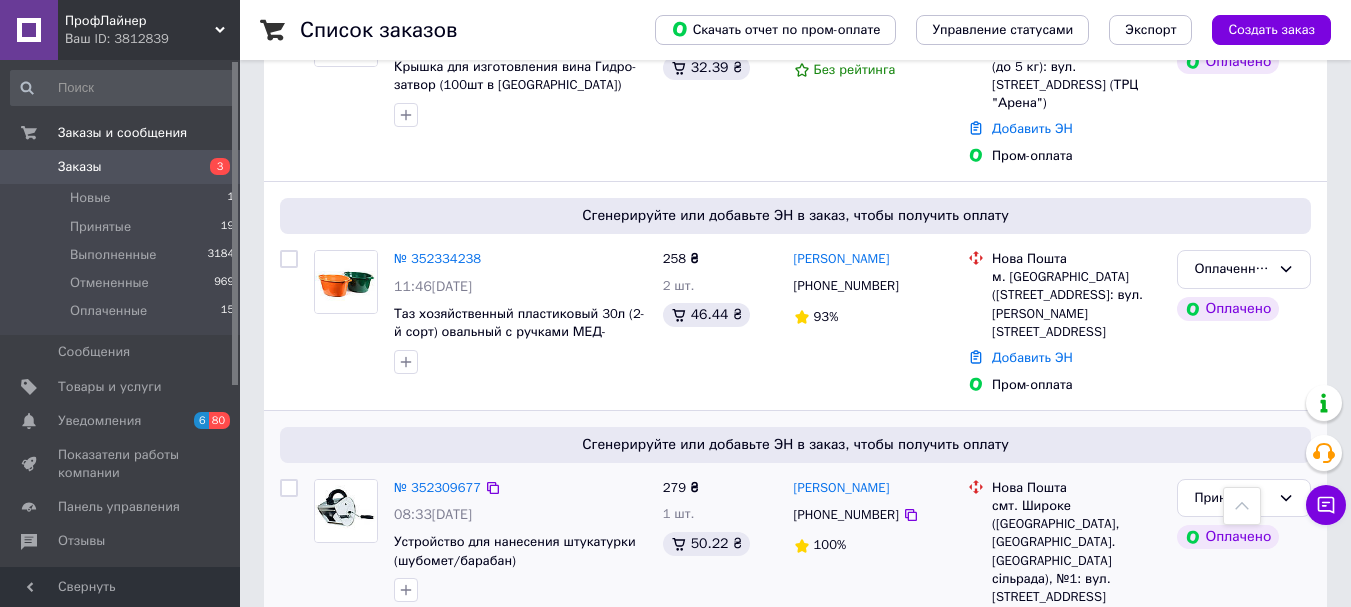 click at bounding box center (289, 488) 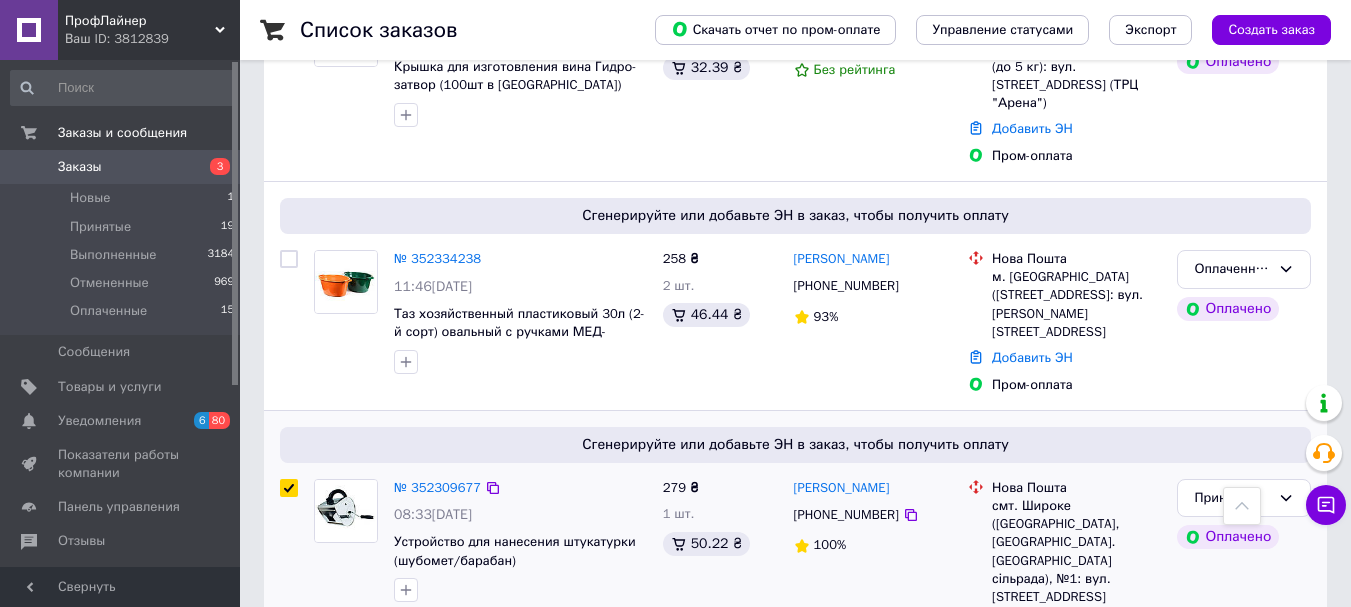 checkbox on "true" 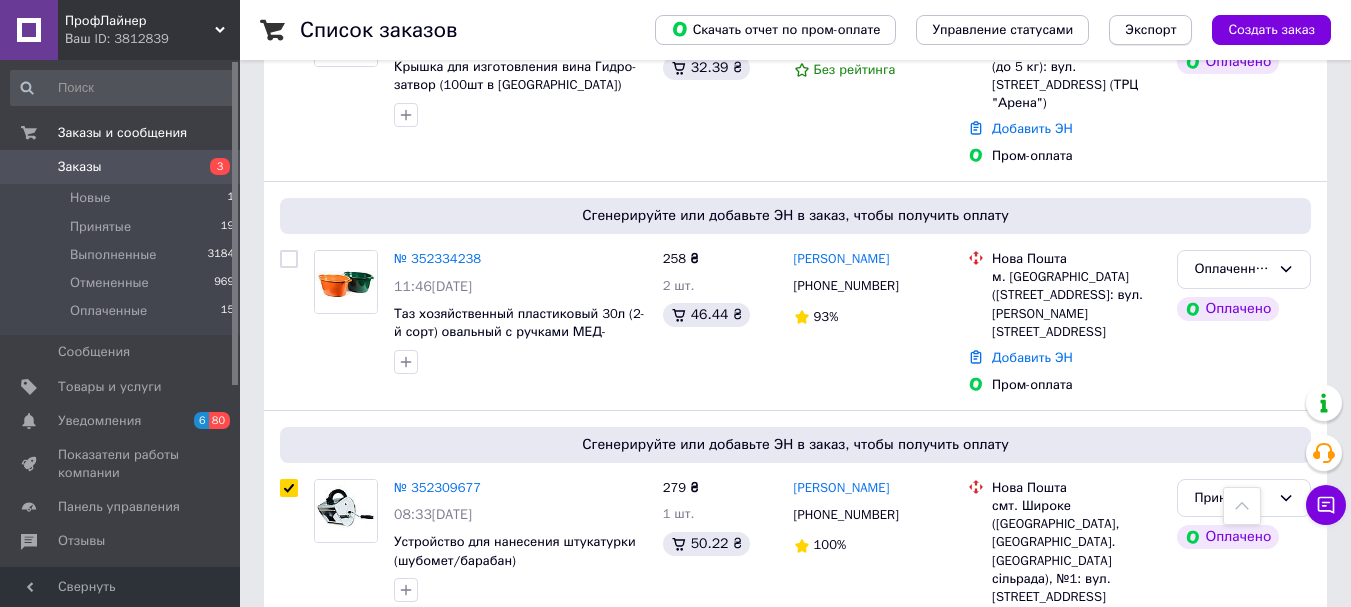 click on "Экспорт" at bounding box center (1150, 30) 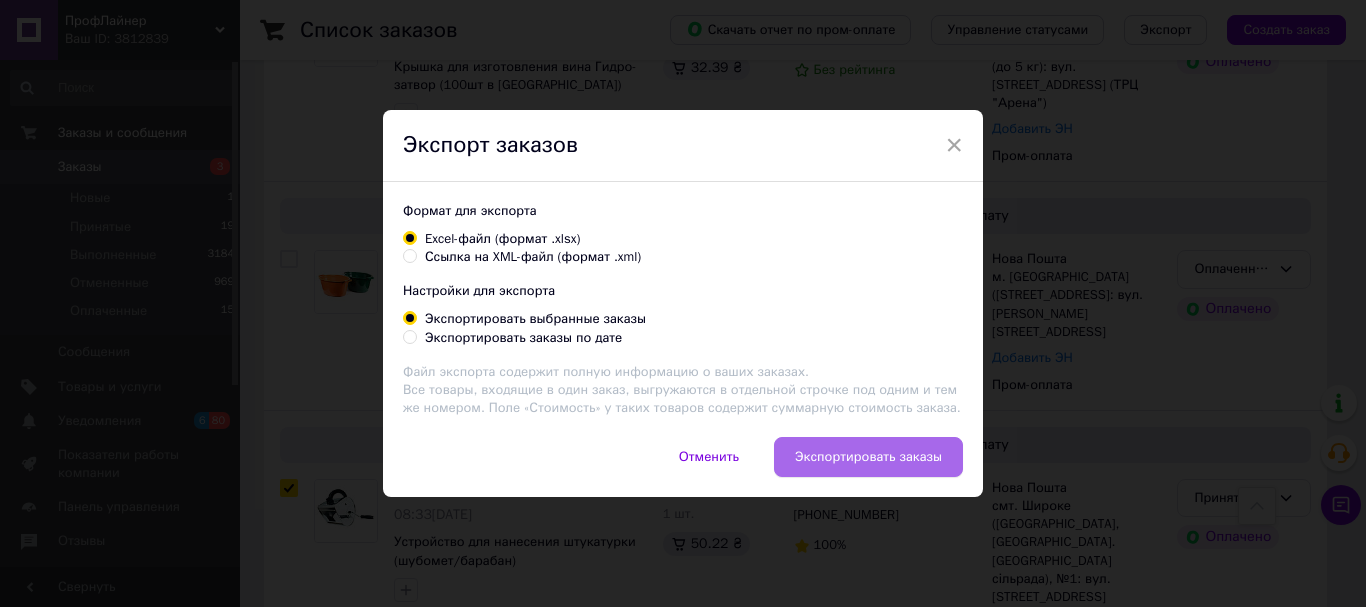 click on "Экспортировать заказы" at bounding box center [868, 457] 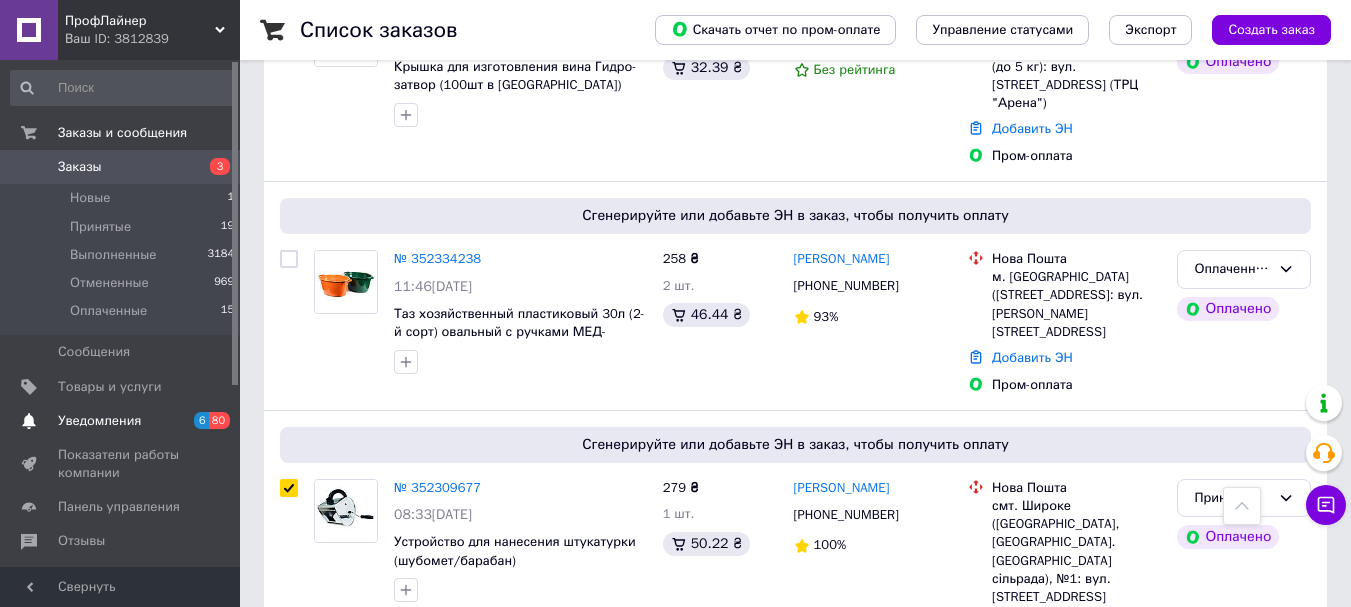click on "Уведомления" at bounding box center (99, 421) 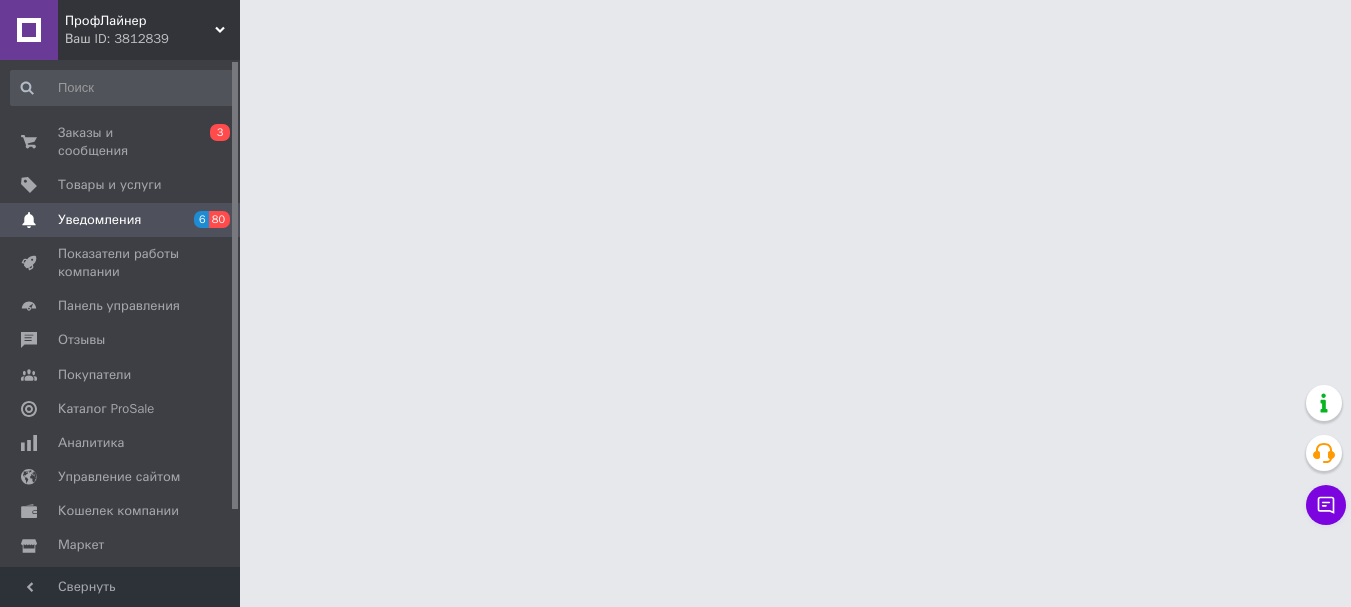 scroll, scrollTop: 0, scrollLeft: 0, axis: both 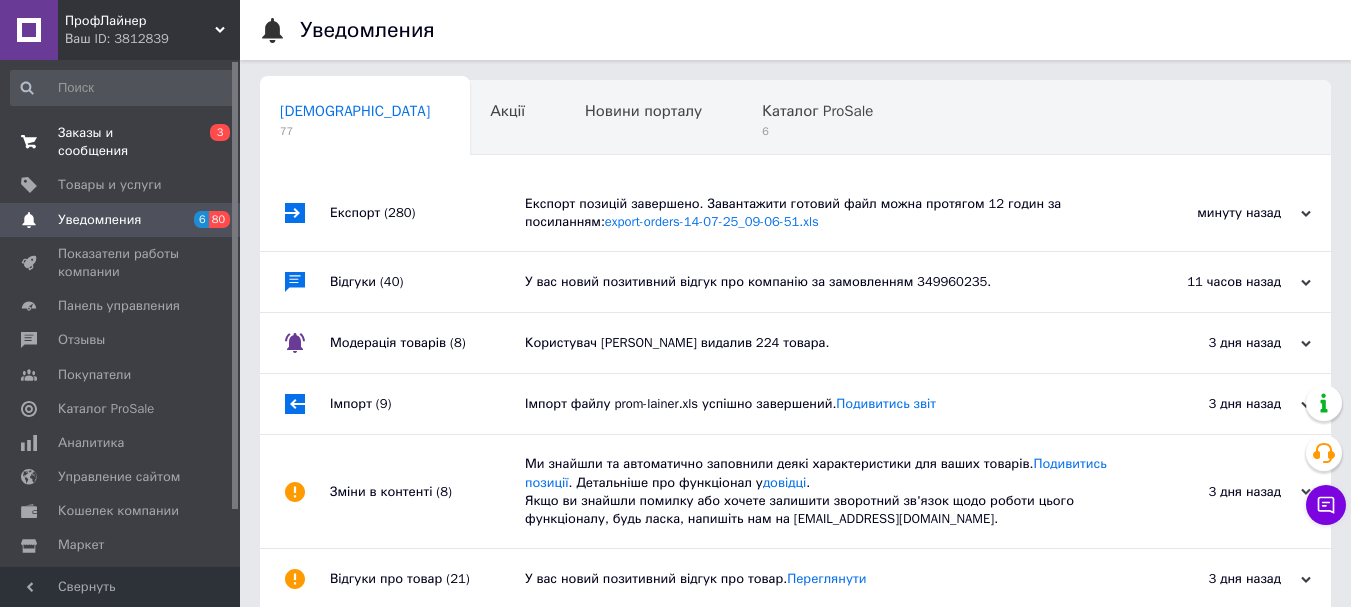 click on "Заказы и сообщения" at bounding box center [121, 142] 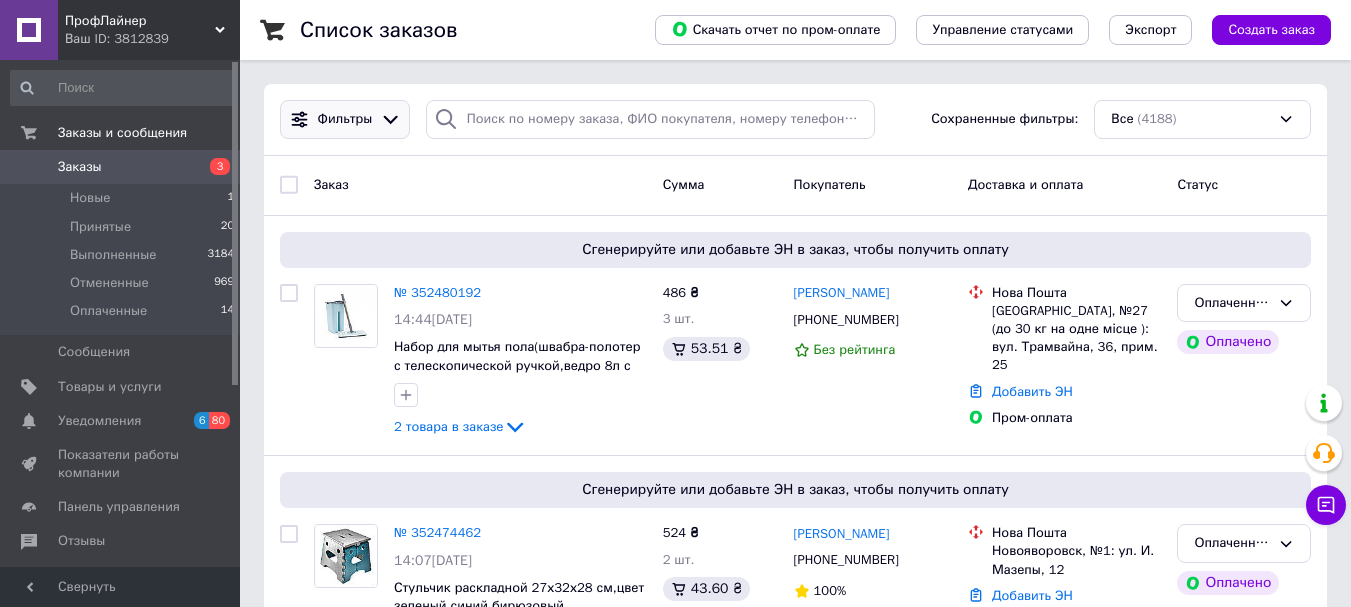click 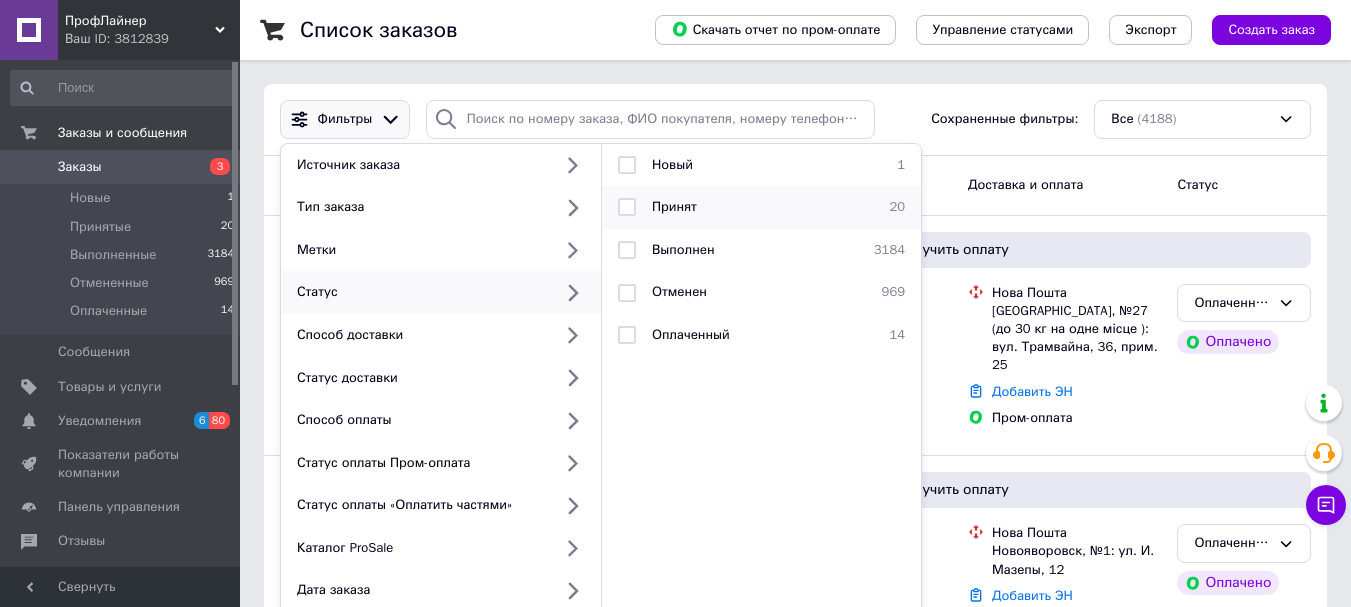click on "Принят" at bounding box center (674, 206) 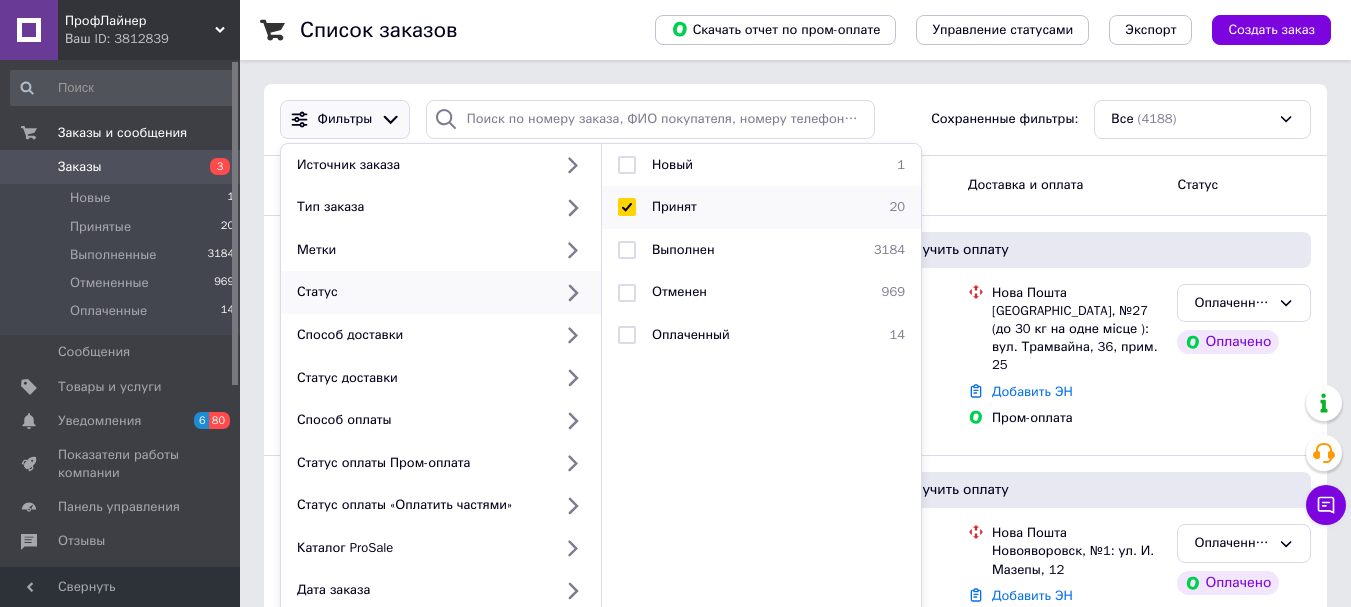 checkbox on "true" 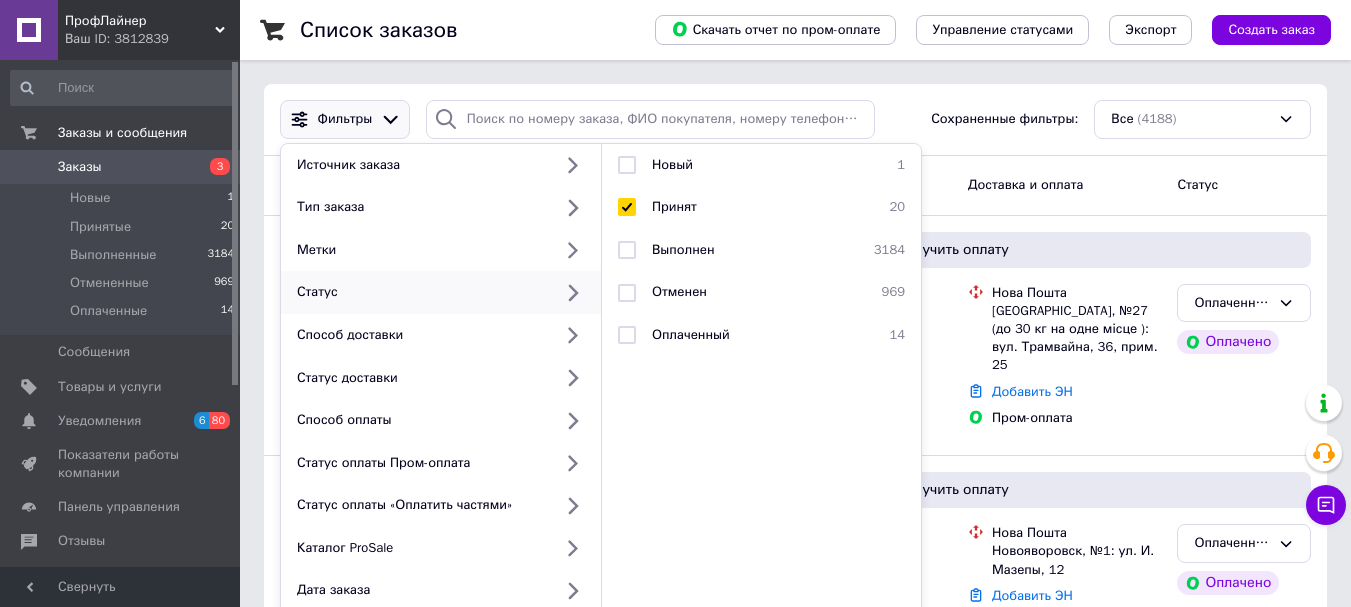 scroll, scrollTop: 500, scrollLeft: 0, axis: vertical 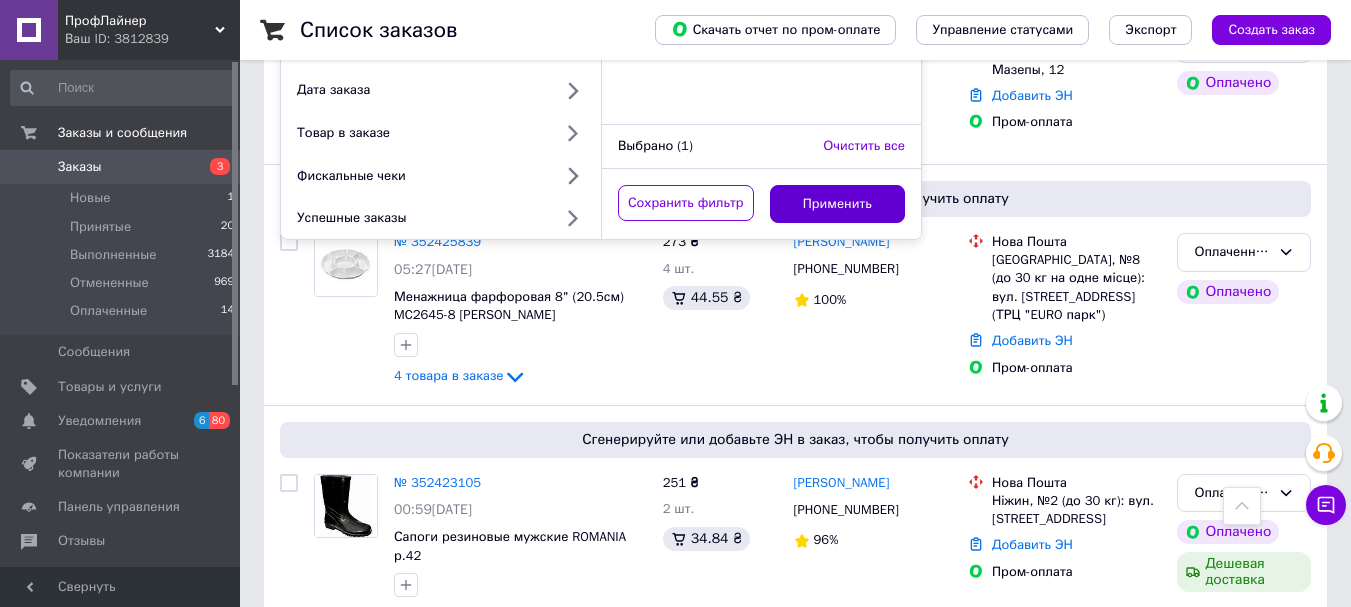 click on "Применить" at bounding box center (838, 204) 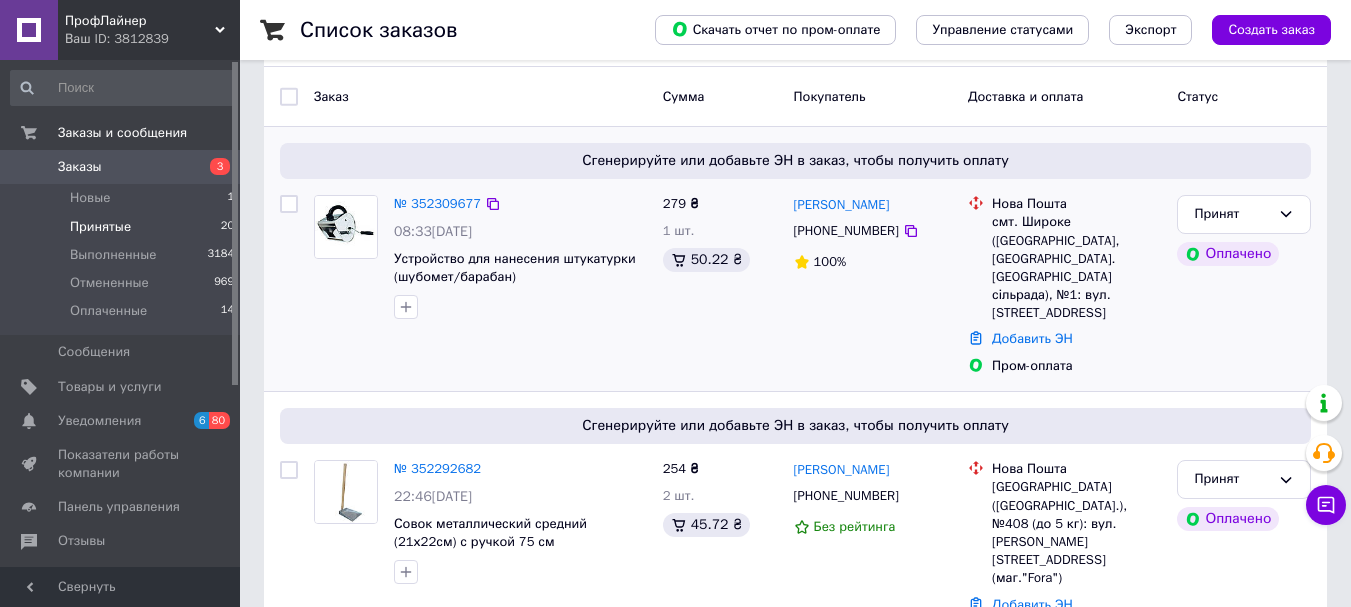 scroll, scrollTop: 0, scrollLeft: 0, axis: both 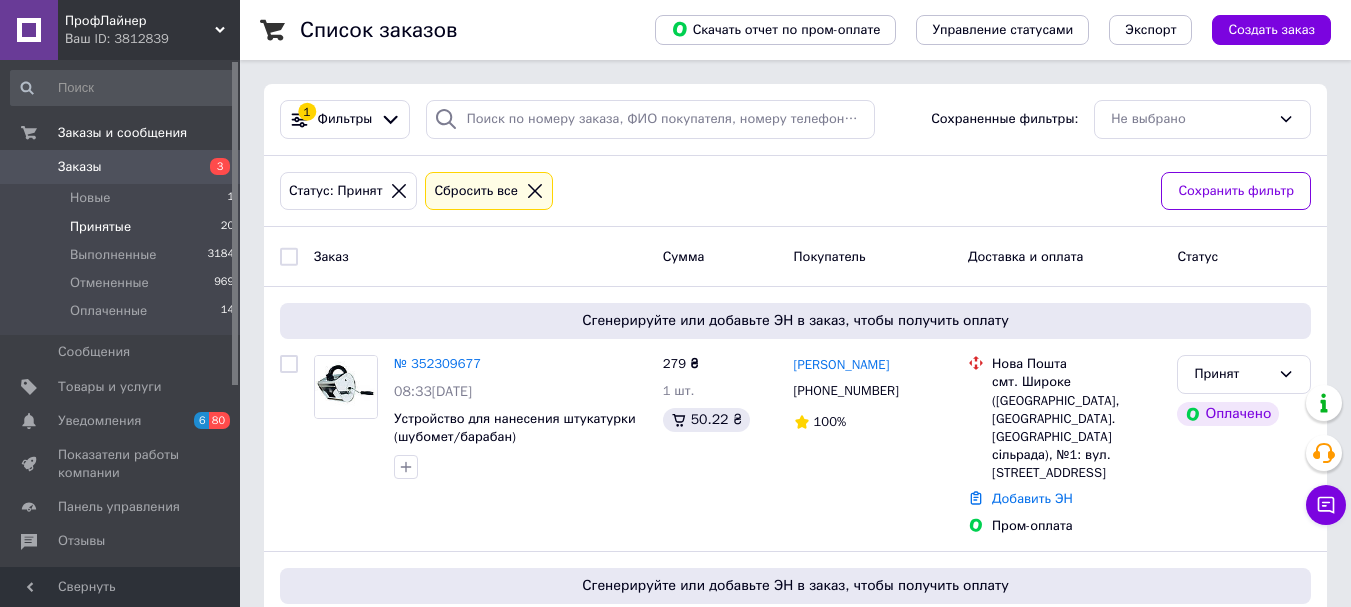 click 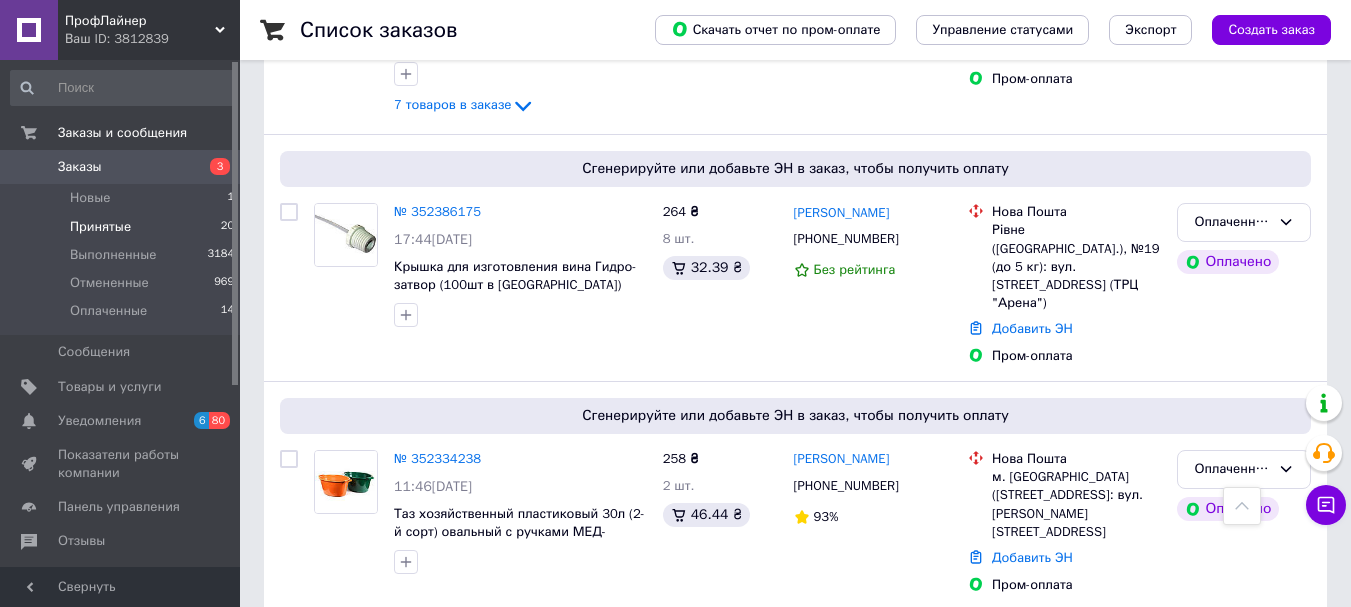 scroll, scrollTop: 1500, scrollLeft: 0, axis: vertical 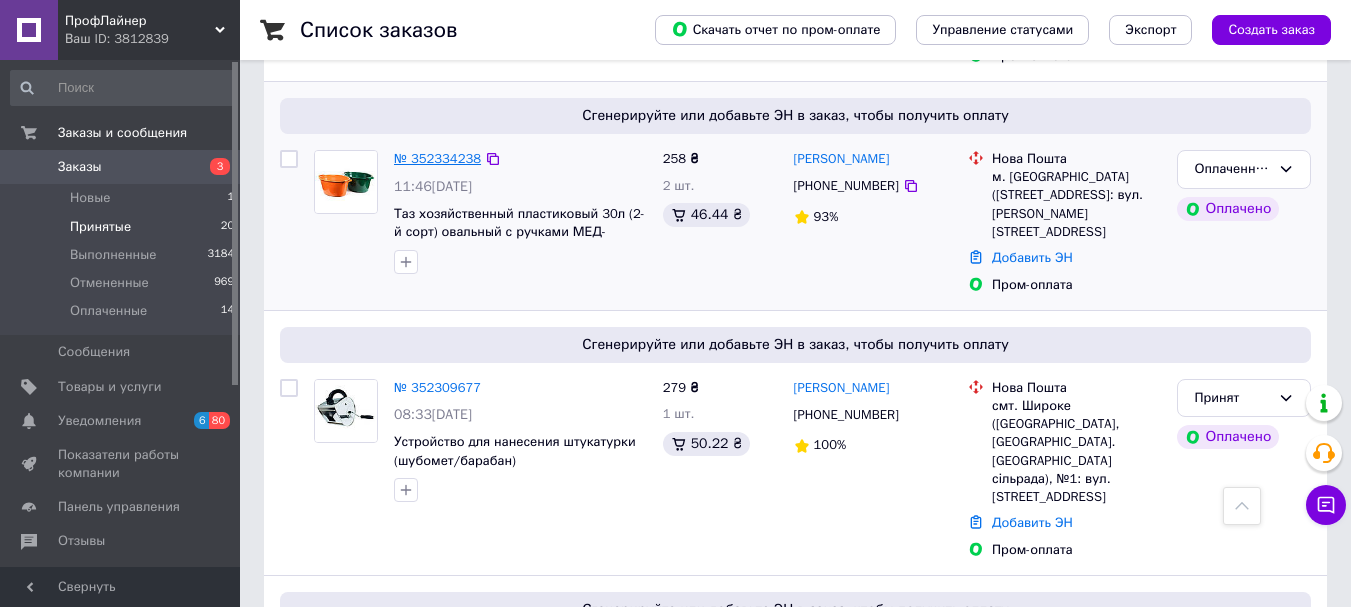 click on "№ 352334238" at bounding box center [437, 158] 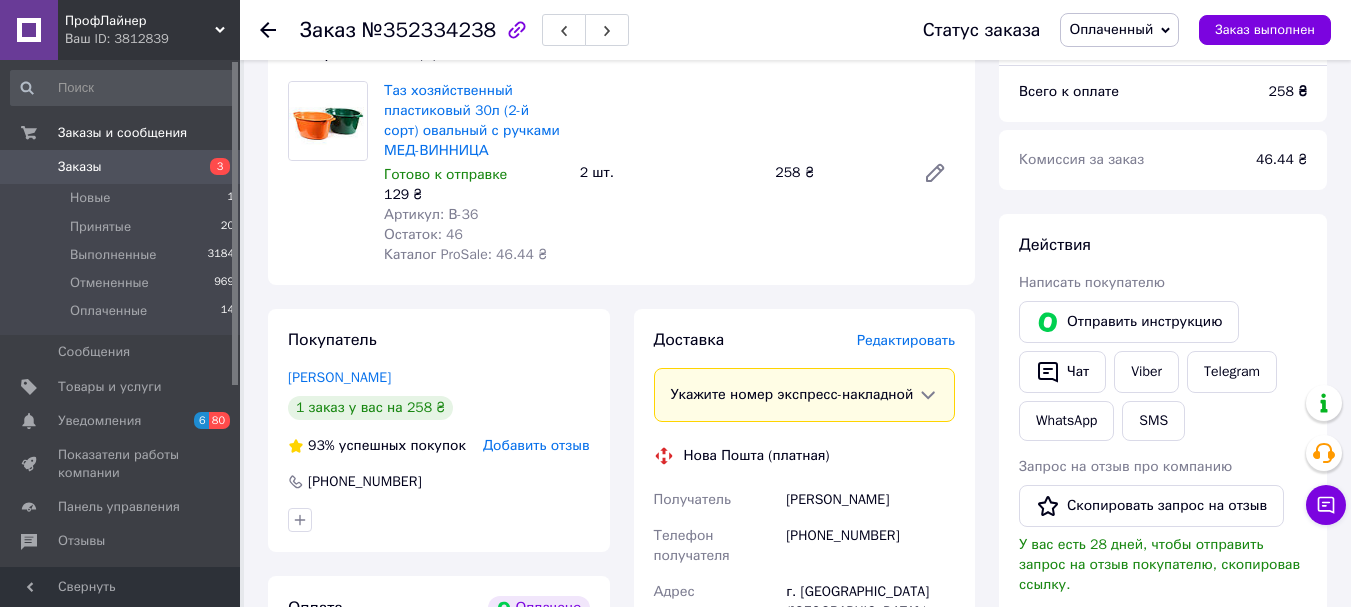 scroll, scrollTop: 0, scrollLeft: 0, axis: both 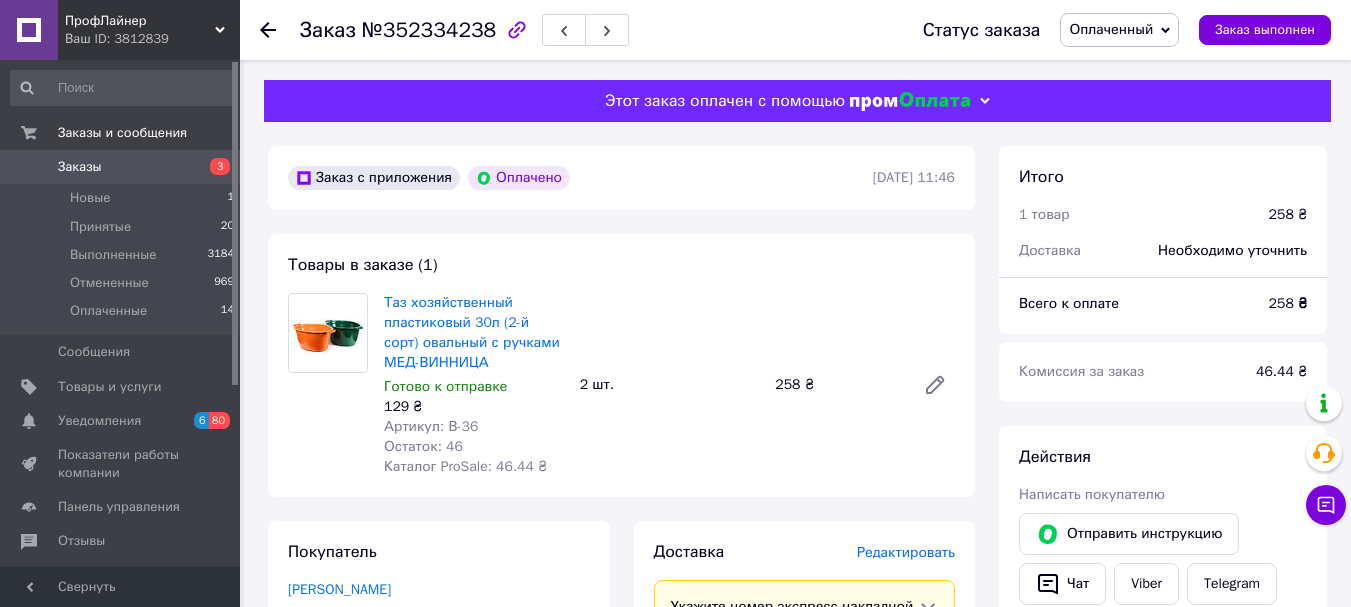 click 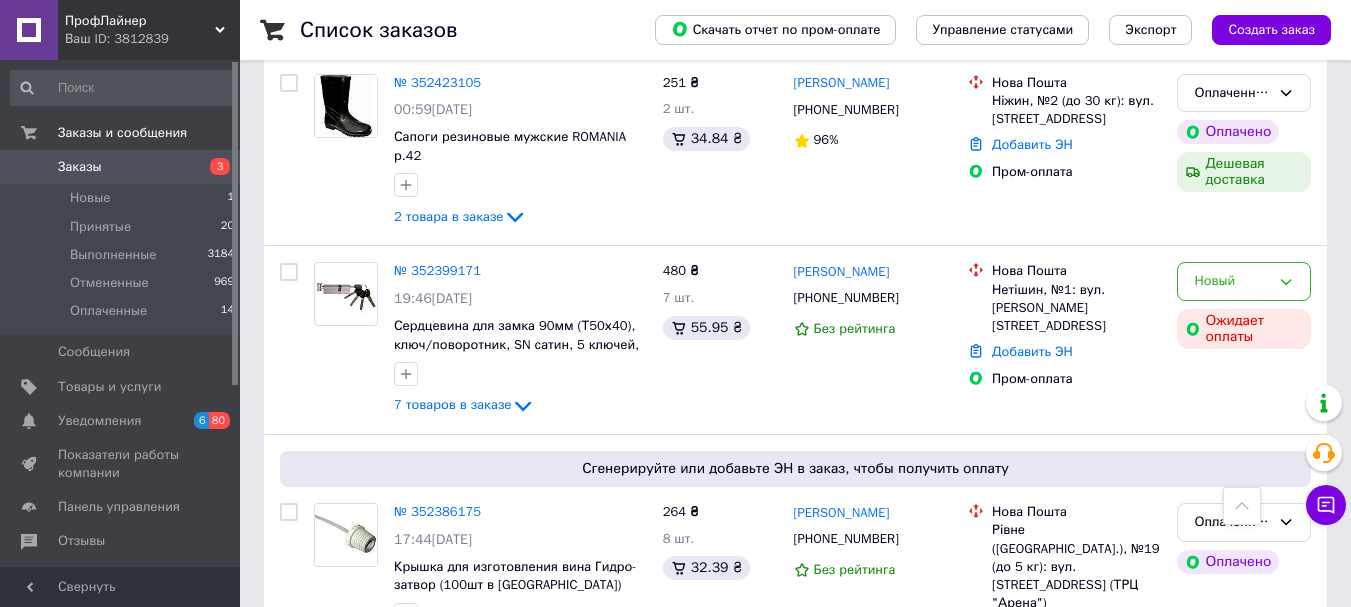 scroll, scrollTop: 1400, scrollLeft: 0, axis: vertical 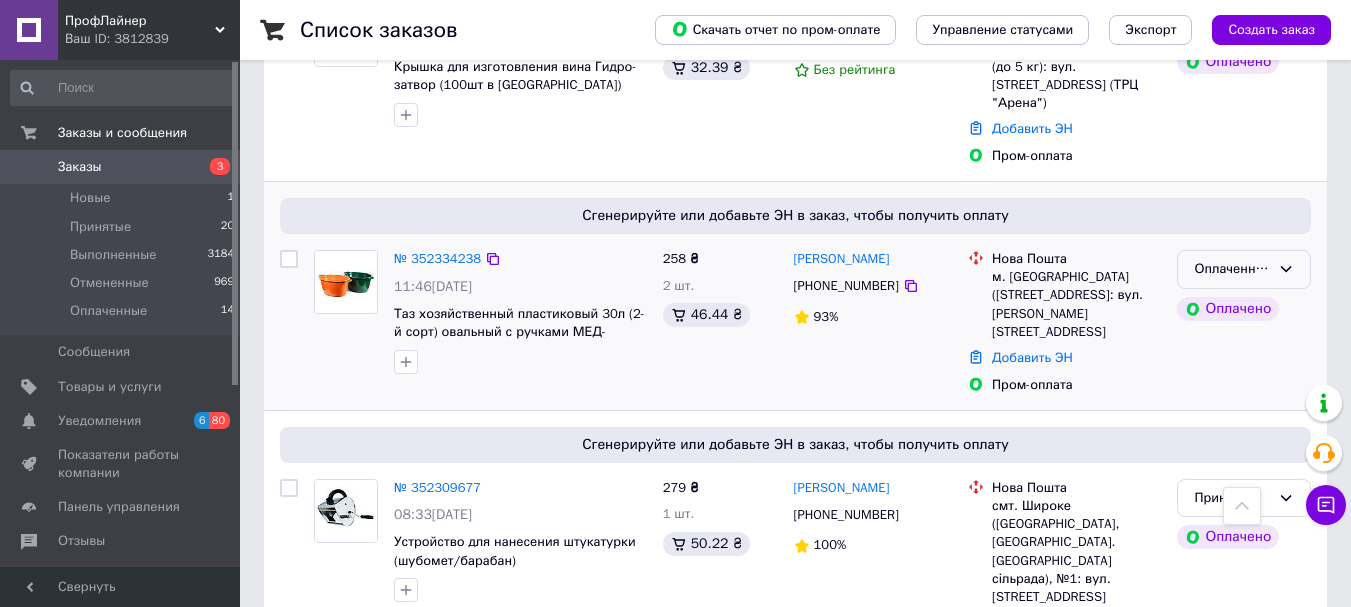 click 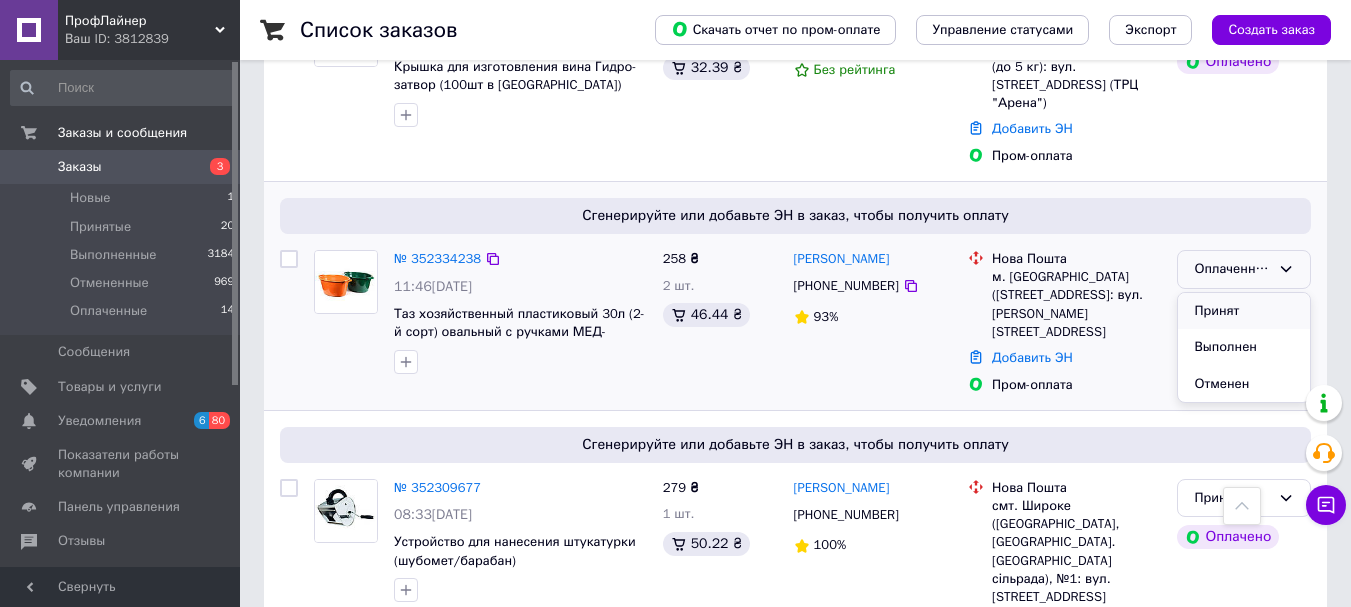 click on "Принят" at bounding box center (1244, 311) 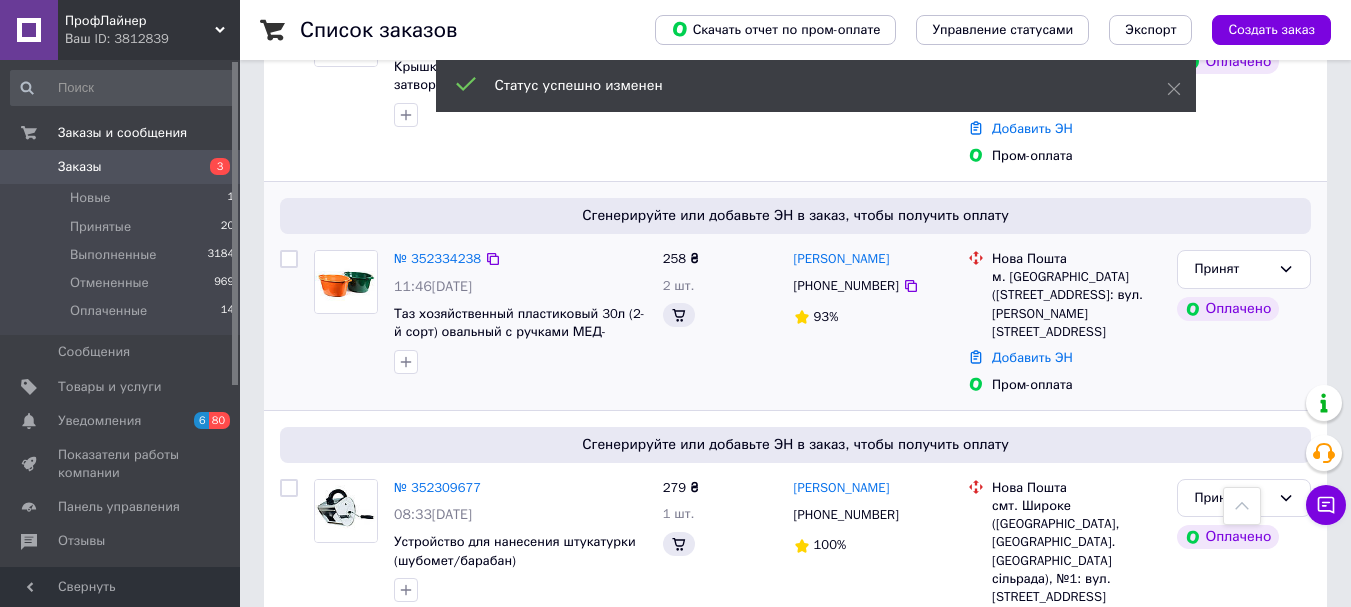 click at bounding box center (289, 259) 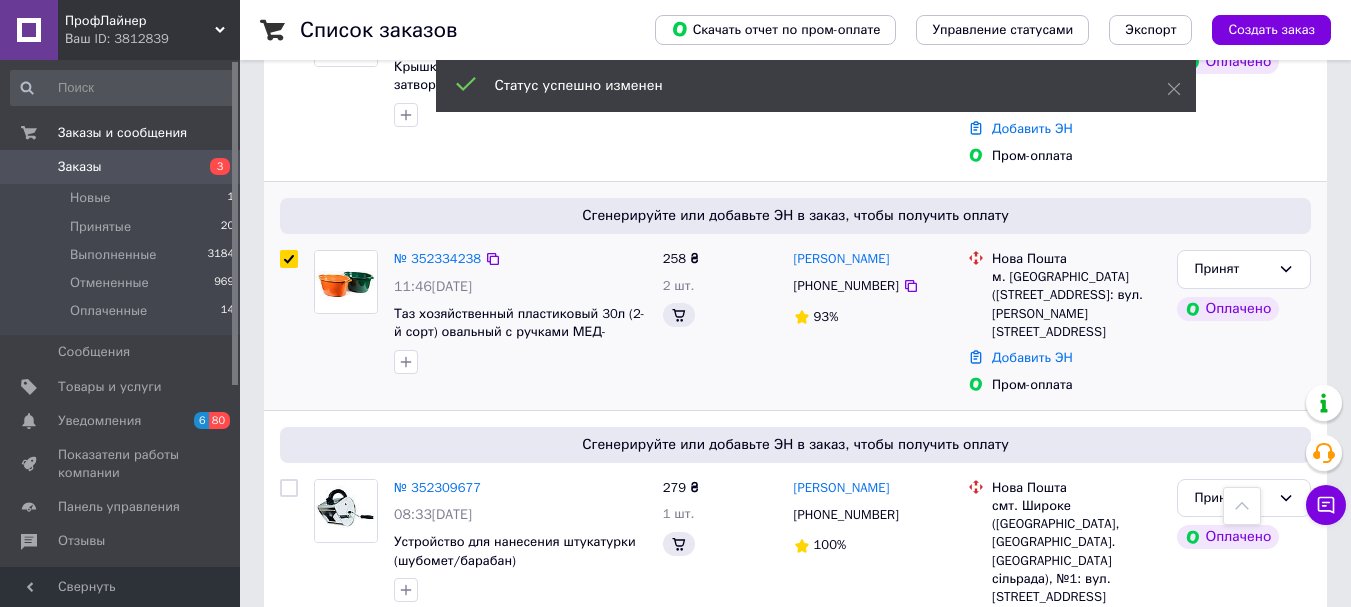 checkbox on "true" 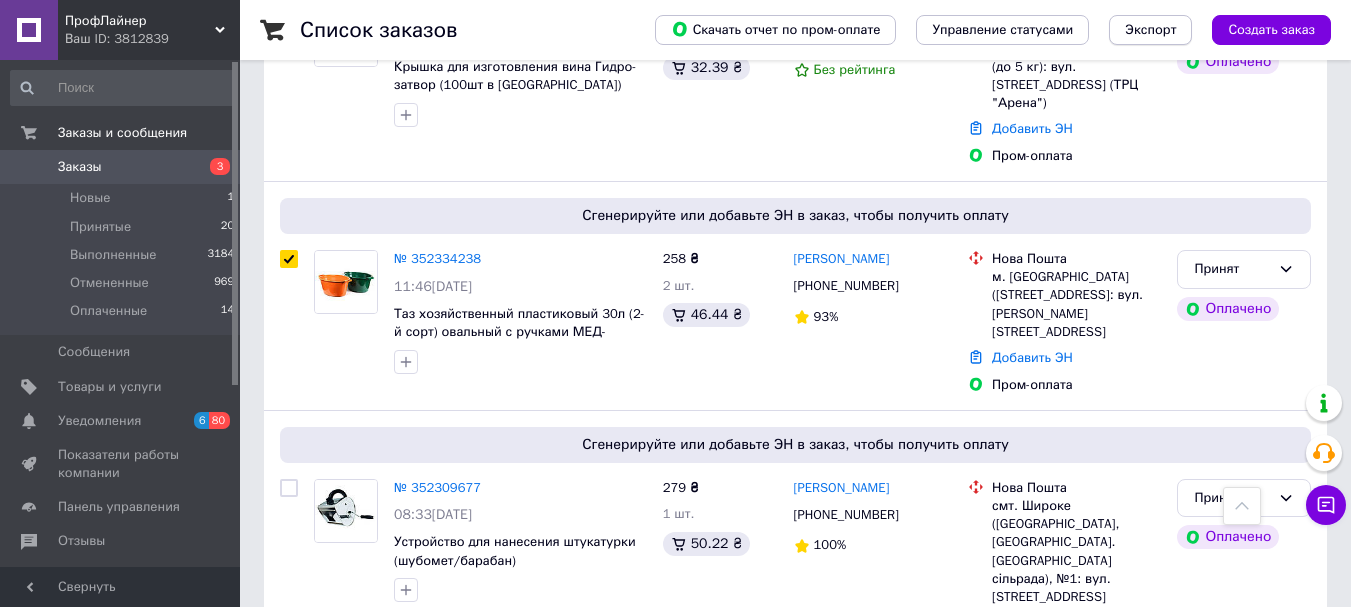 click on "Экспорт" at bounding box center (1150, 30) 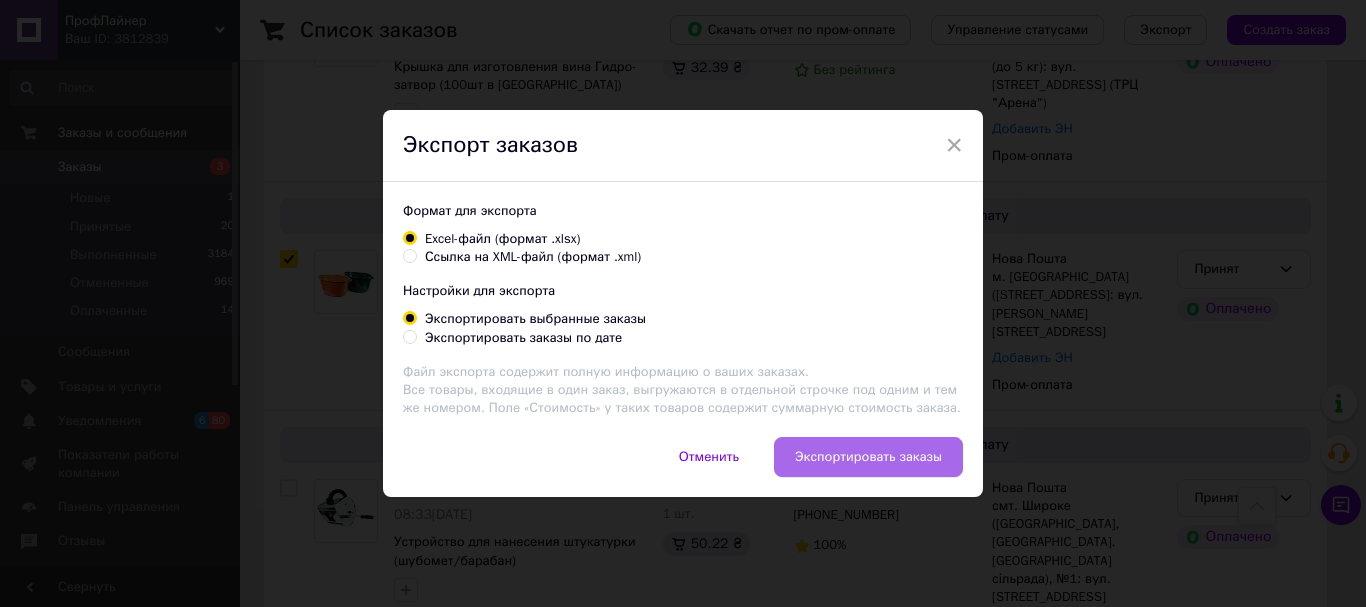 click on "Экспортировать заказы" at bounding box center [868, 457] 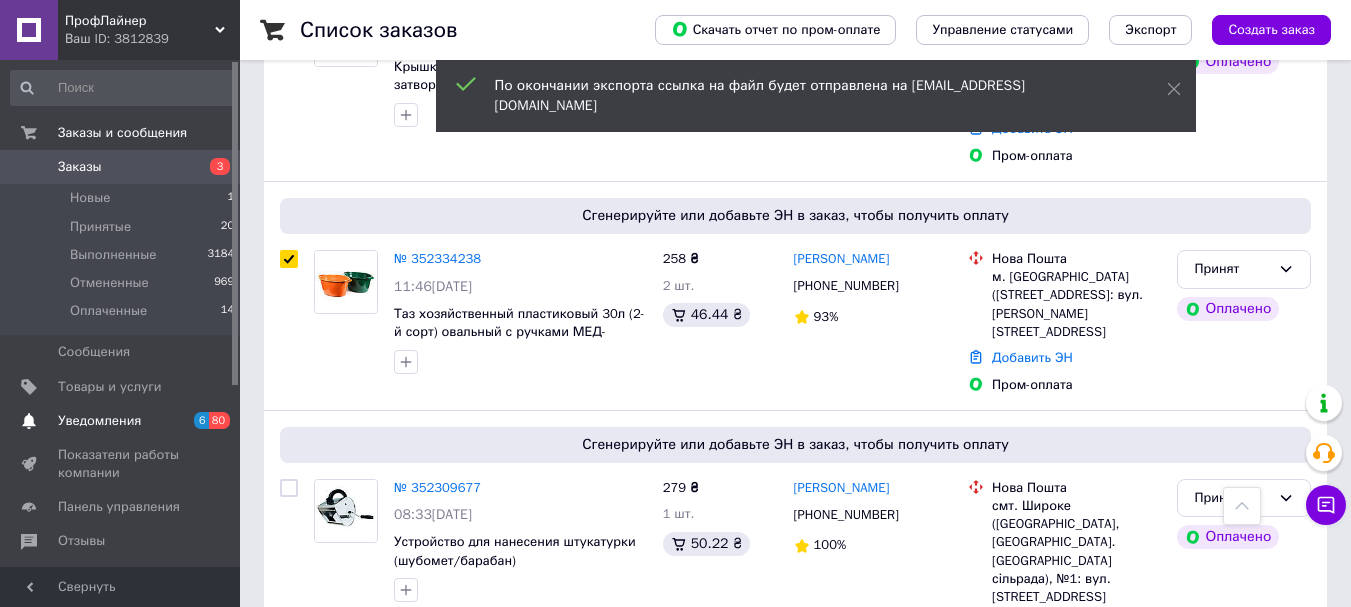 click on "Уведомления" at bounding box center (99, 421) 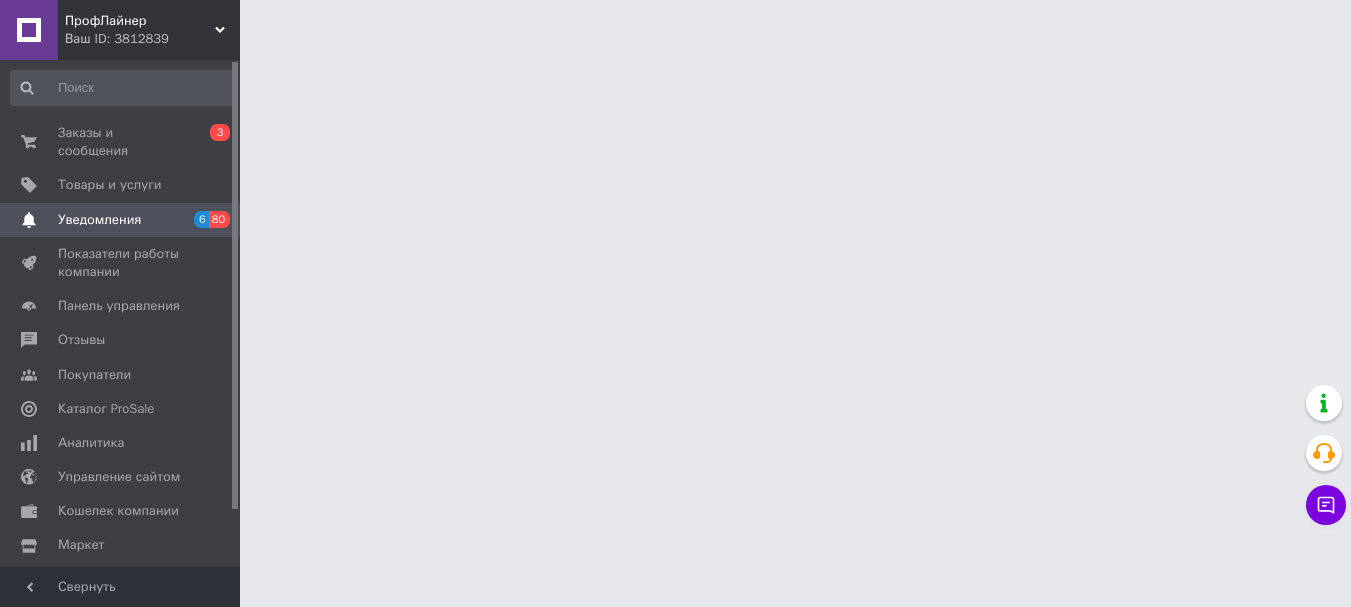 scroll, scrollTop: 0, scrollLeft: 0, axis: both 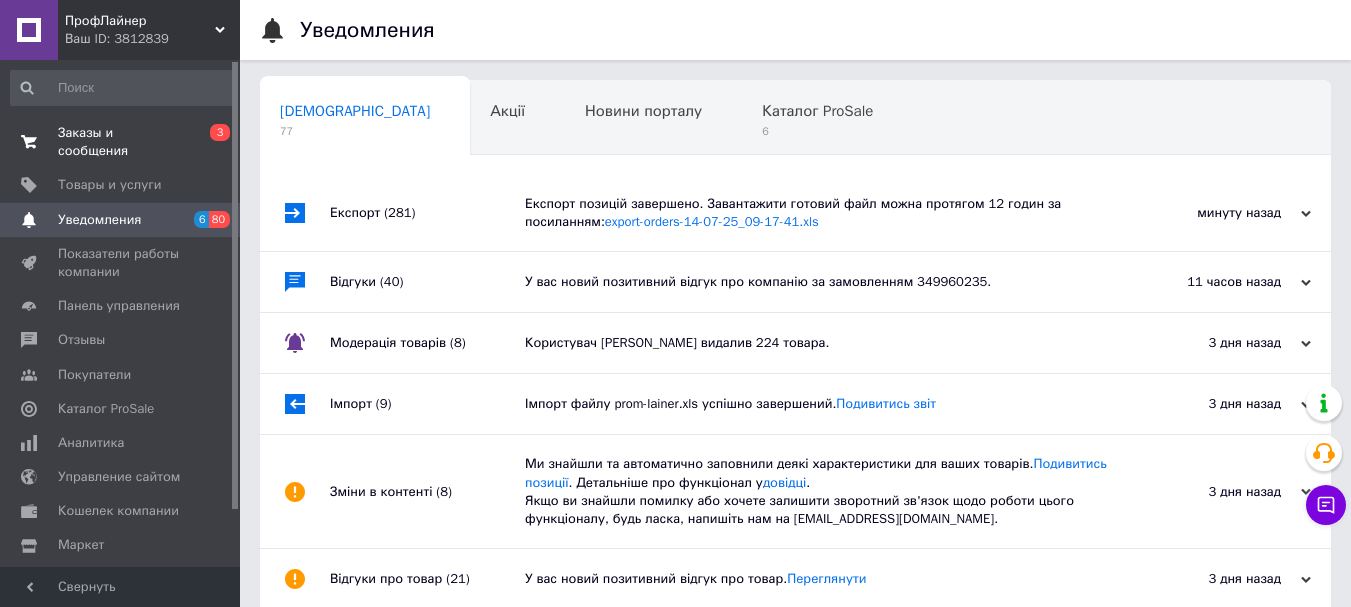 click on "Заказы и сообщения" at bounding box center [121, 142] 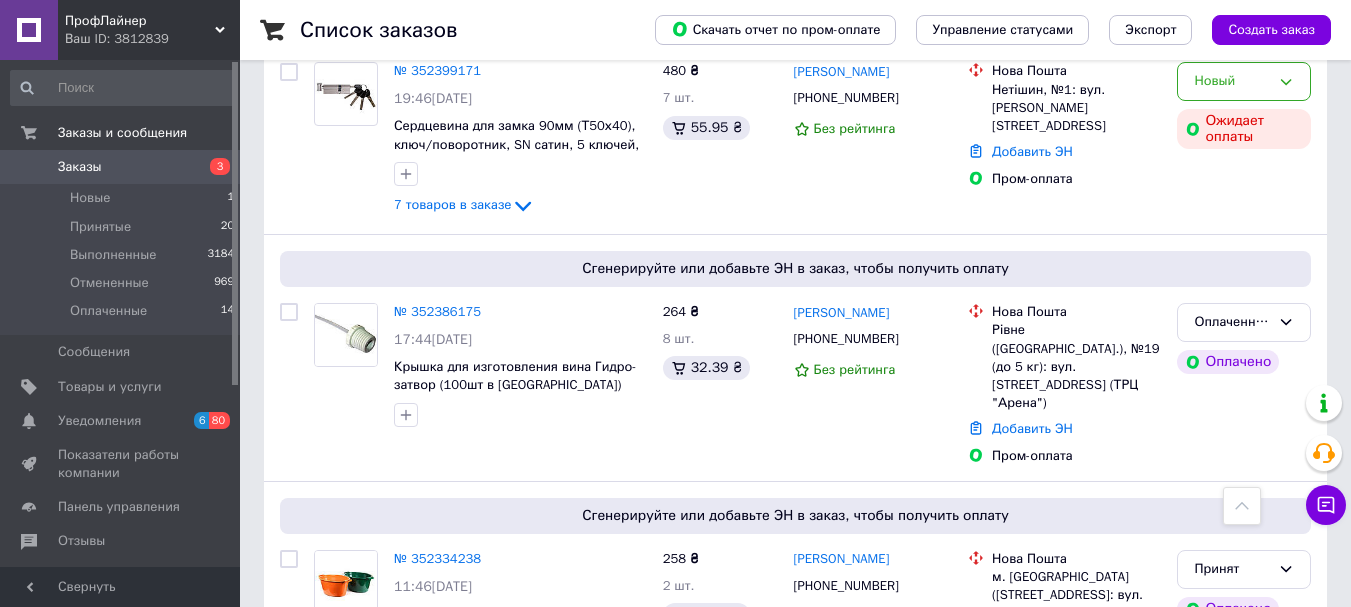 scroll, scrollTop: 1200, scrollLeft: 0, axis: vertical 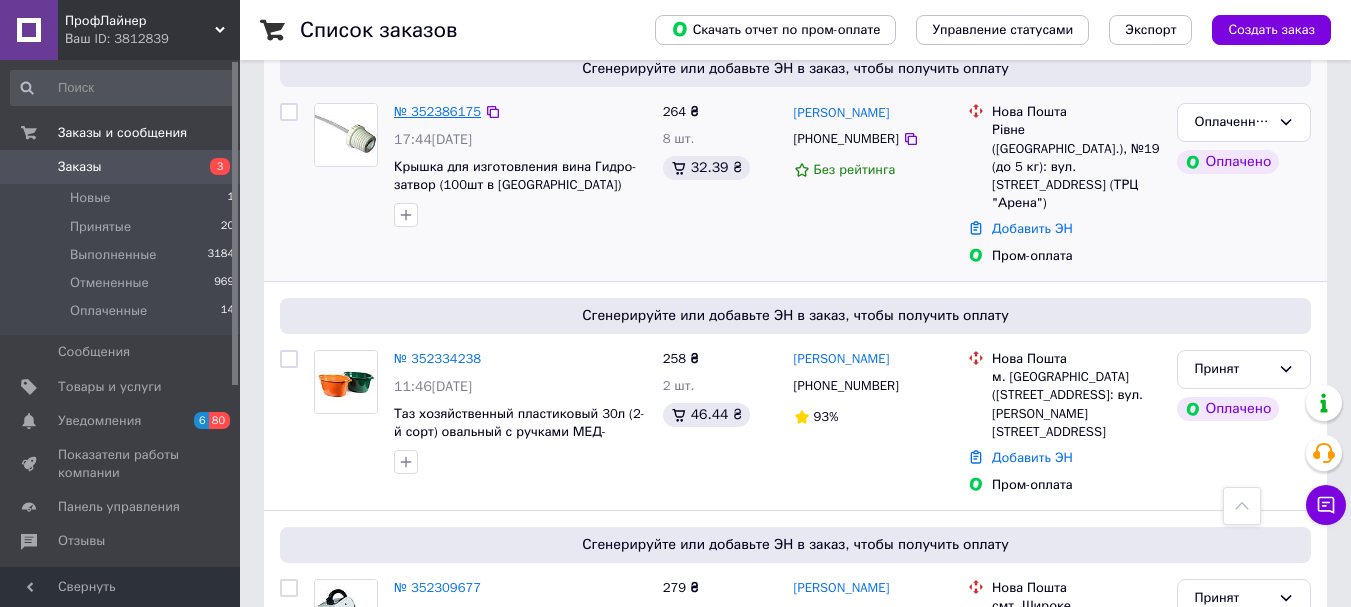click on "№ 352386175" at bounding box center (437, 111) 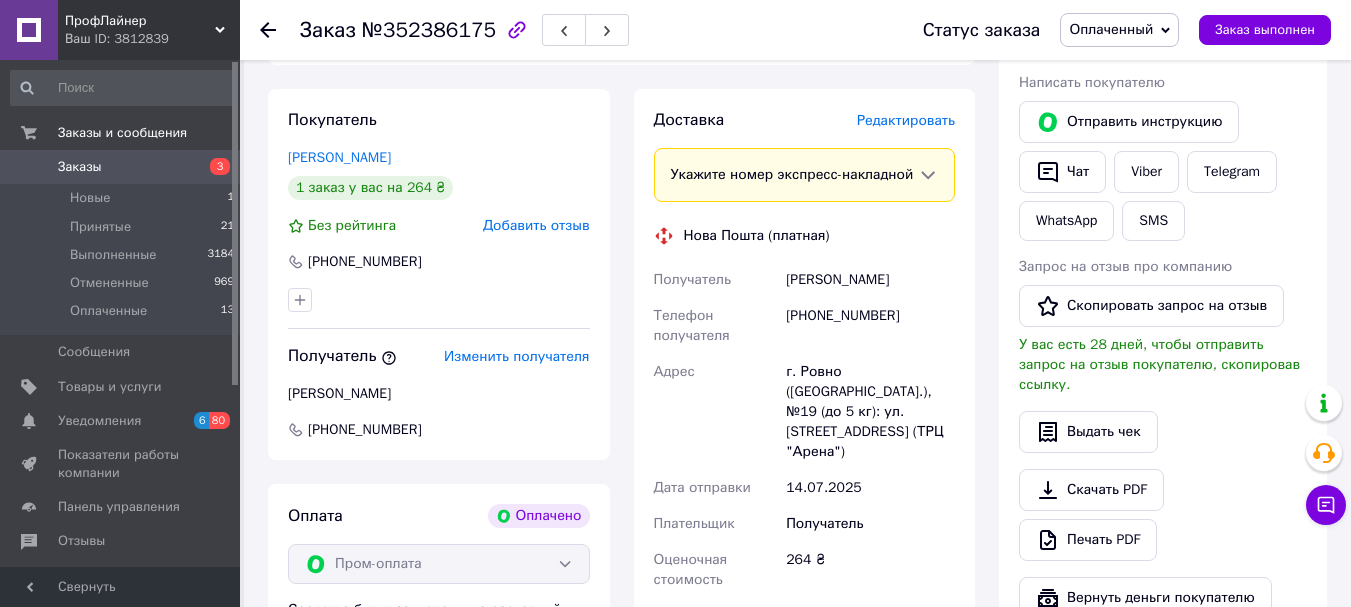 scroll, scrollTop: 12, scrollLeft: 0, axis: vertical 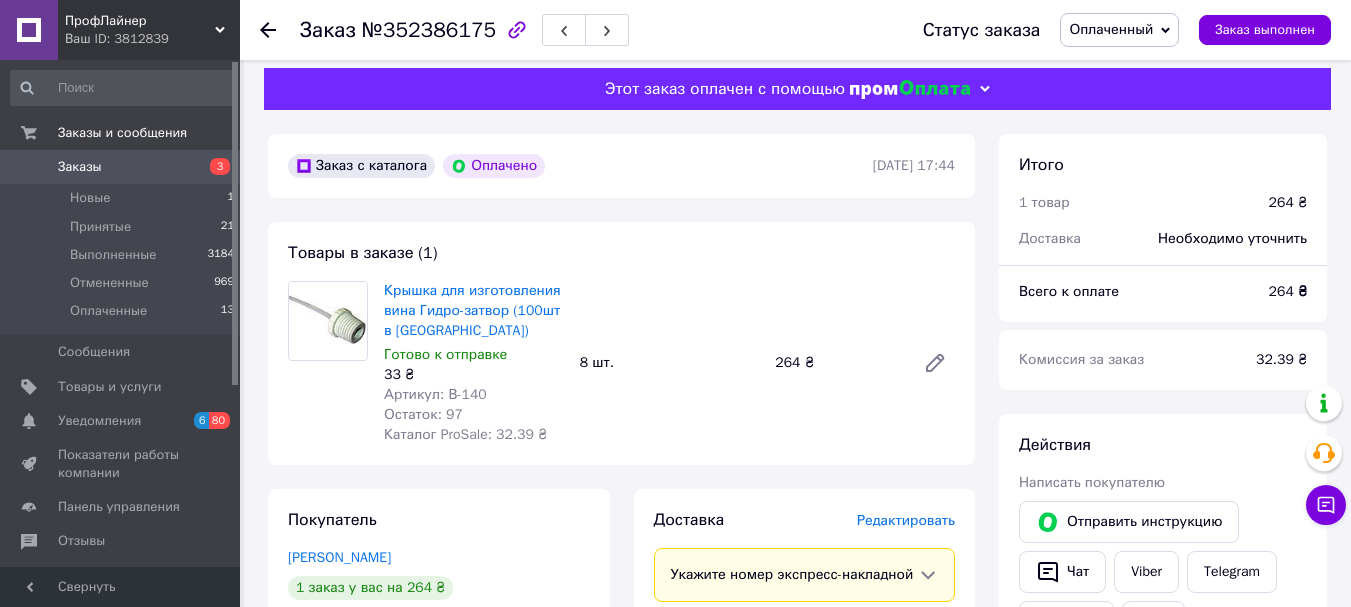 click 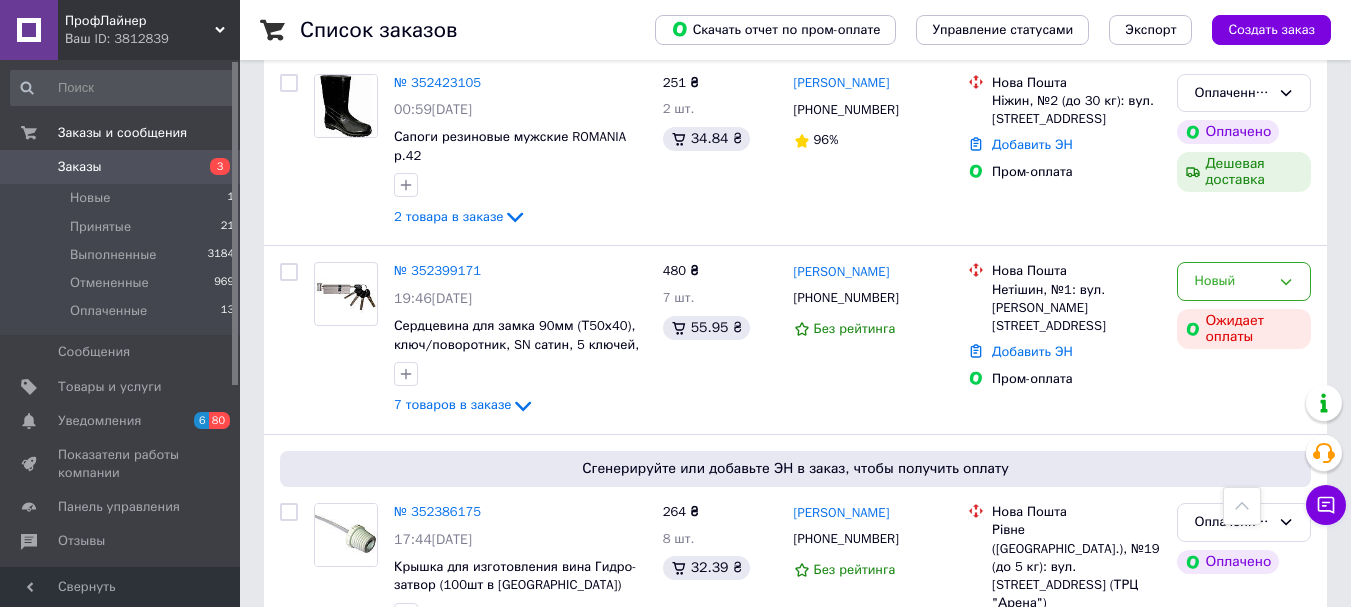 scroll, scrollTop: 1100, scrollLeft: 0, axis: vertical 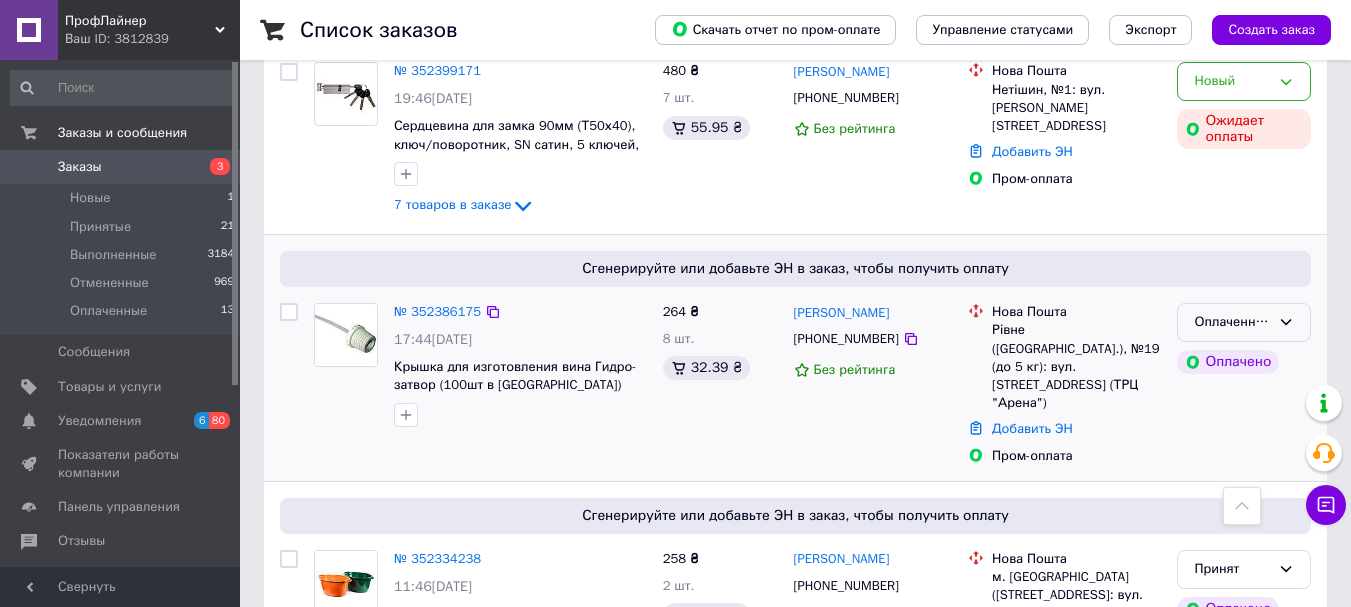 click 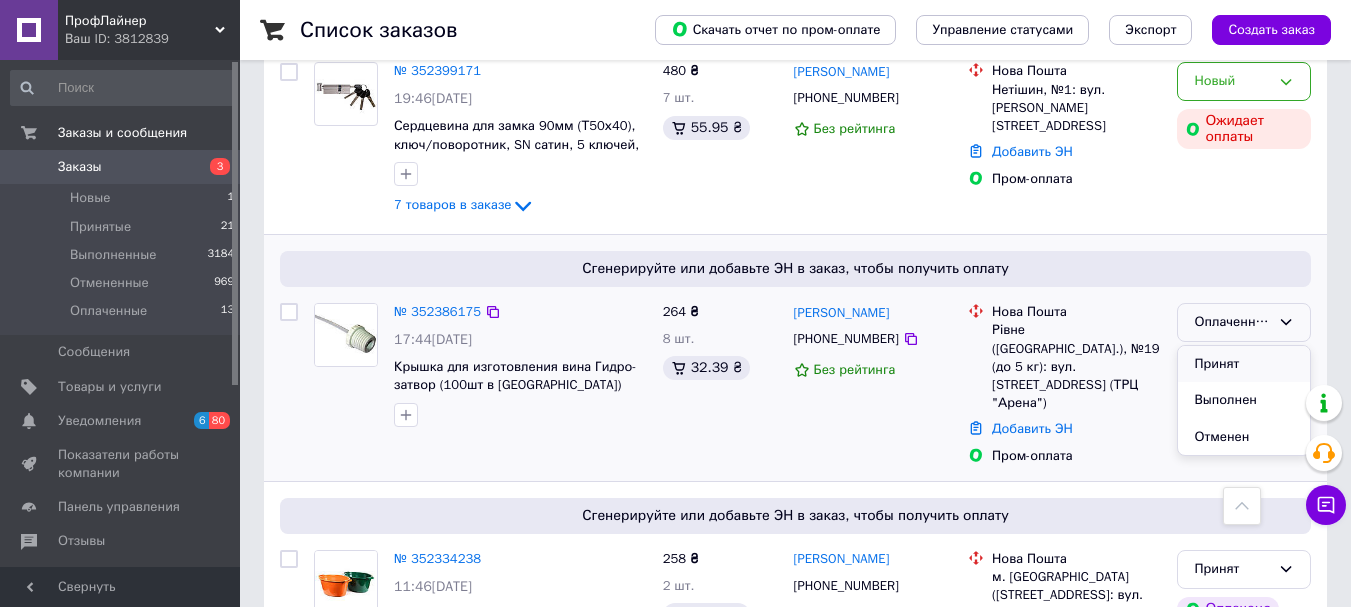 click on "Принят" at bounding box center (1244, 364) 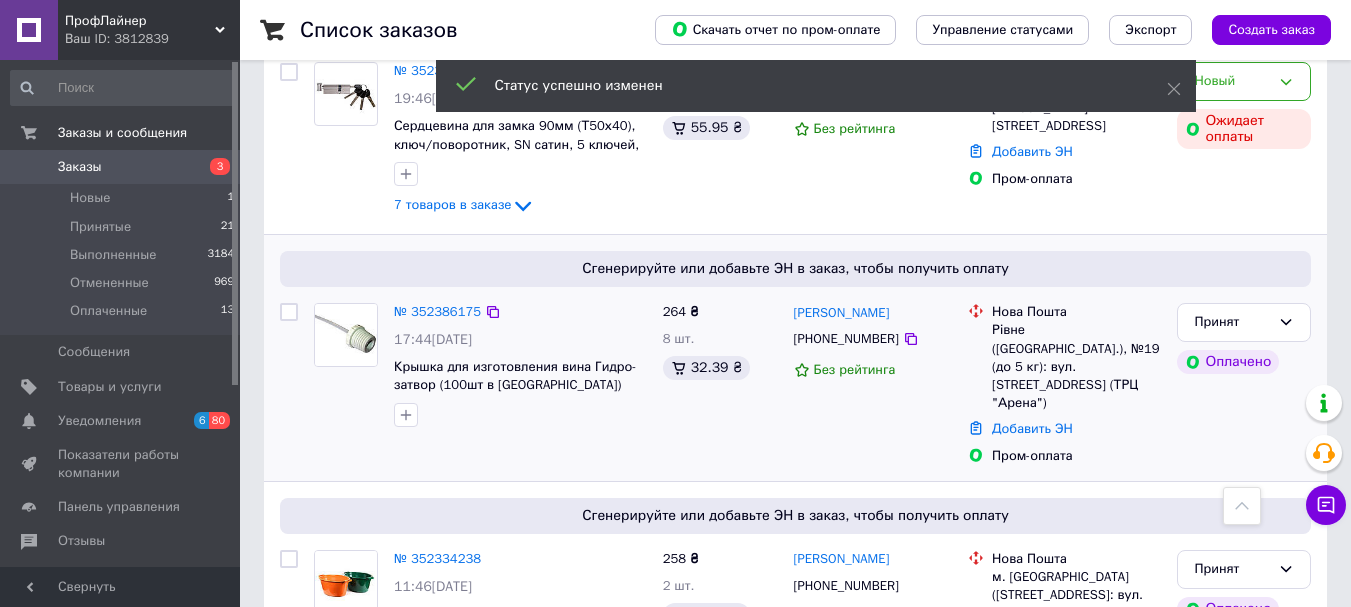 click at bounding box center [289, 312] 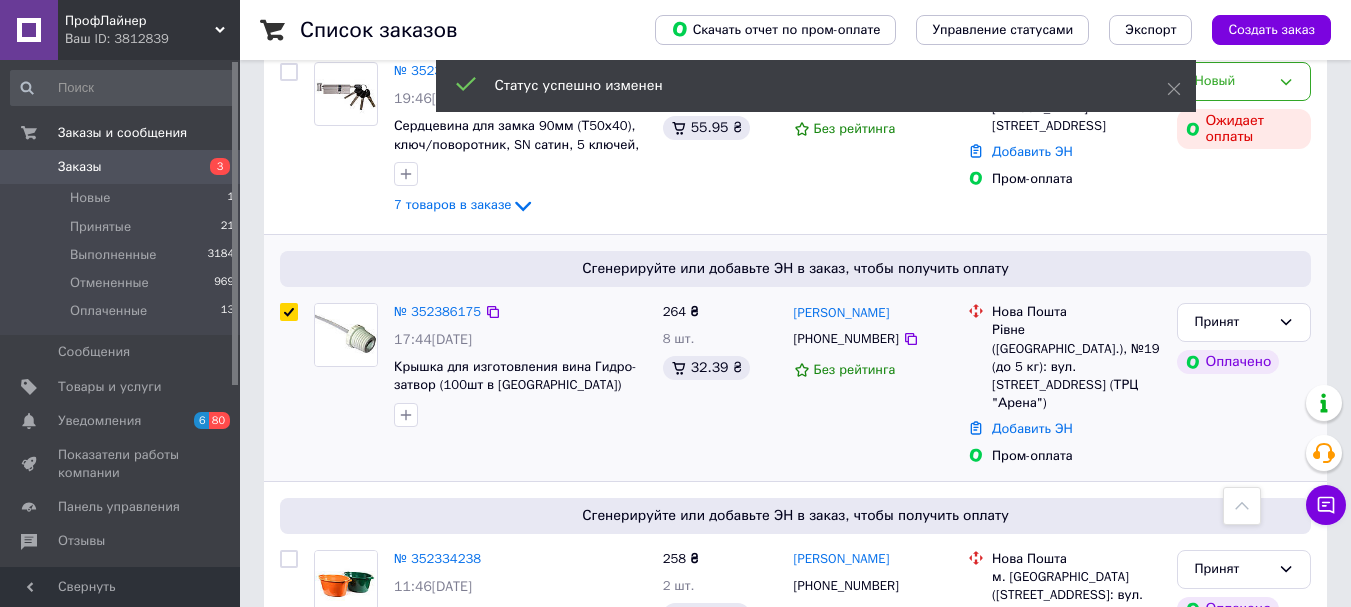 checkbox on "true" 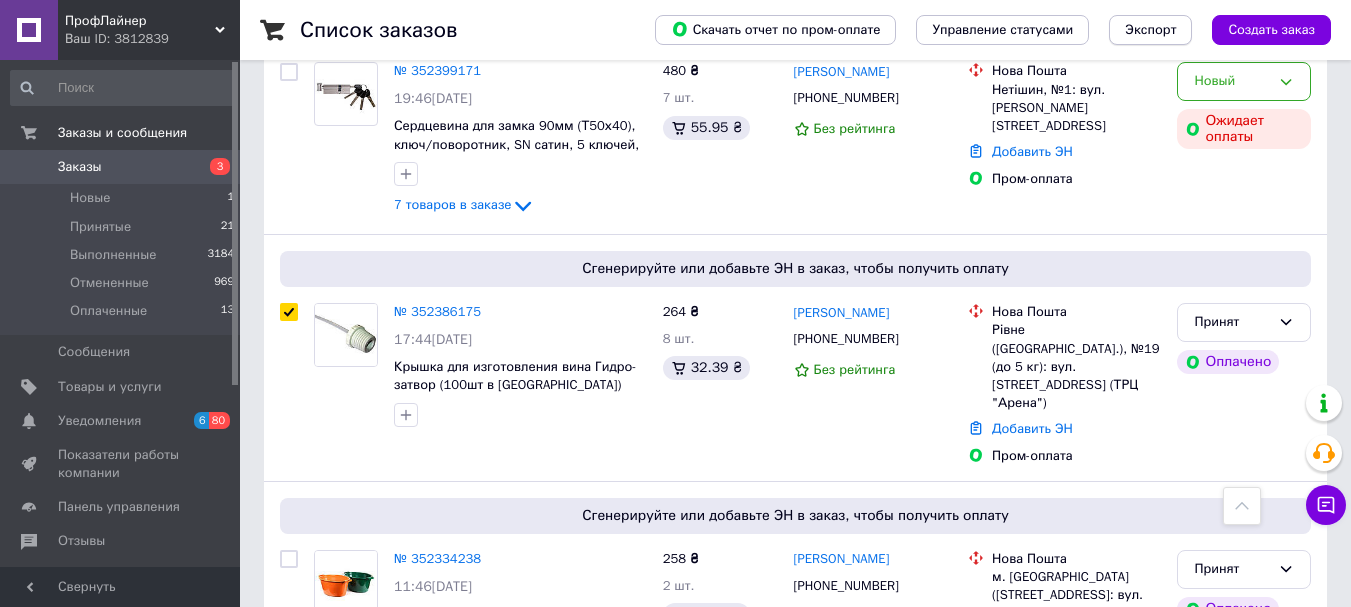 click on "Экспорт" at bounding box center (1150, 30) 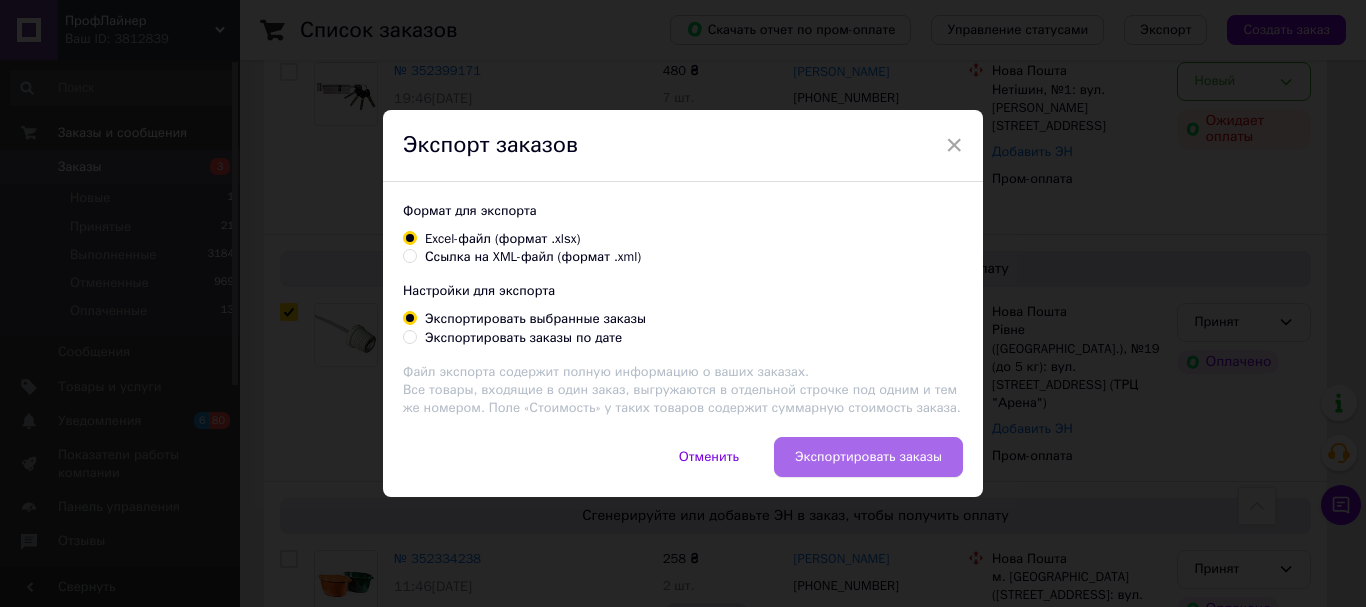 click on "Экспортировать заказы" at bounding box center [868, 457] 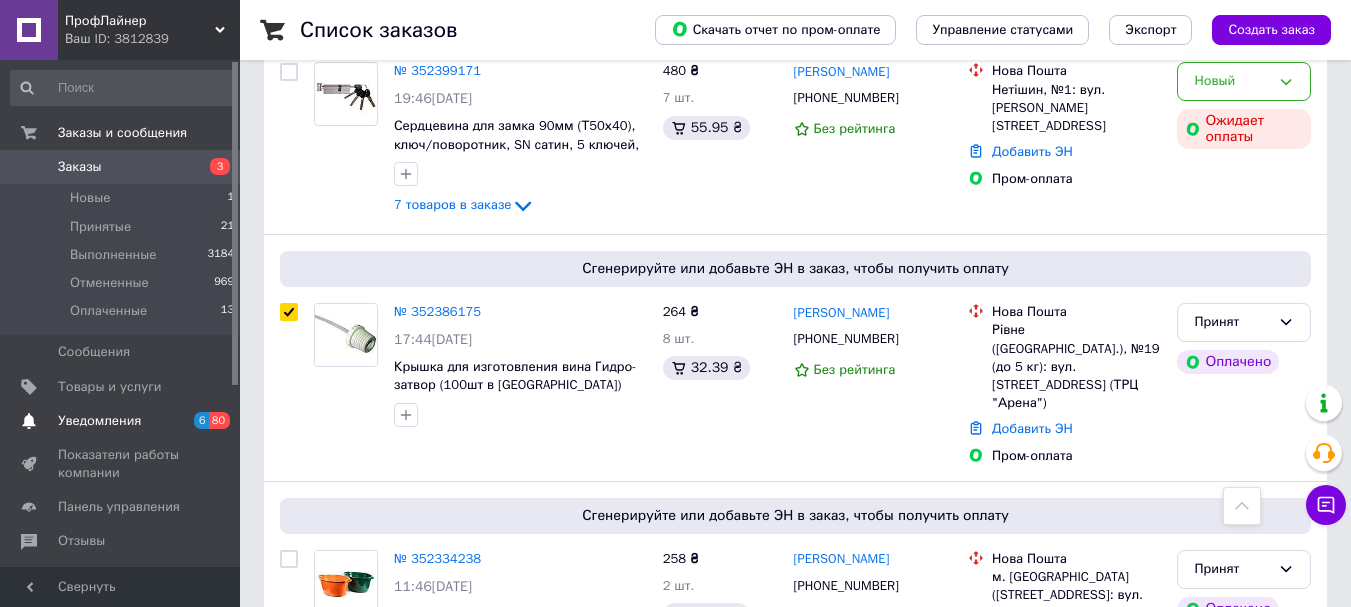 click on "Уведомления" at bounding box center (99, 421) 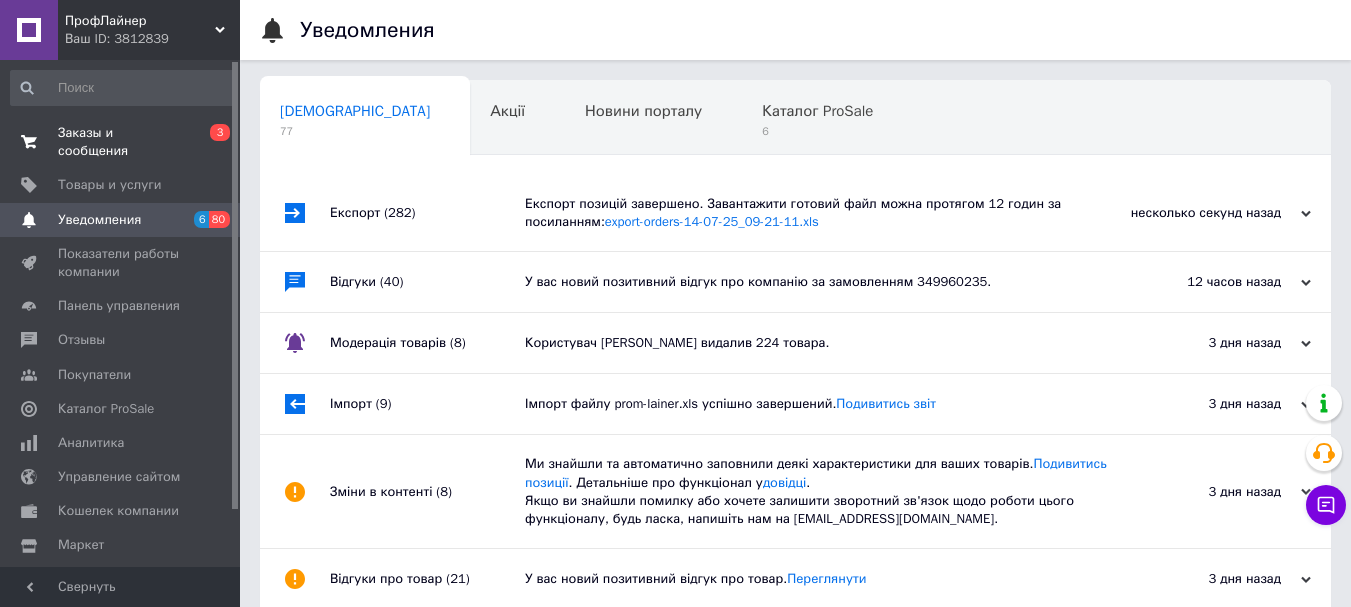 click on "Заказы и сообщения" at bounding box center (121, 142) 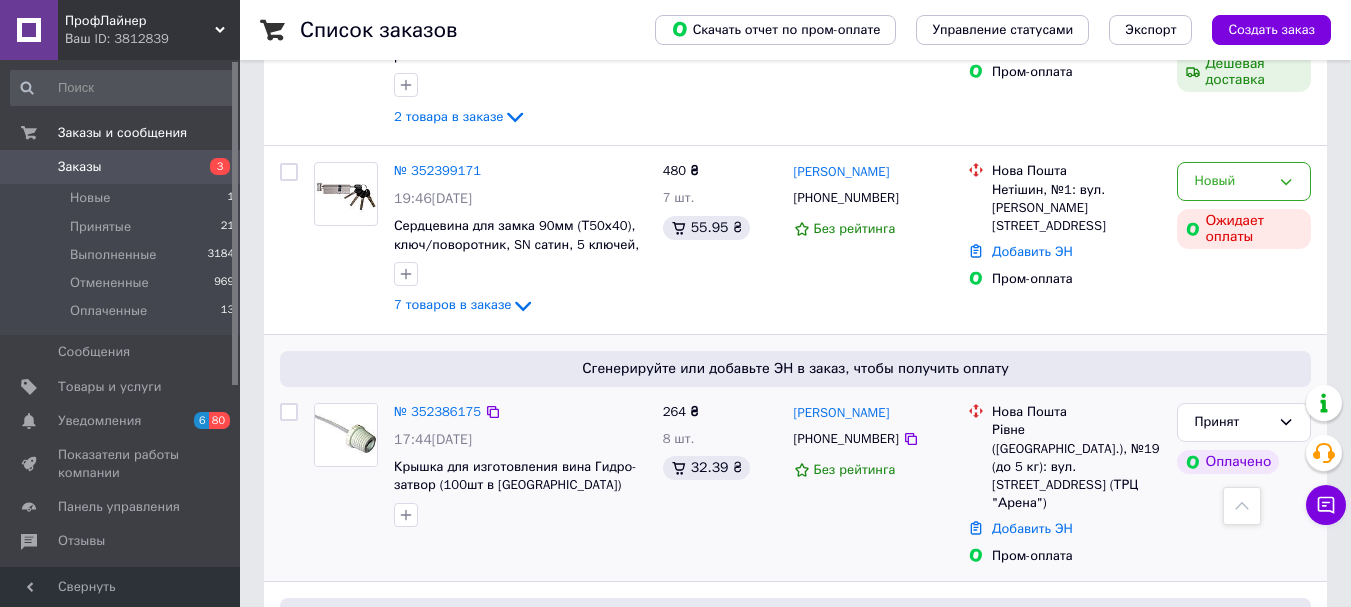 scroll, scrollTop: 1100, scrollLeft: 0, axis: vertical 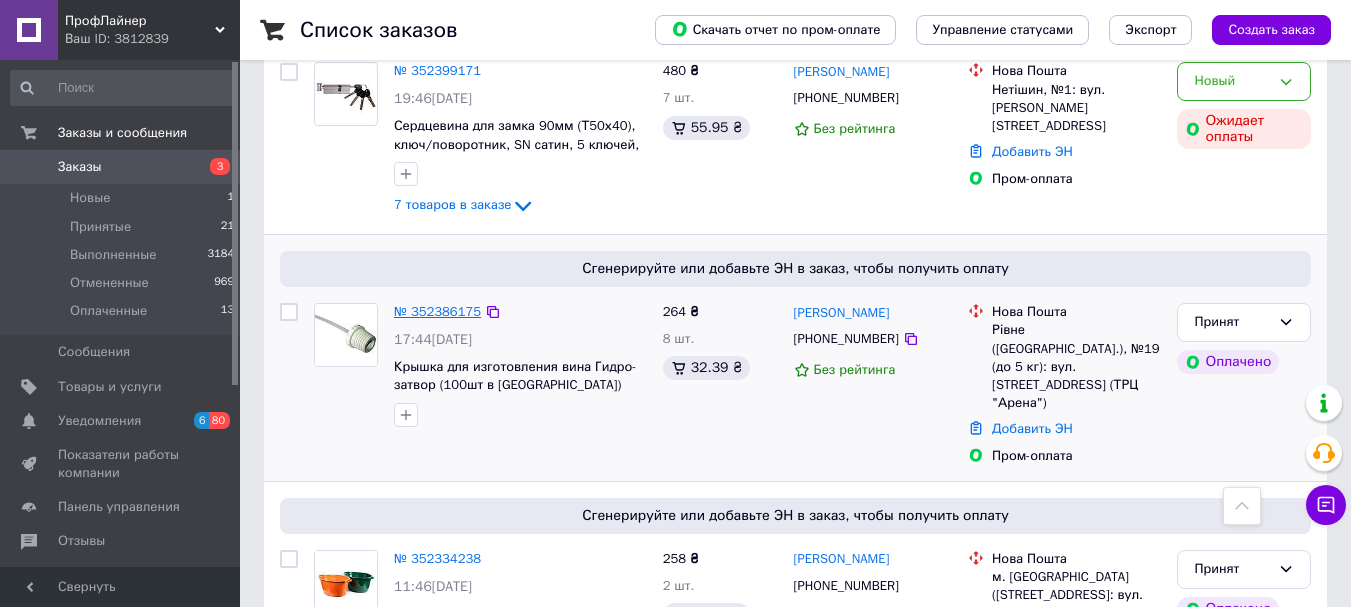 click on "№ 352386175" at bounding box center [437, 311] 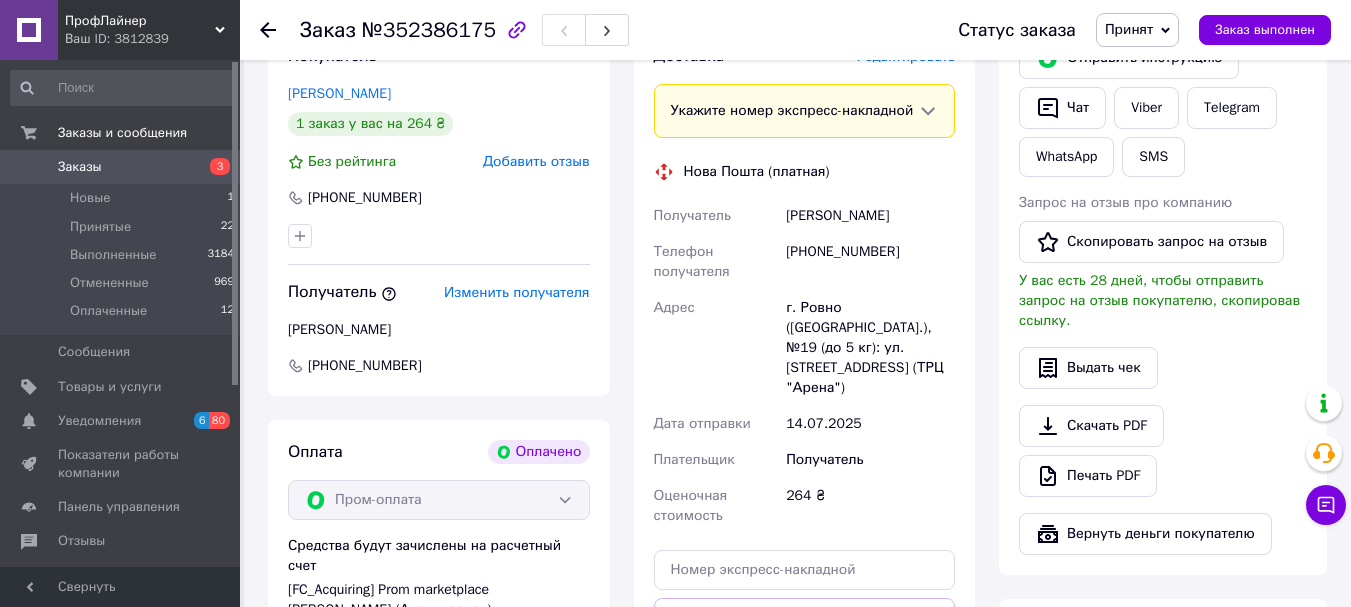 scroll, scrollTop: 376, scrollLeft: 0, axis: vertical 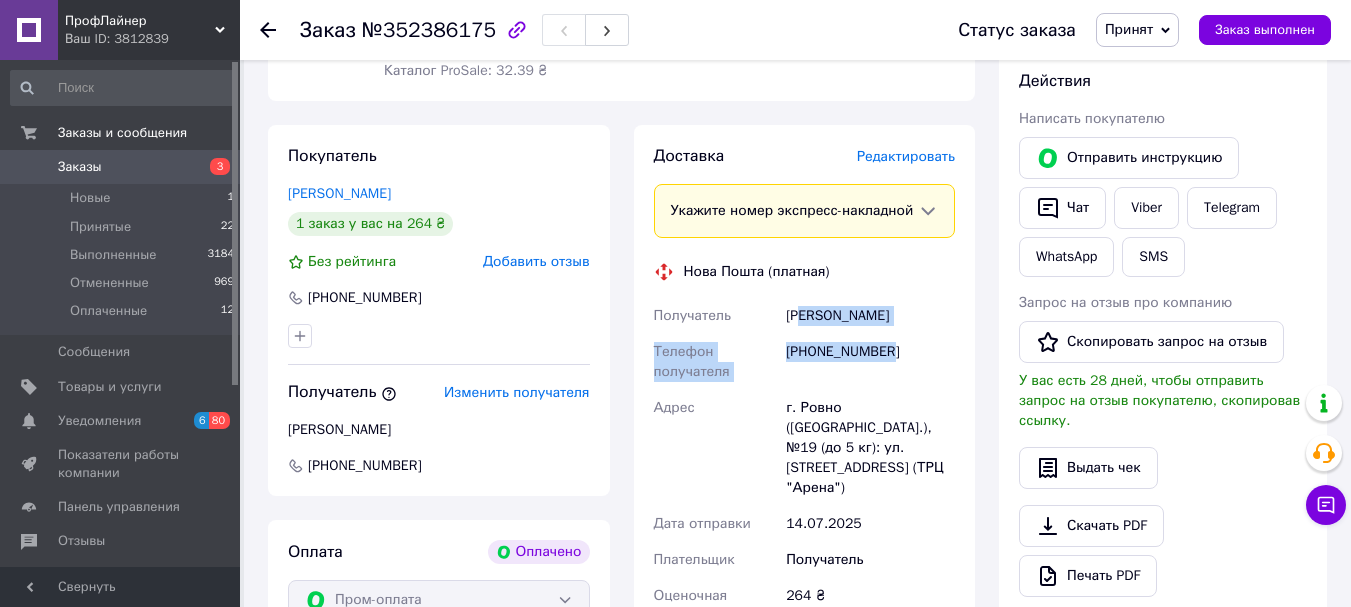 drag, startPoint x: 892, startPoint y: 374, endPoint x: 805, endPoint y: 334, distance: 95.7549 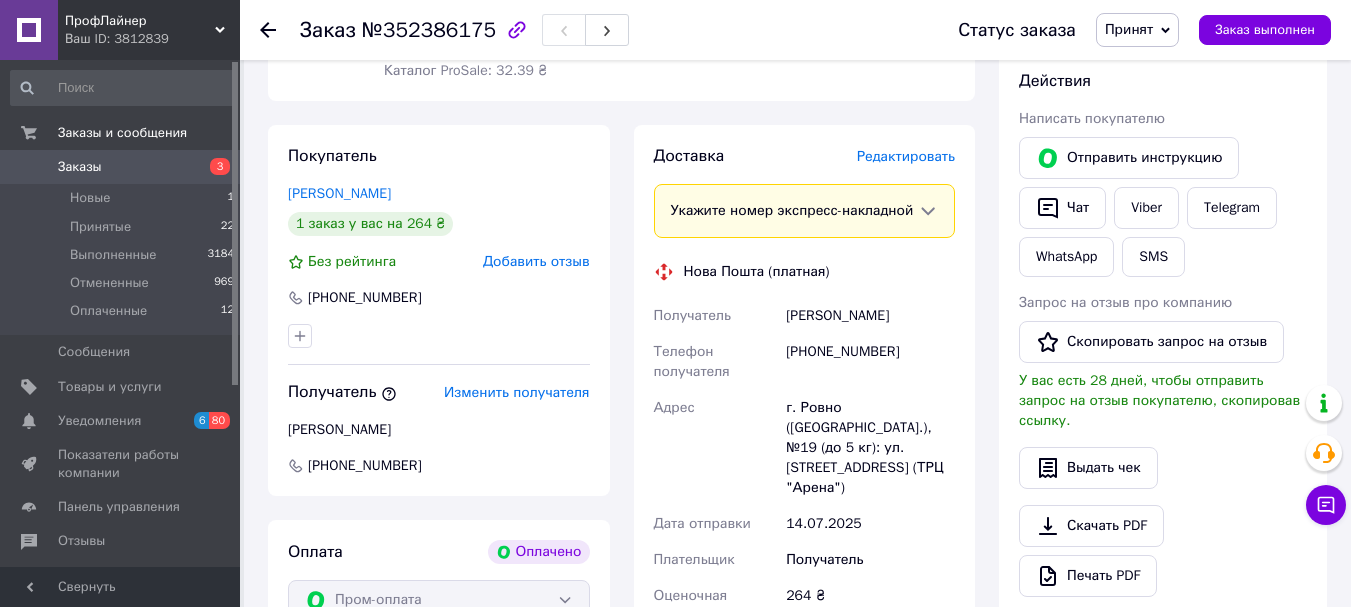 click on "[PHONE_NUMBER]" at bounding box center (439, 298) 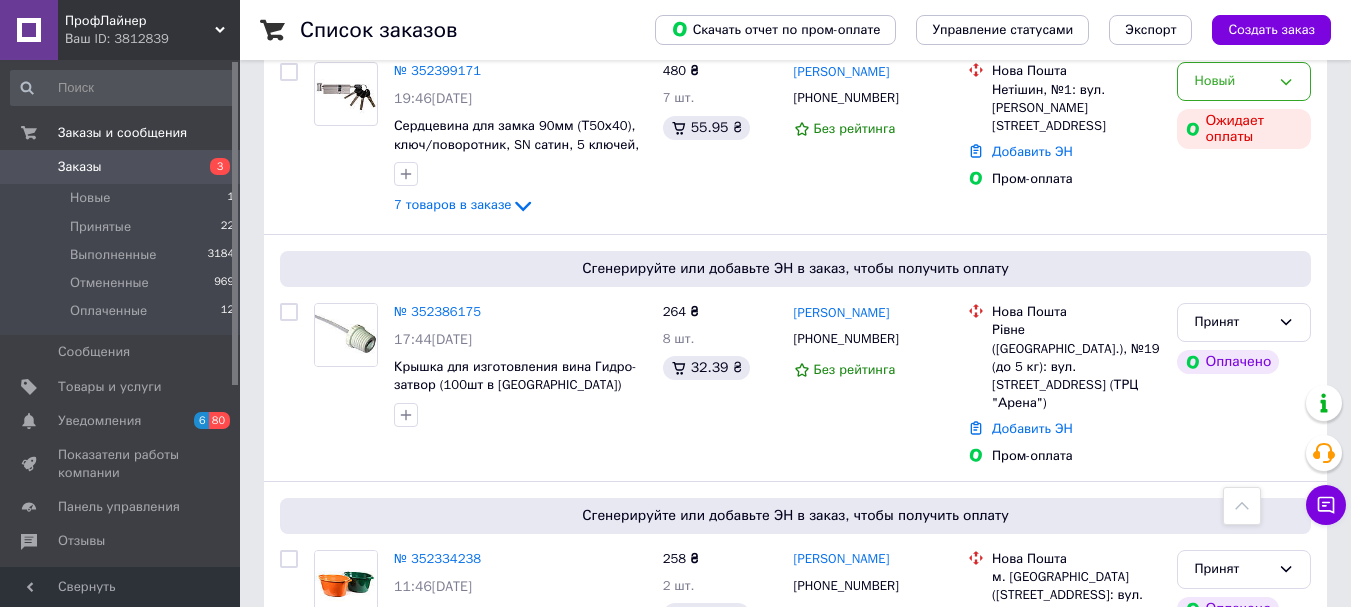 scroll, scrollTop: 1200, scrollLeft: 0, axis: vertical 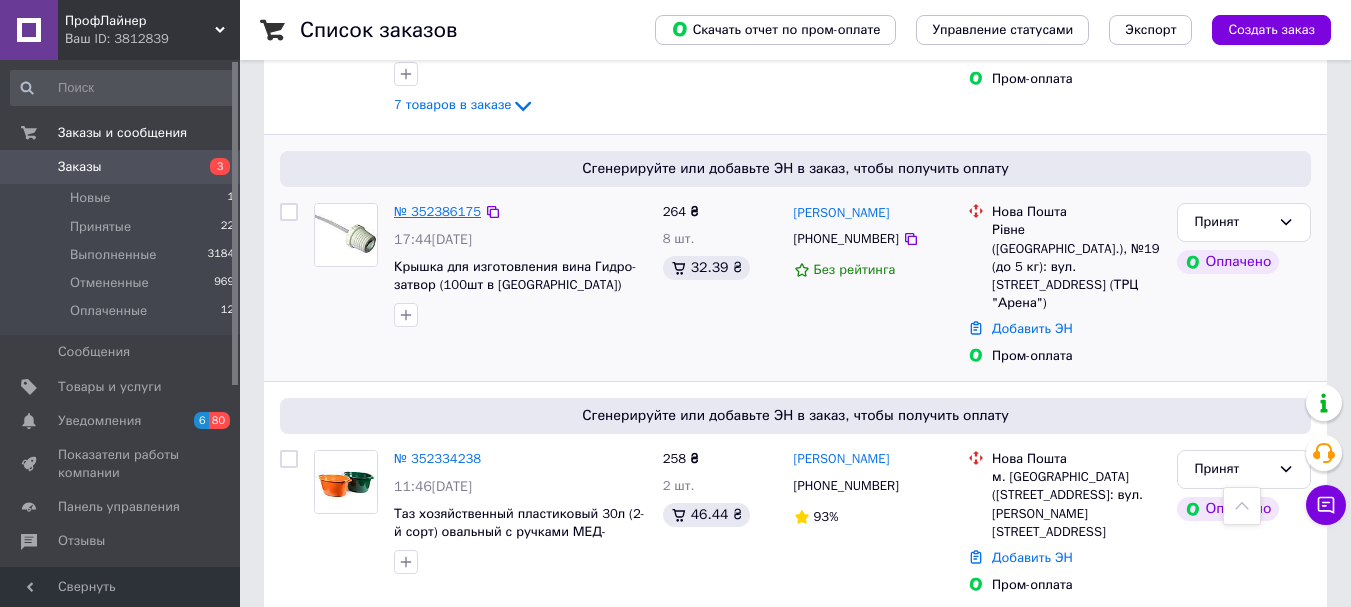 click on "№ 352386175" at bounding box center [437, 211] 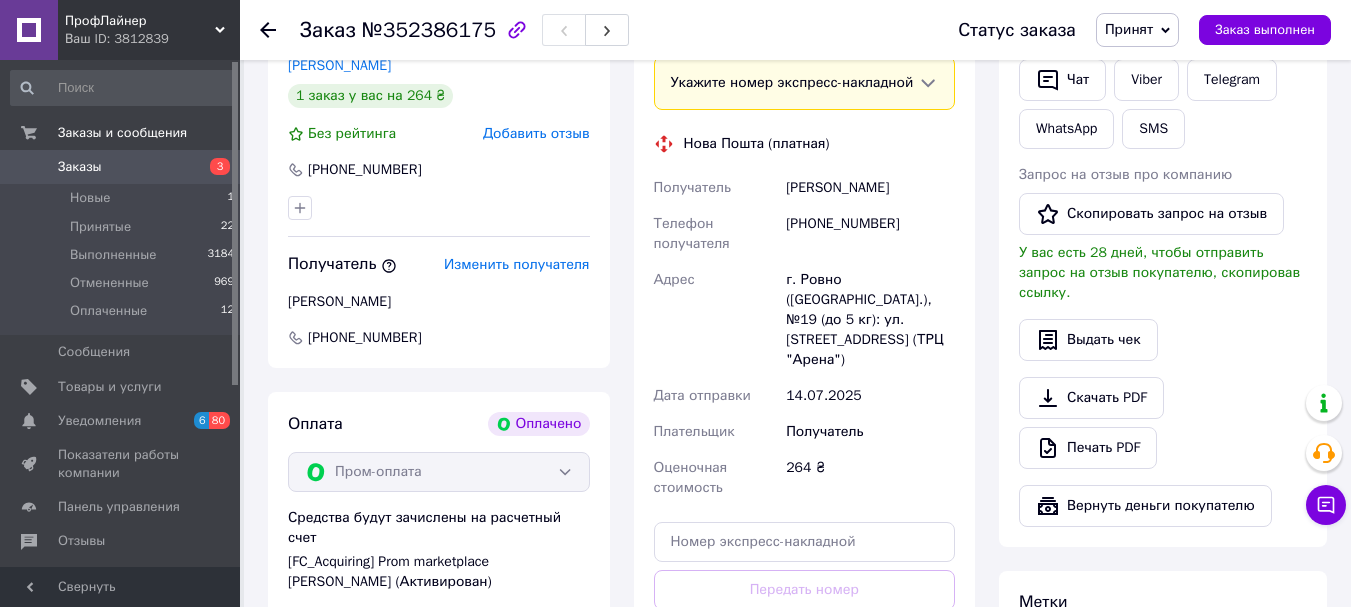 scroll, scrollTop: 404, scrollLeft: 0, axis: vertical 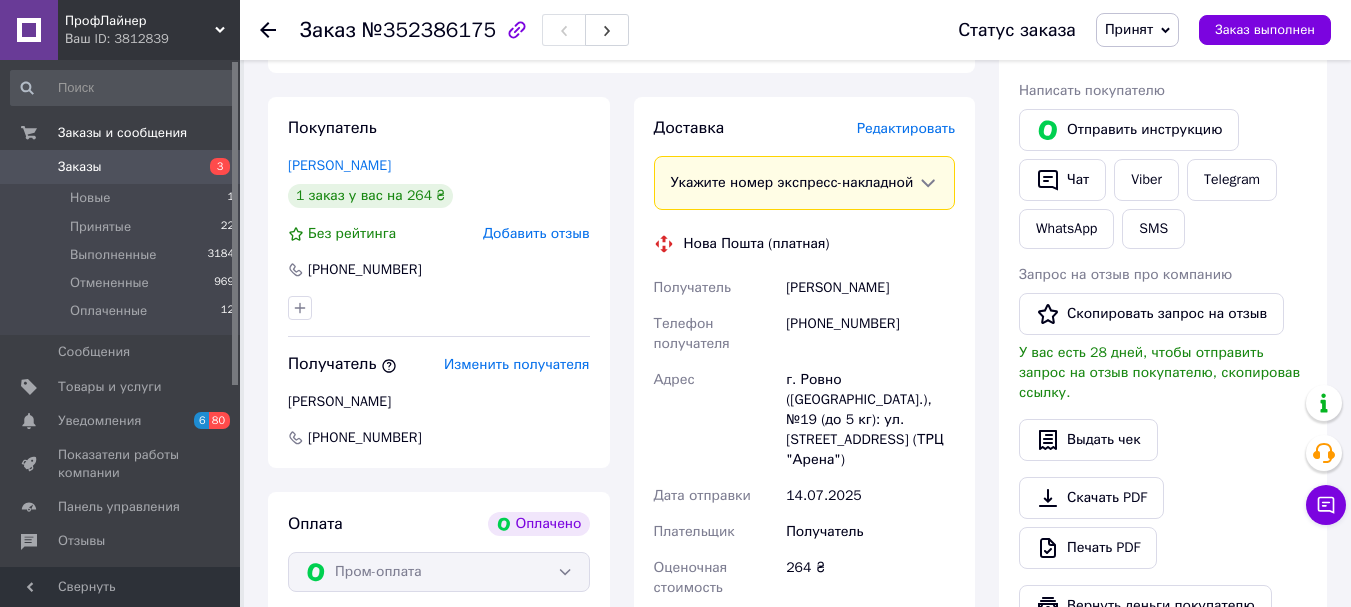 click 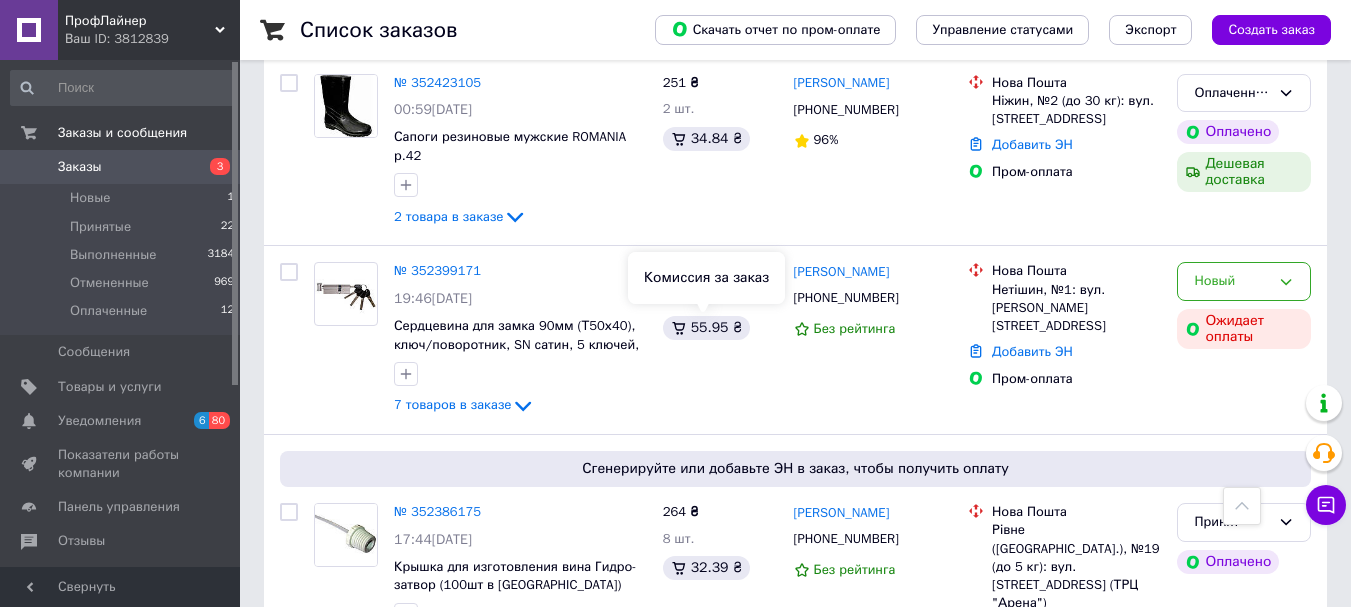 scroll, scrollTop: 1000, scrollLeft: 0, axis: vertical 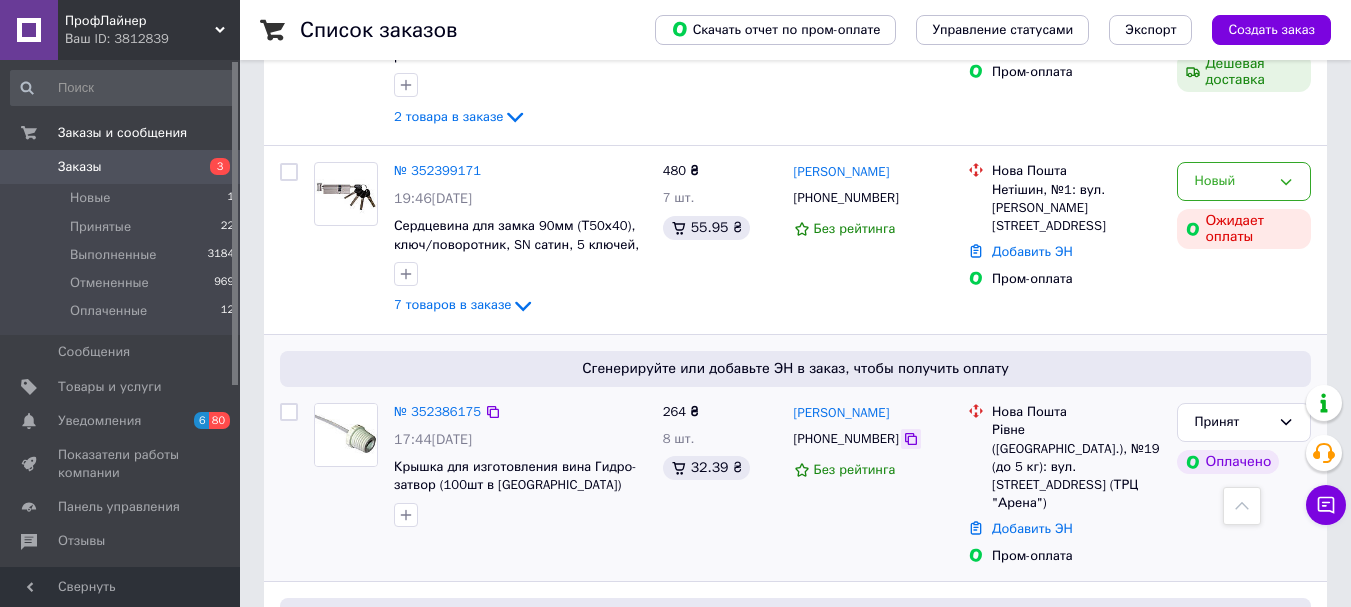 click 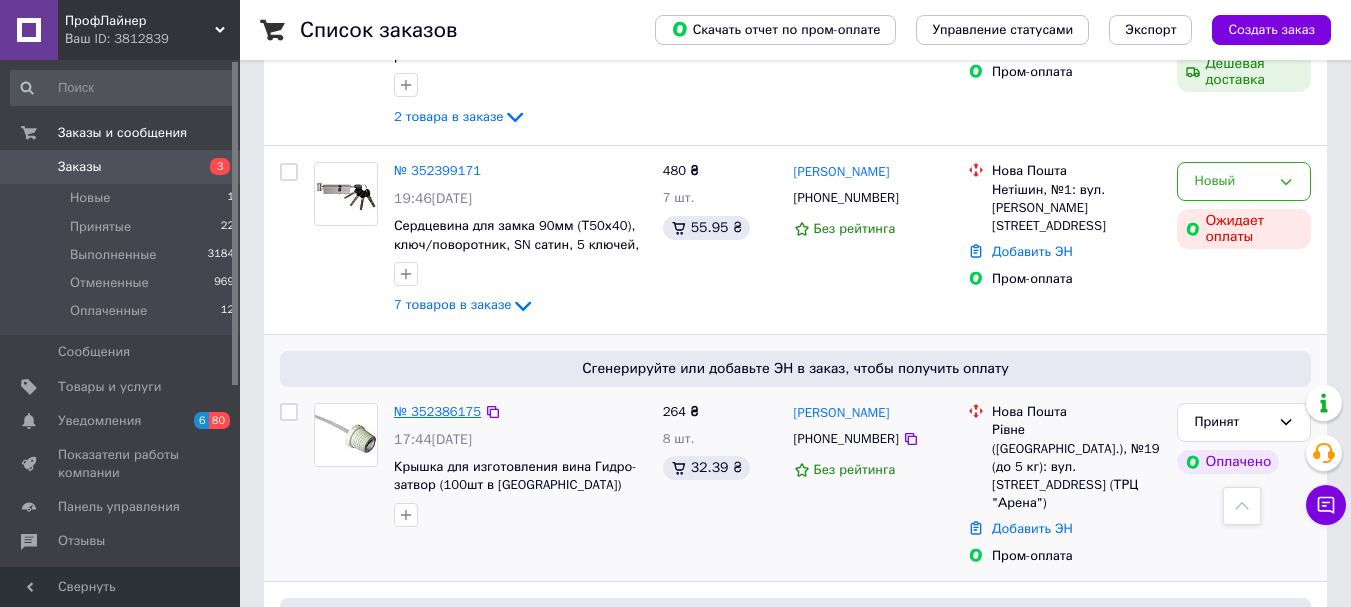 click on "№ 352386175" at bounding box center [437, 411] 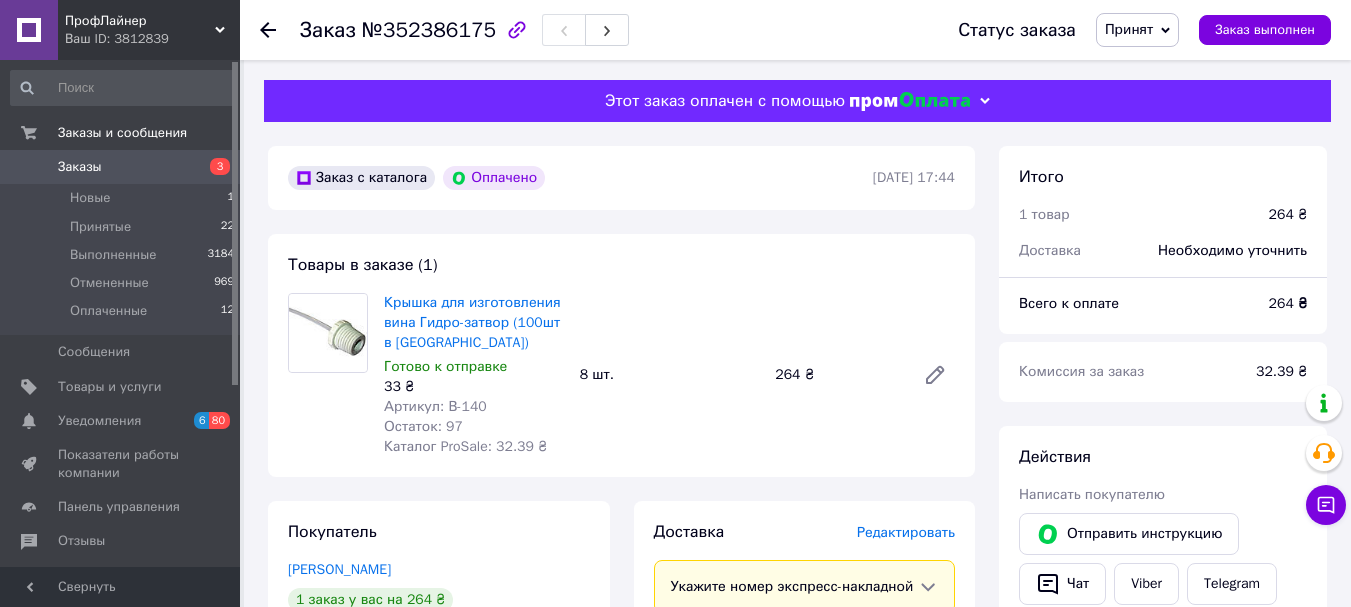 scroll, scrollTop: 300, scrollLeft: 0, axis: vertical 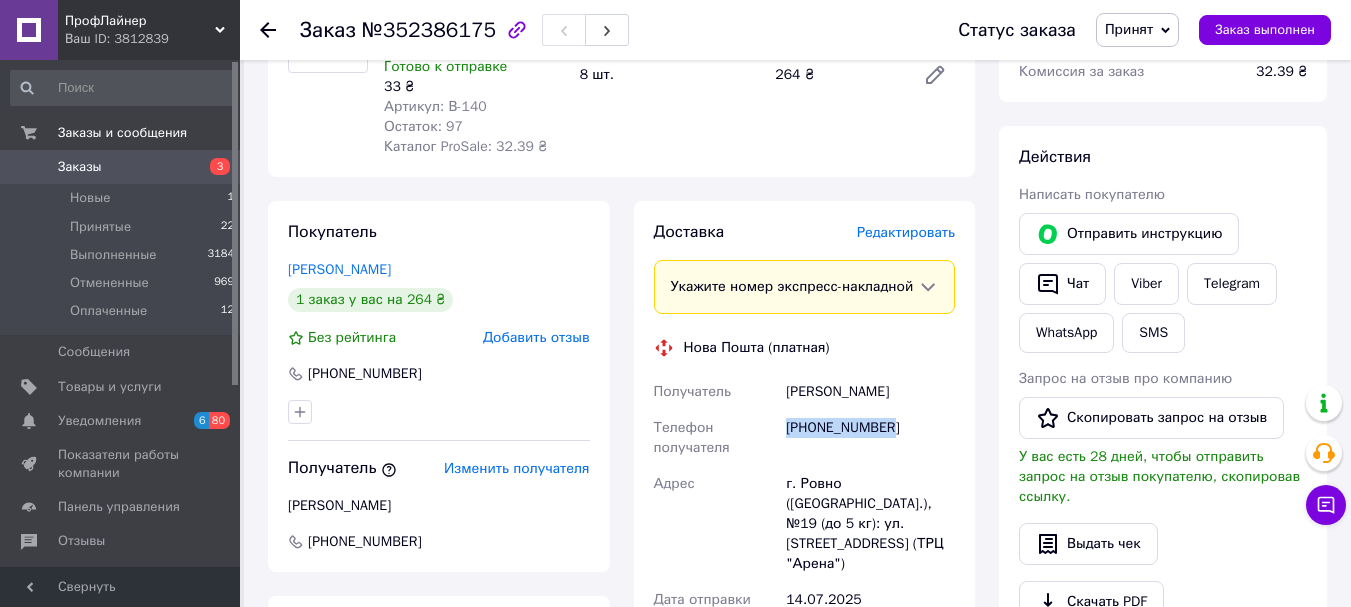 drag, startPoint x: 894, startPoint y: 446, endPoint x: 784, endPoint y: 456, distance: 110.45361 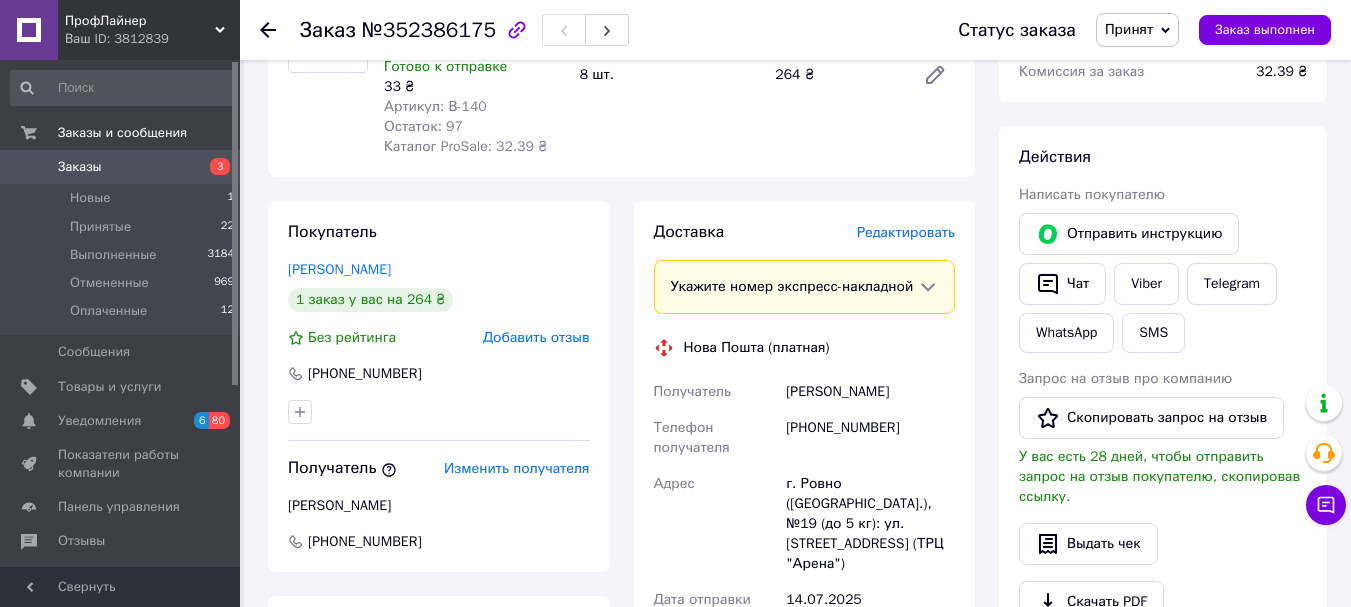 click 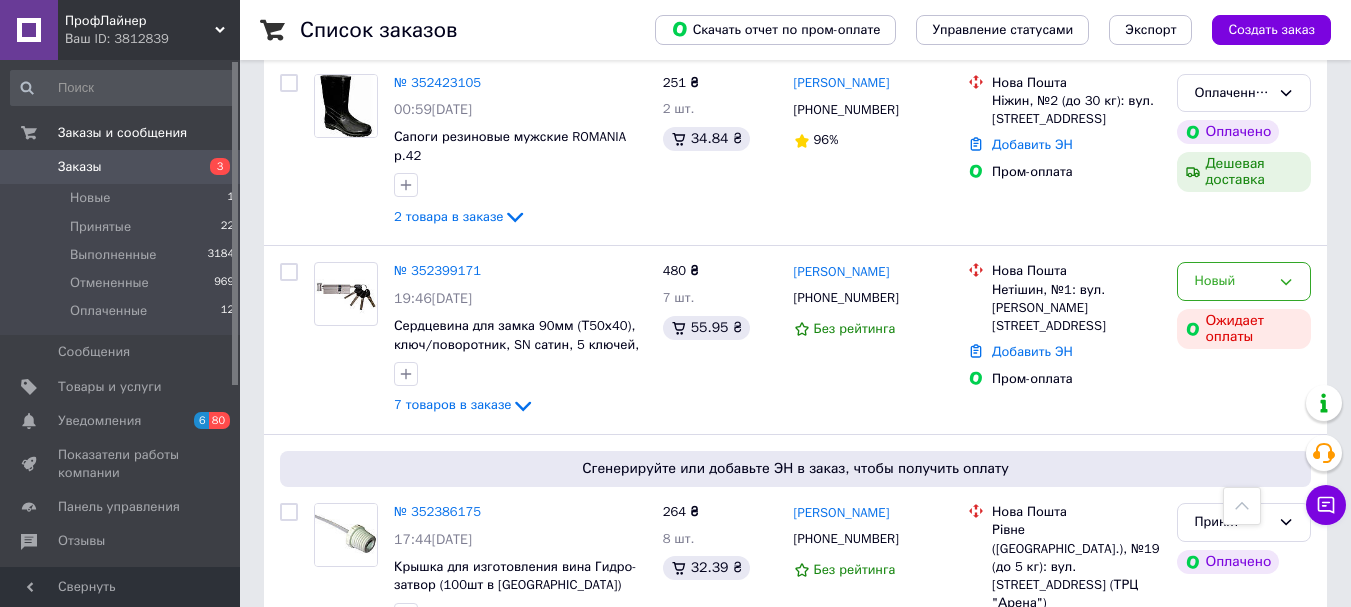 scroll, scrollTop: 1100, scrollLeft: 0, axis: vertical 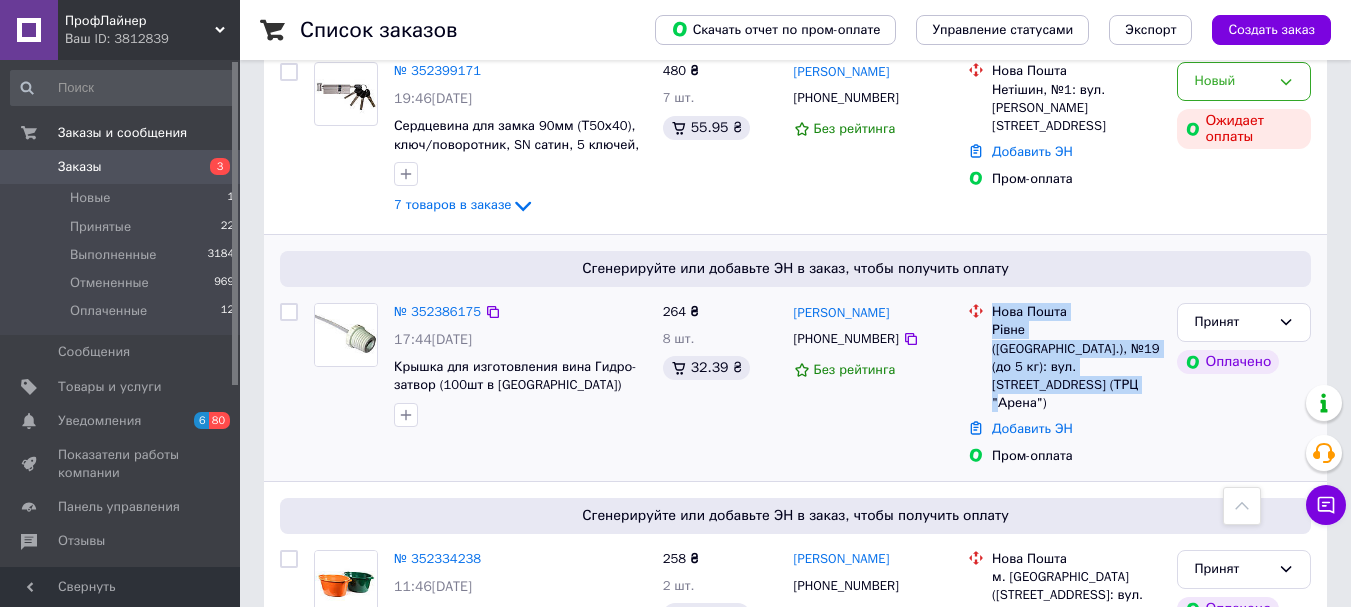 copy on "Нова Пошта Рівне ([GEOGRAPHIC_DATA].), №19 (до 5 кг): вул. [STREET_ADDRESS] (ТРЦ "Арена")" 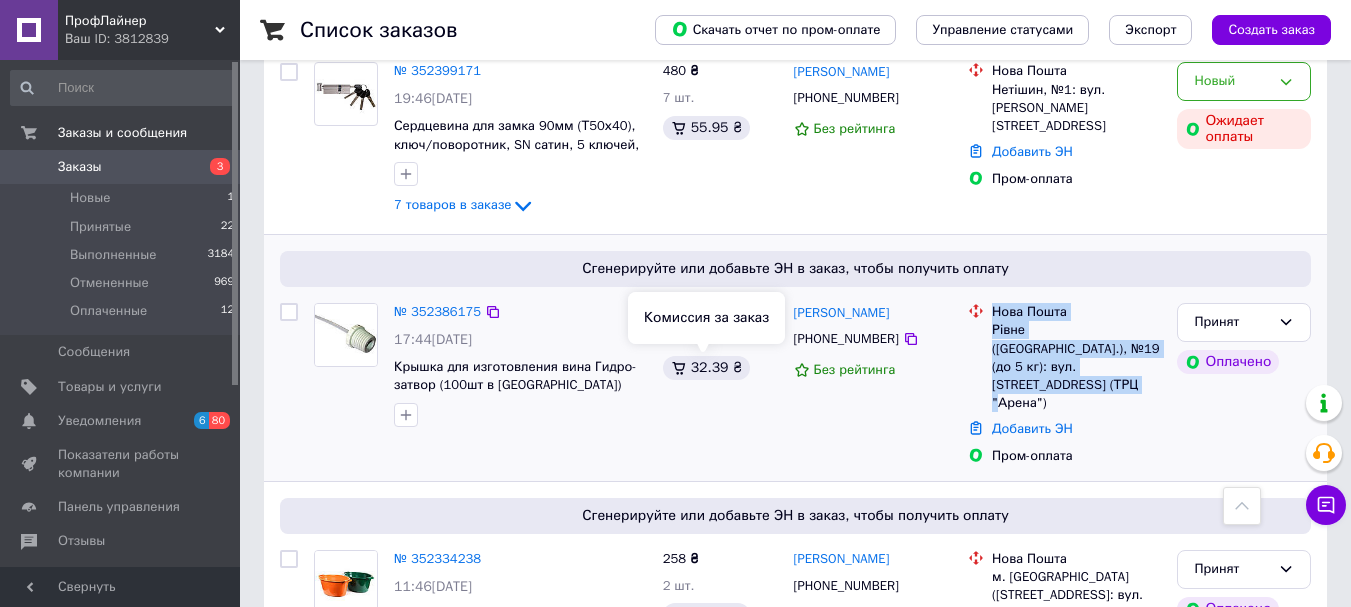 scroll, scrollTop: 1000, scrollLeft: 0, axis: vertical 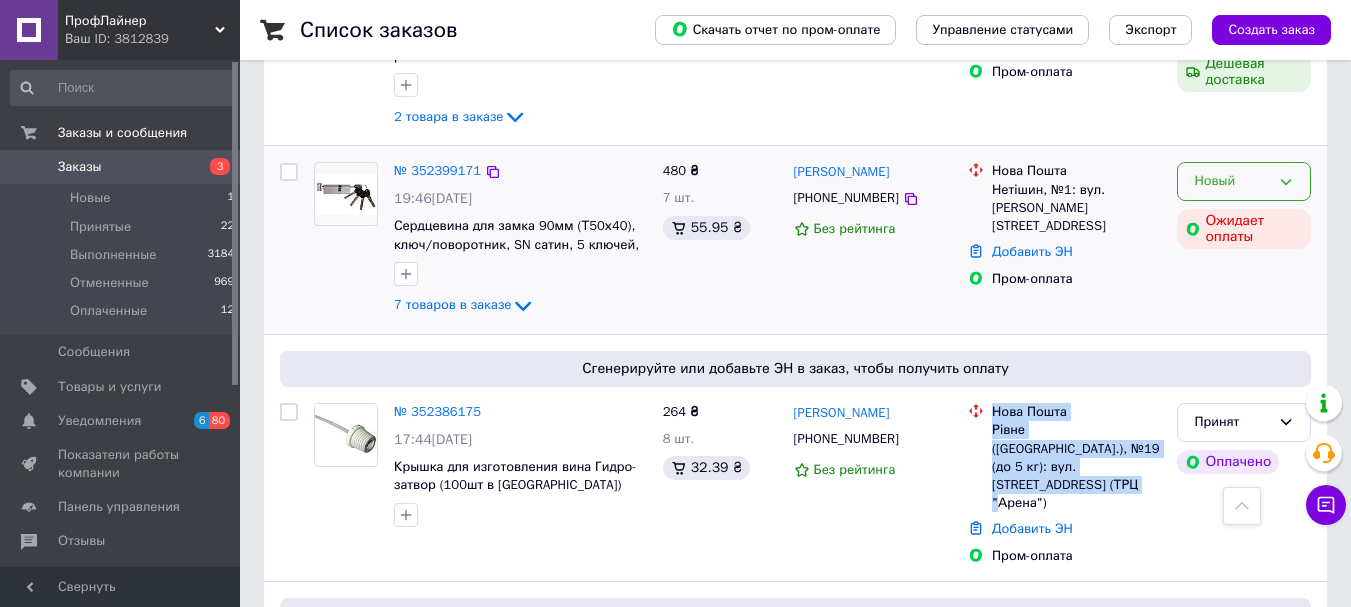 click 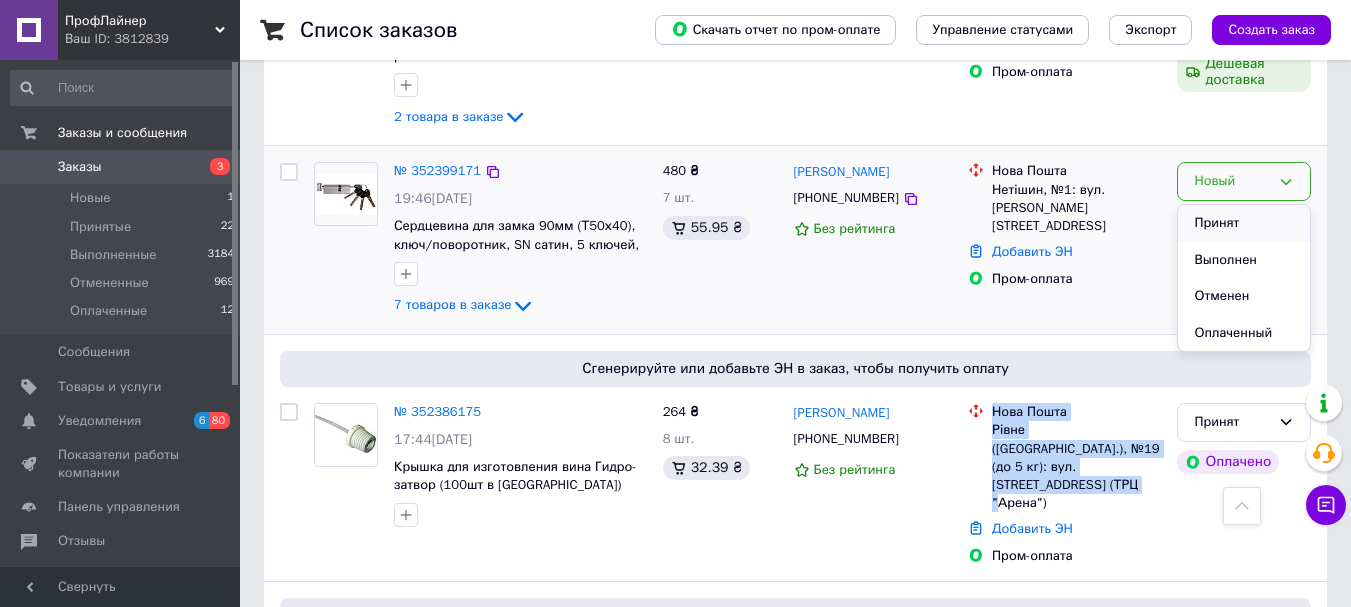 click on "Принят" at bounding box center (1244, 223) 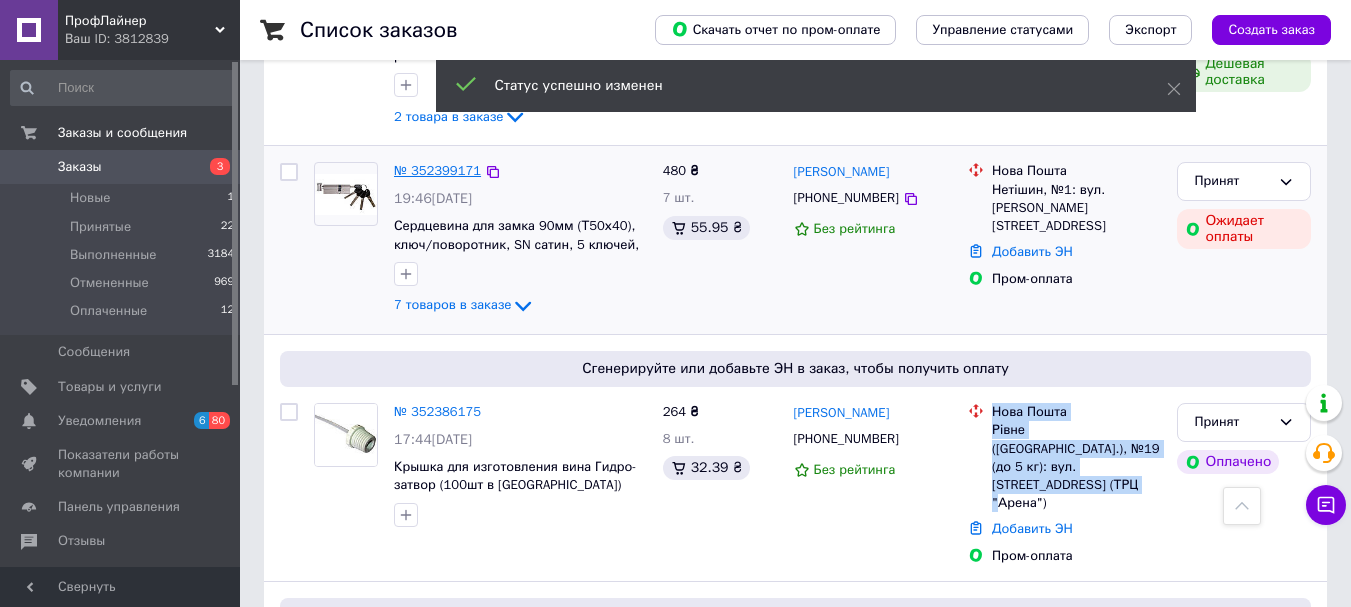 click on "№ 352399171" at bounding box center [437, 170] 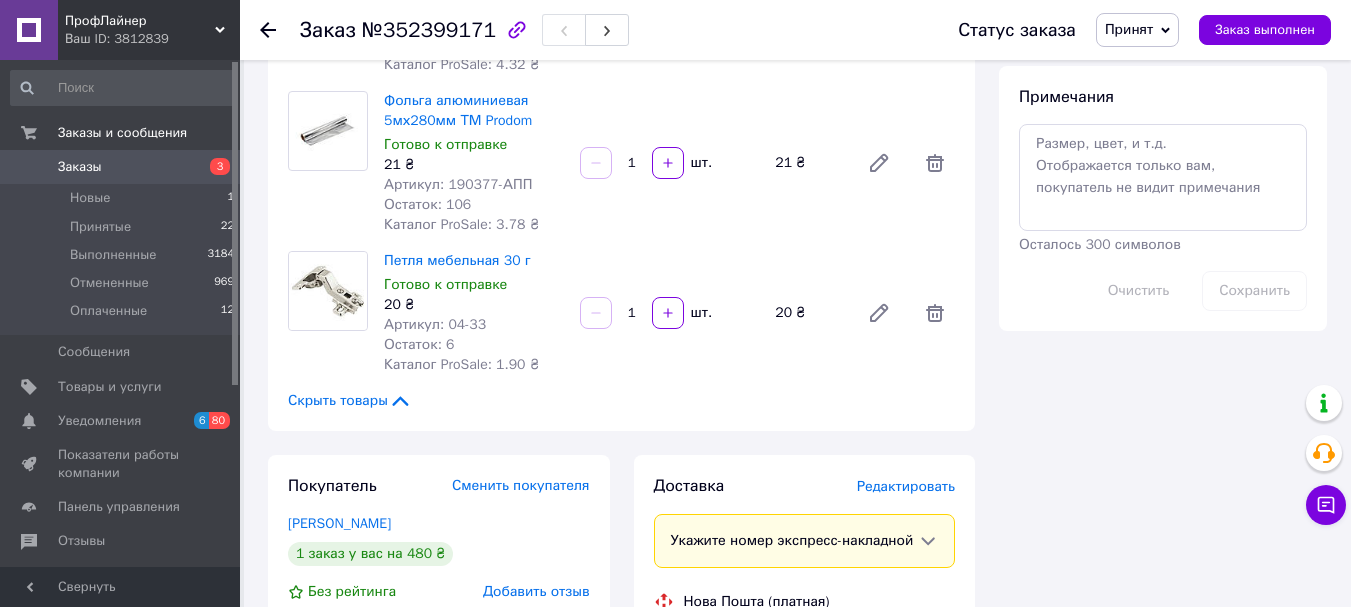scroll, scrollTop: 500, scrollLeft: 0, axis: vertical 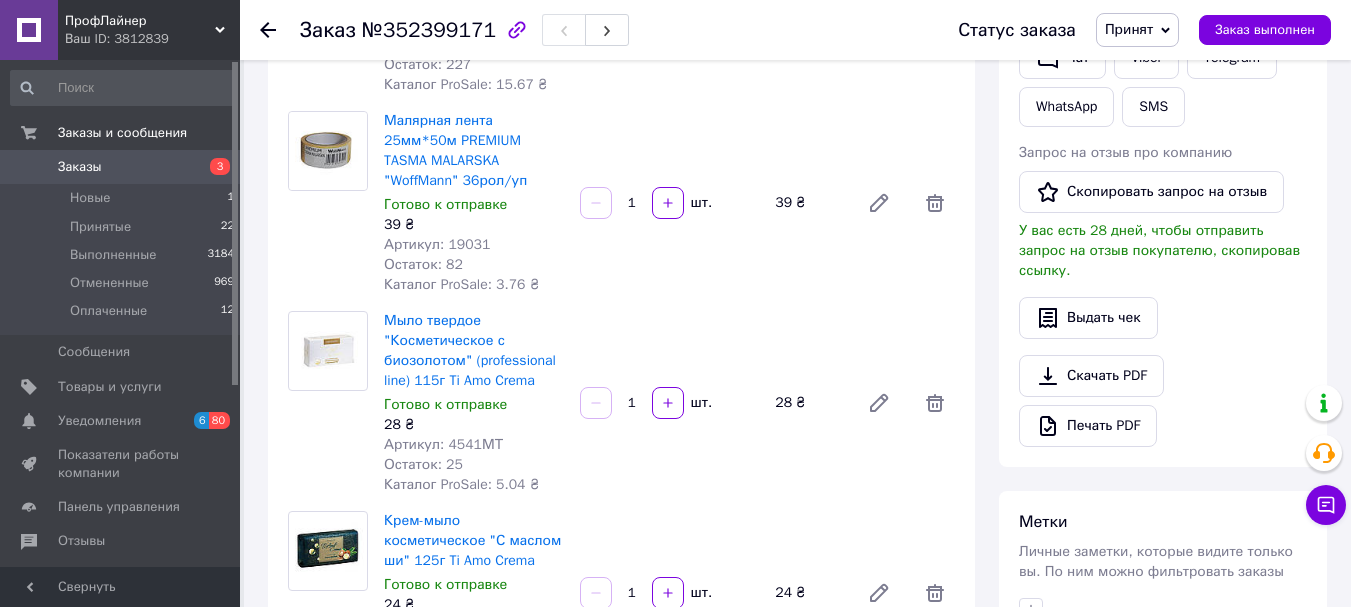 click 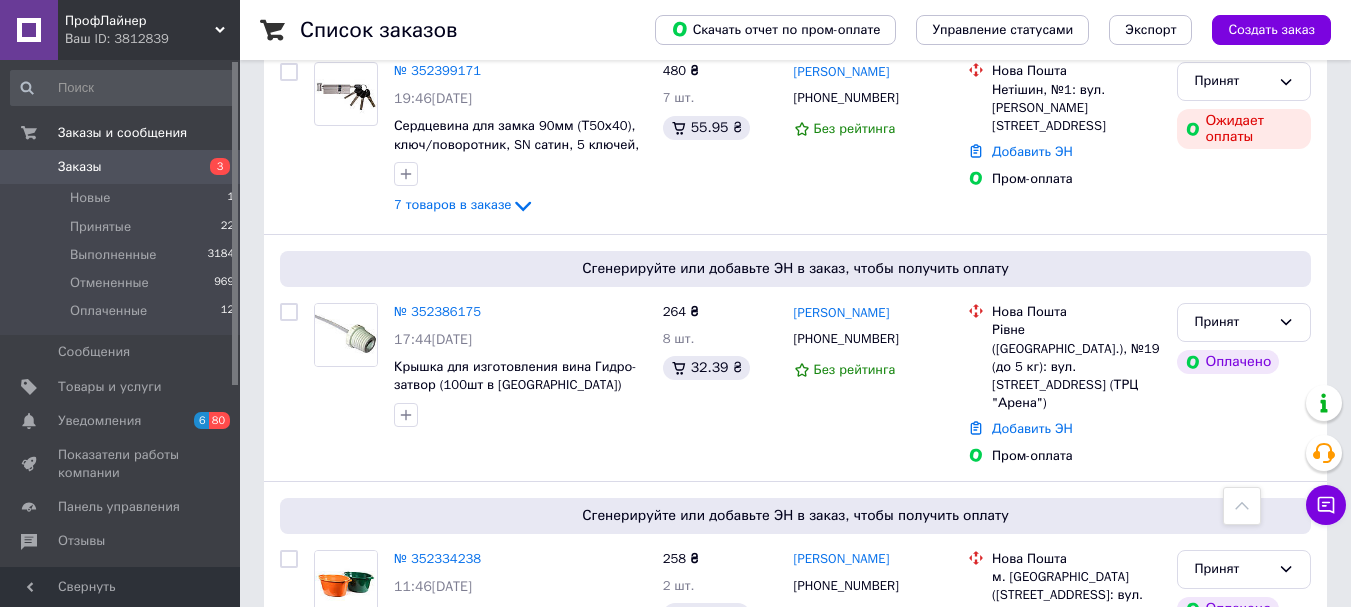 scroll, scrollTop: 900, scrollLeft: 0, axis: vertical 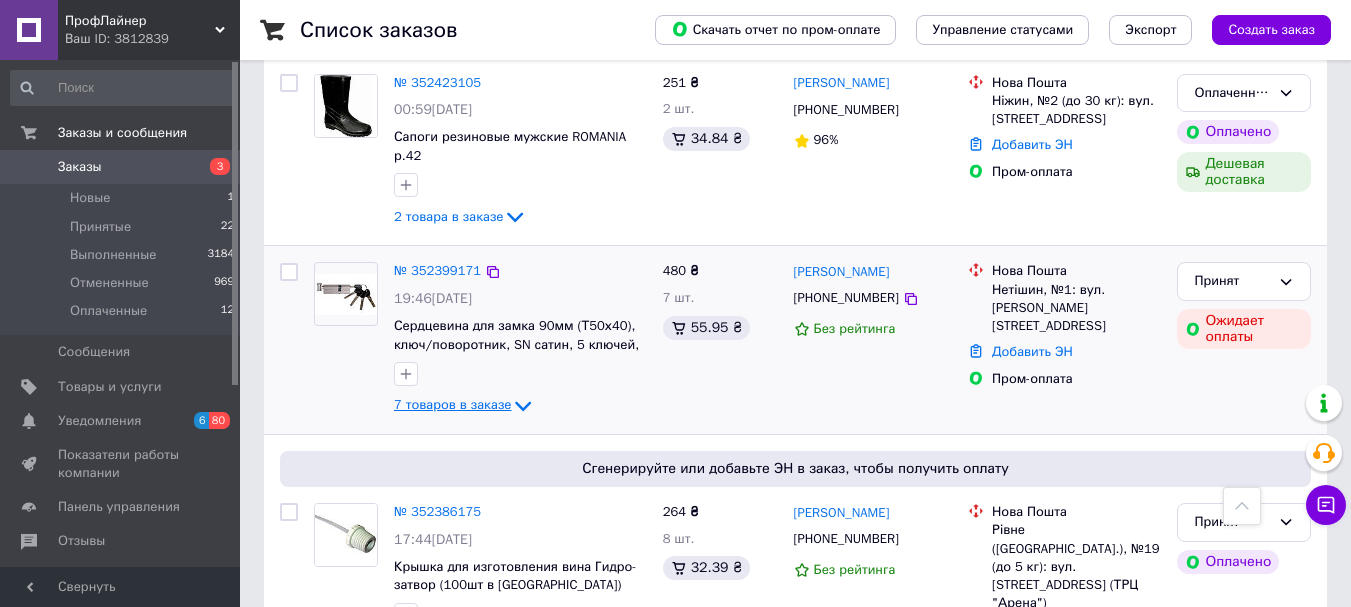 click on "7 товаров в заказе" at bounding box center (452, 405) 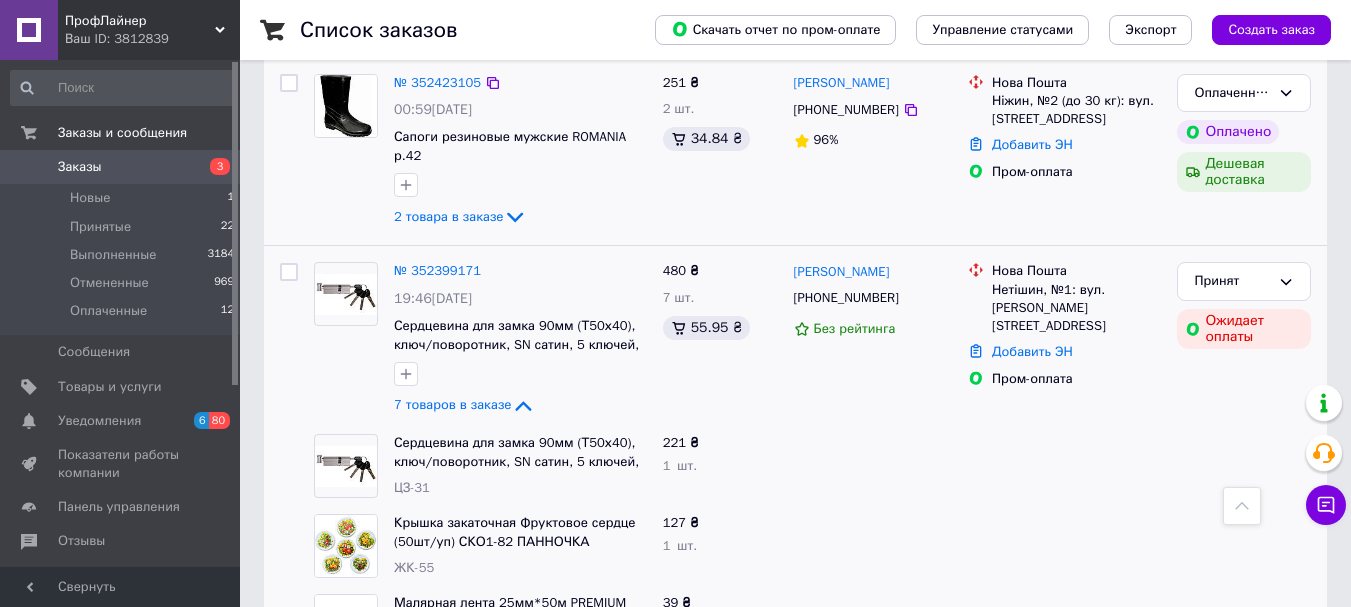 scroll, scrollTop: 1000, scrollLeft: 0, axis: vertical 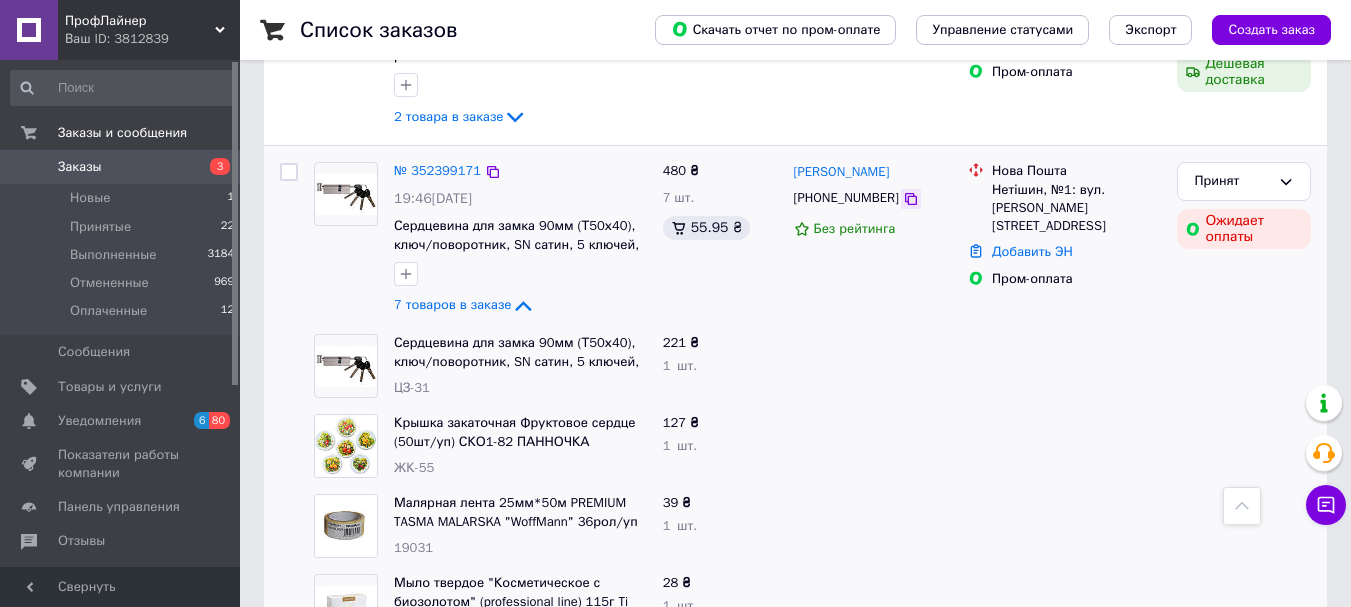 click 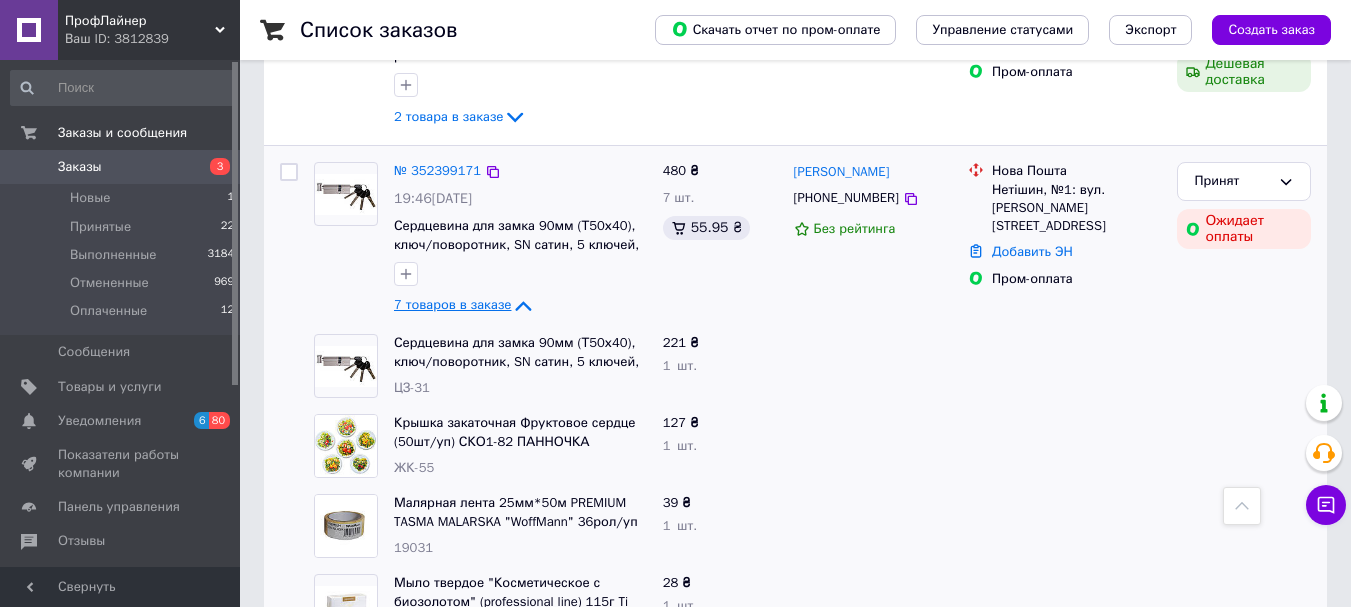 scroll, scrollTop: 800, scrollLeft: 0, axis: vertical 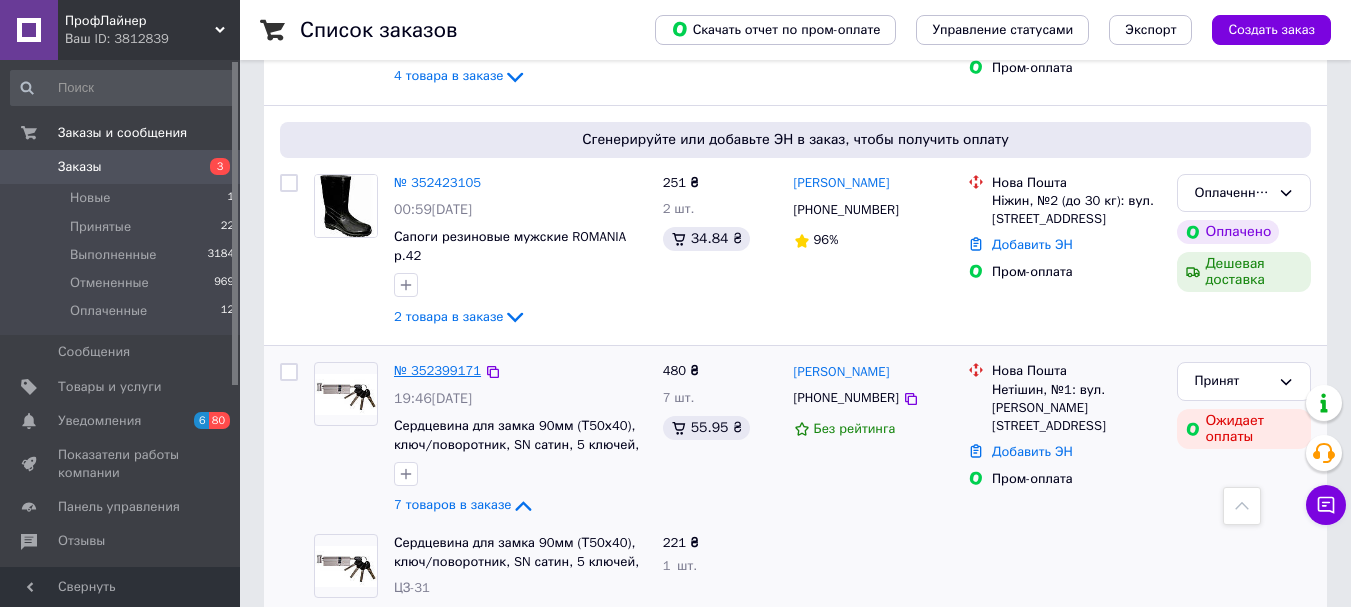 click on "№ 352399171" at bounding box center [437, 370] 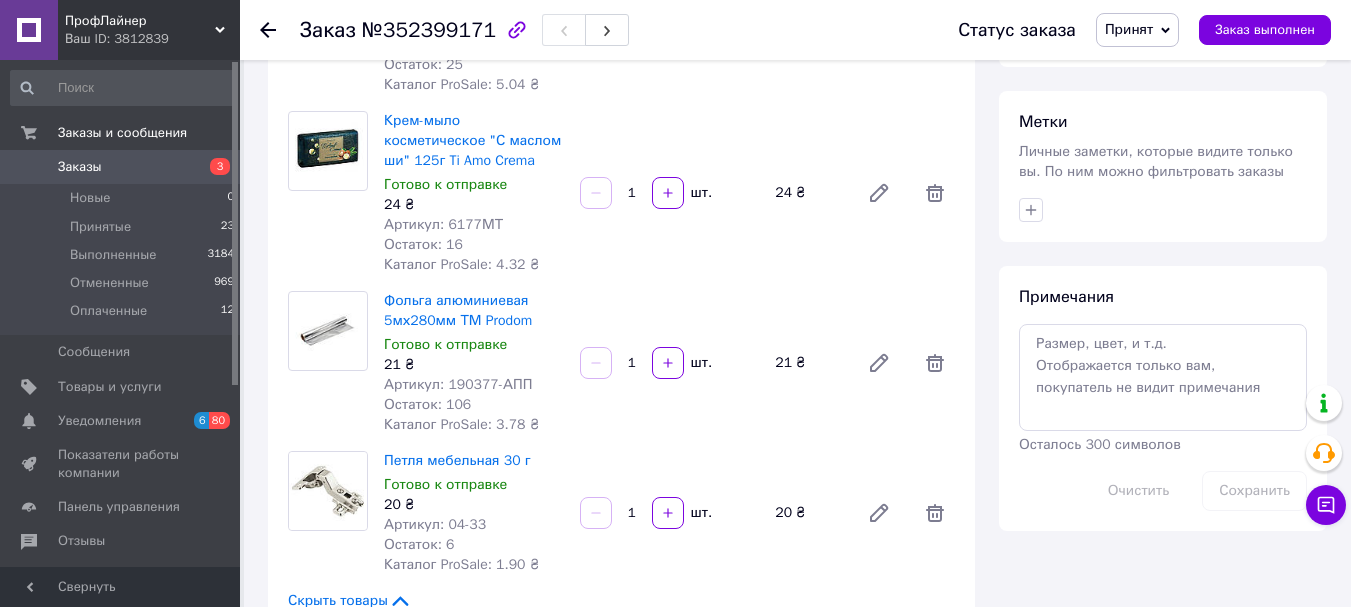 scroll, scrollTop: 1000, scrollLeft: 0, axis: vertical 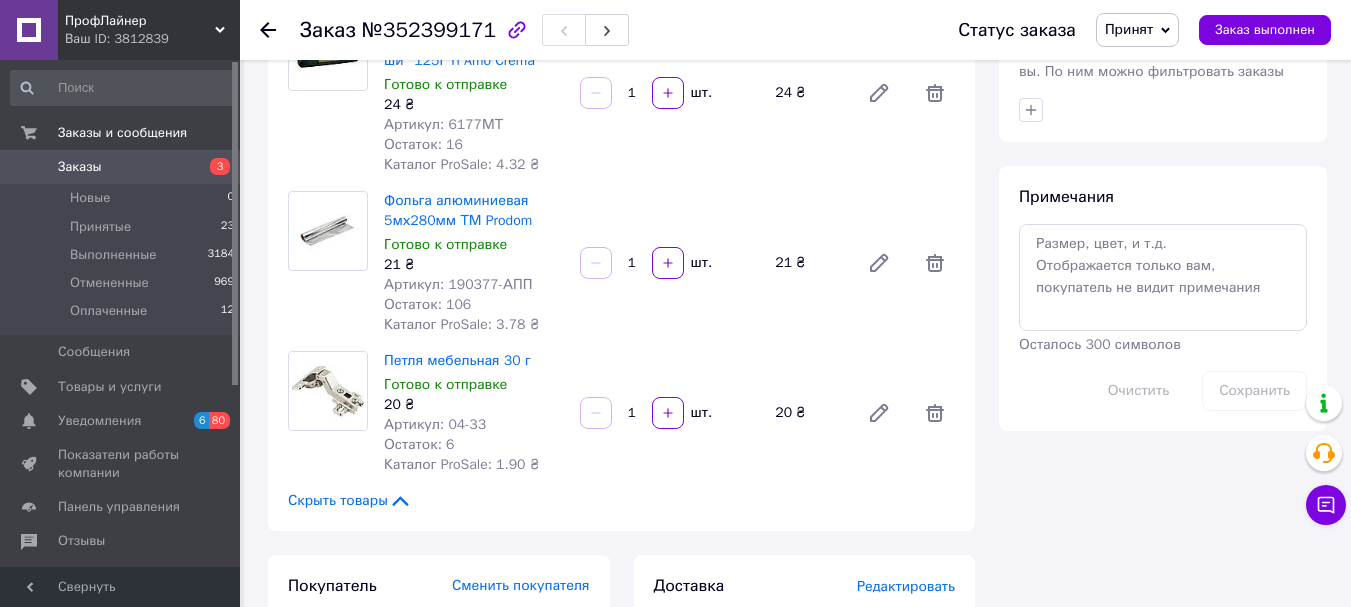 click 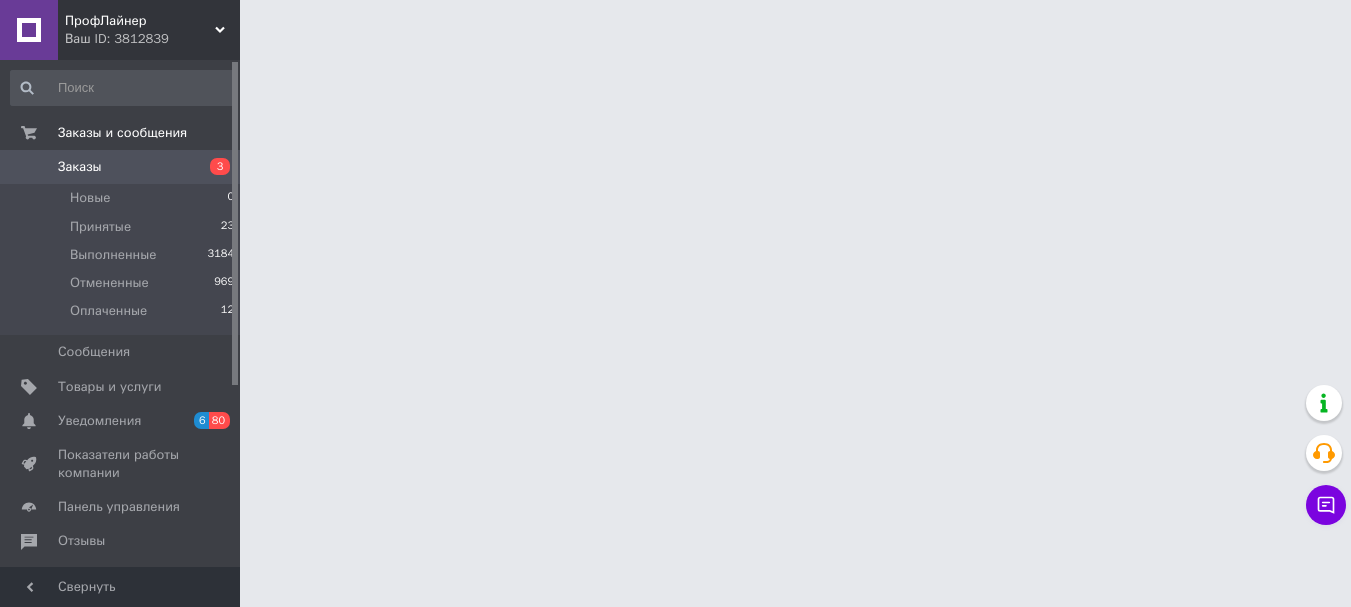 scroll, scrollTop: 0, scrollLeft: 0, axis: both 